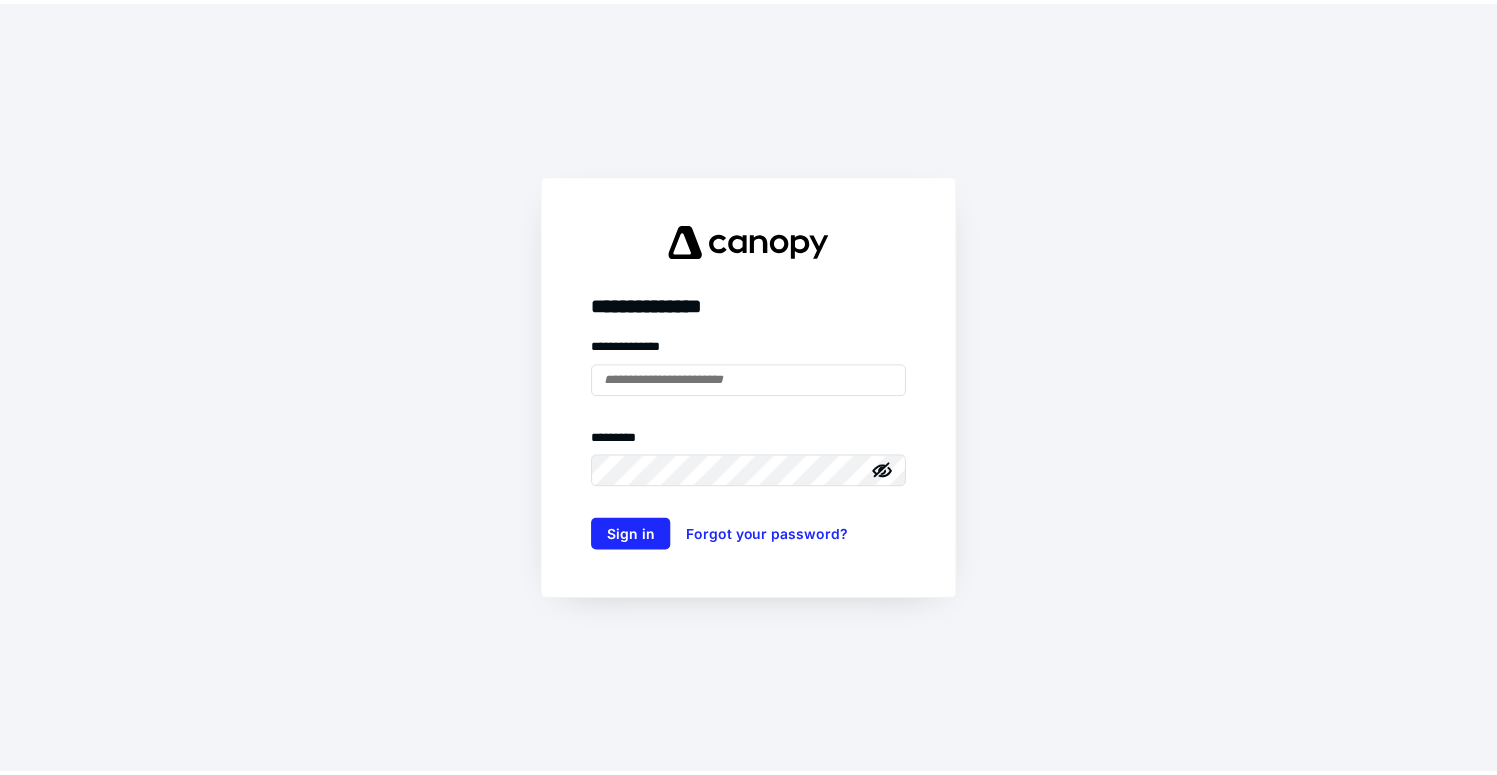 scroll, scrollTop: 0, scrollLeft: 0, axis: both 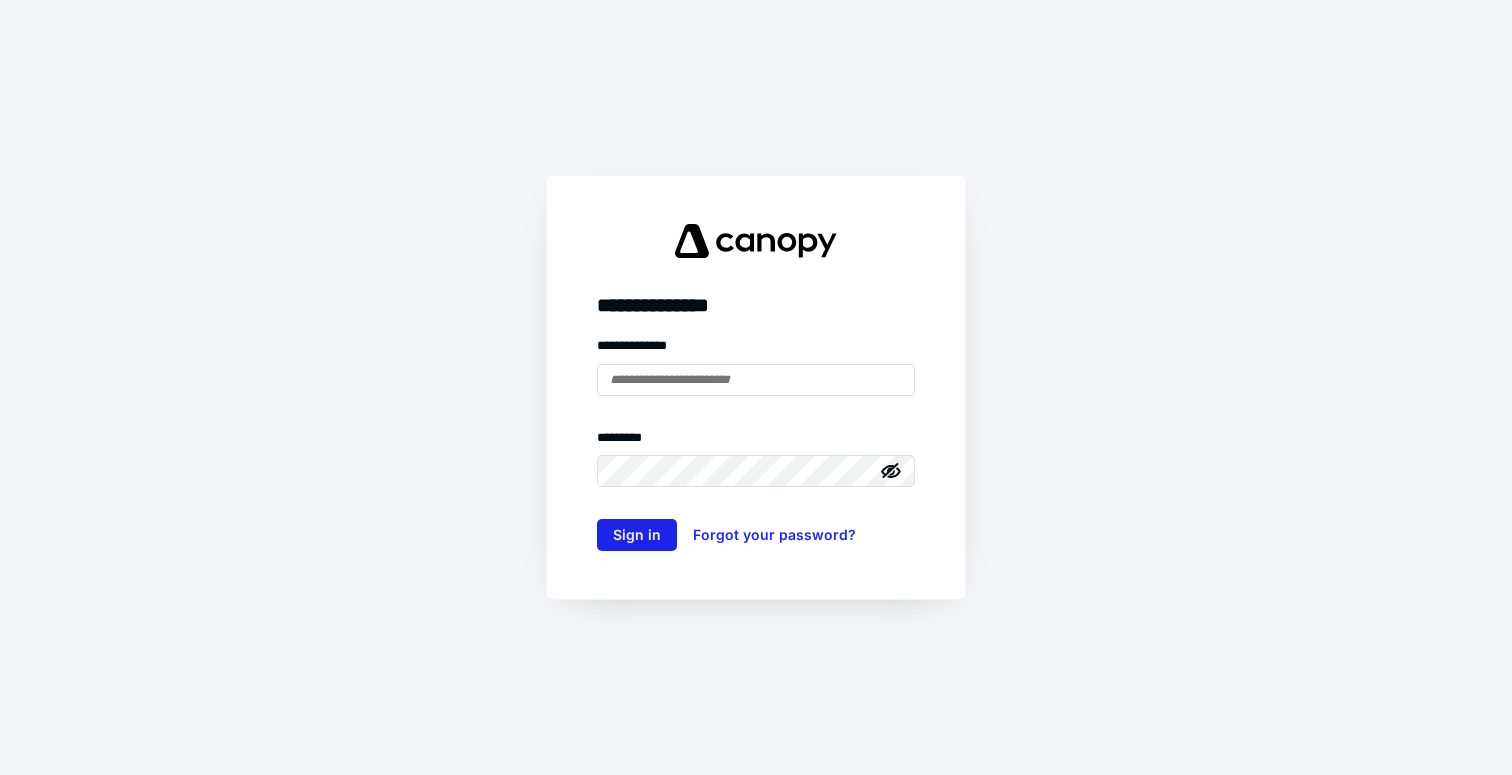 type on "**********" 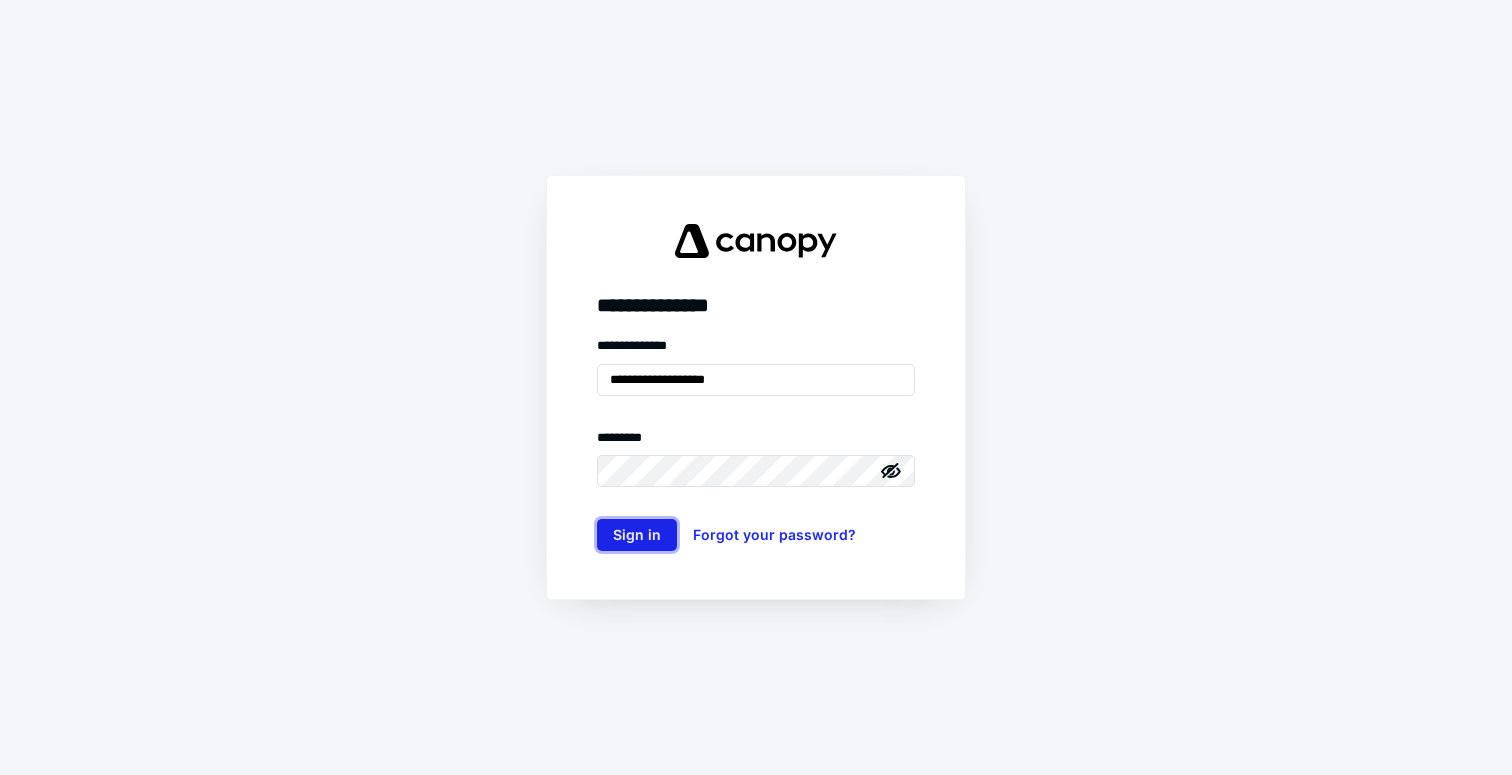 click on "Sign in" at bounding box center (637, 535) 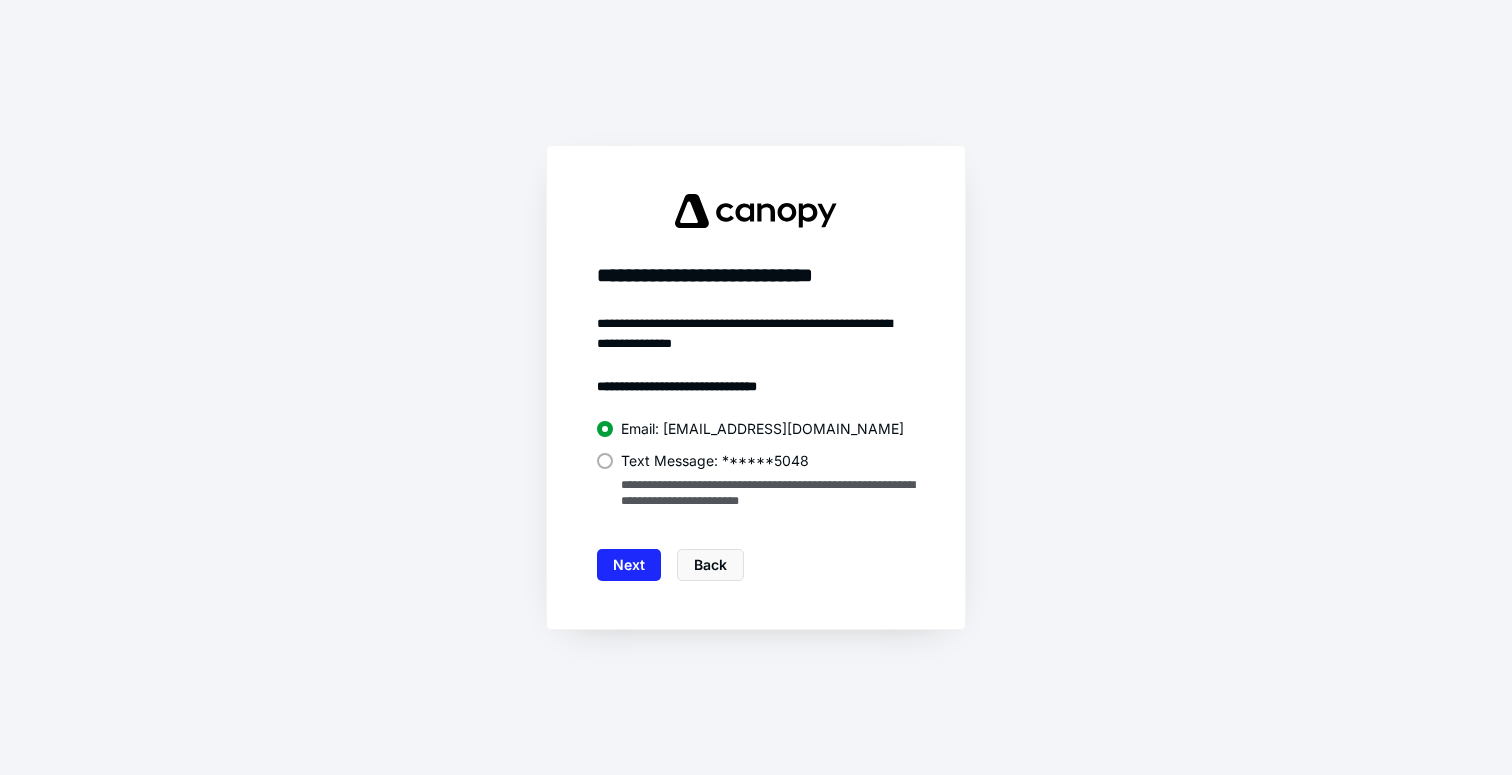 click on "Text Message: ******5048" at bounding box center [715, 461] 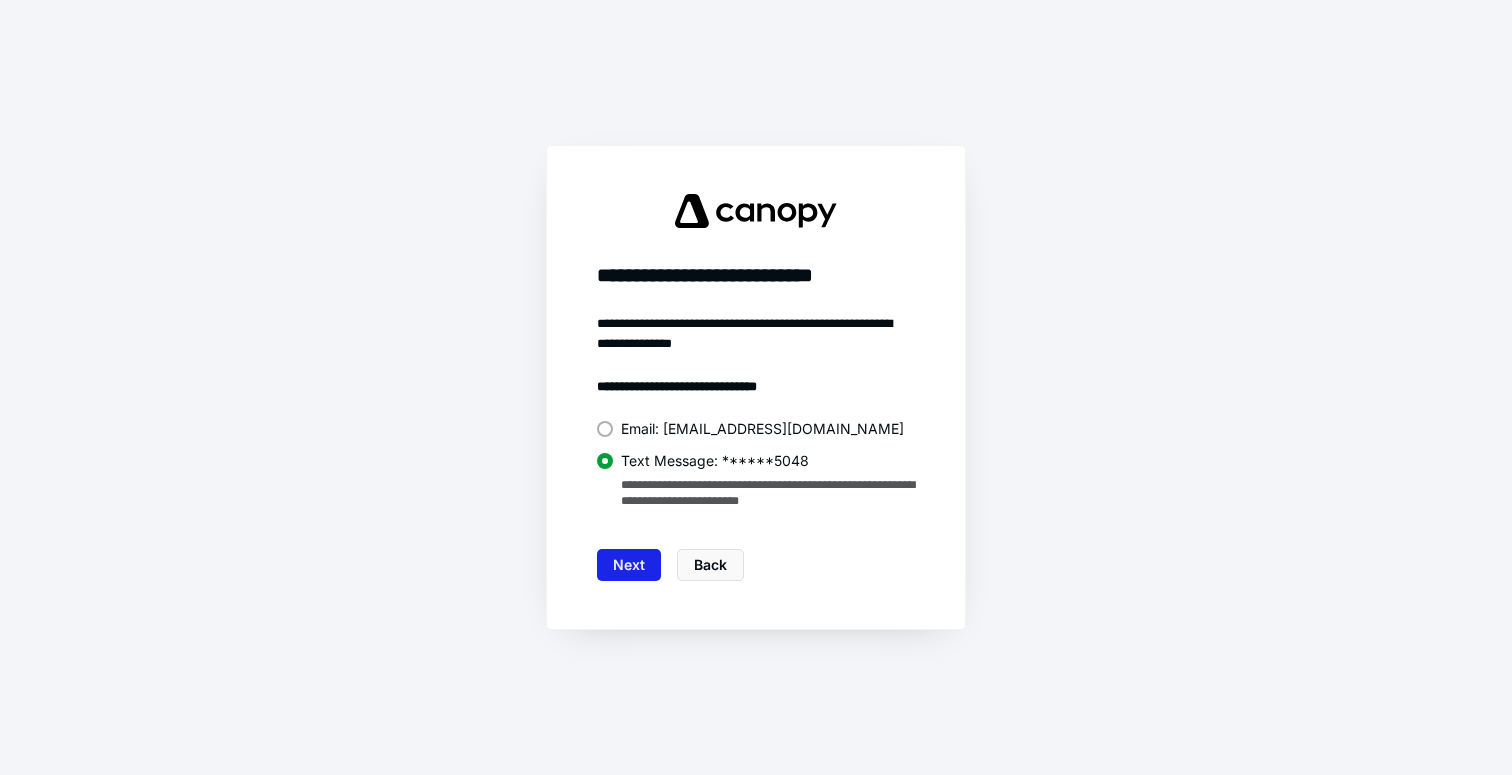 click on "Next" at bounding box center [629, 565] 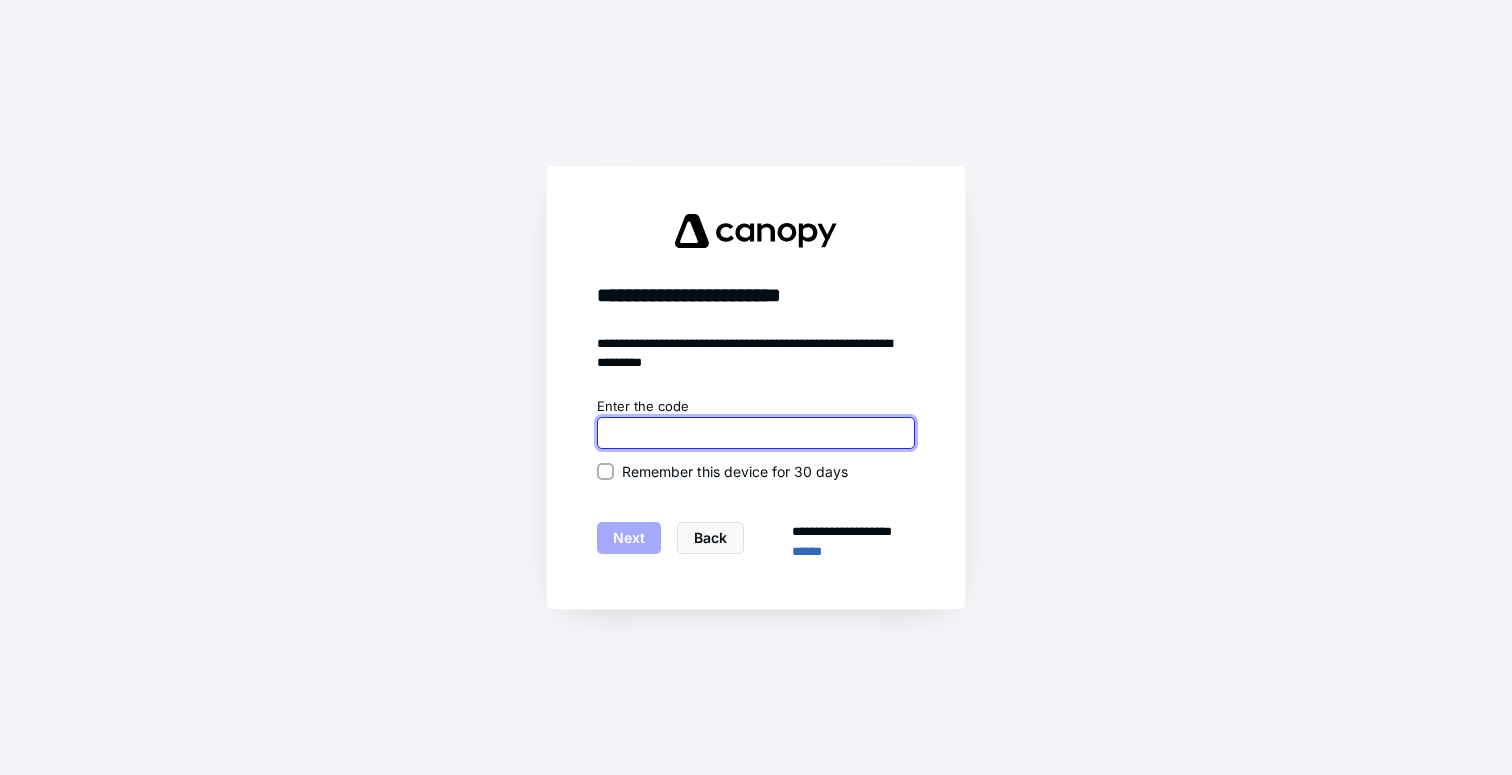 click at bounding box center (756, 433) 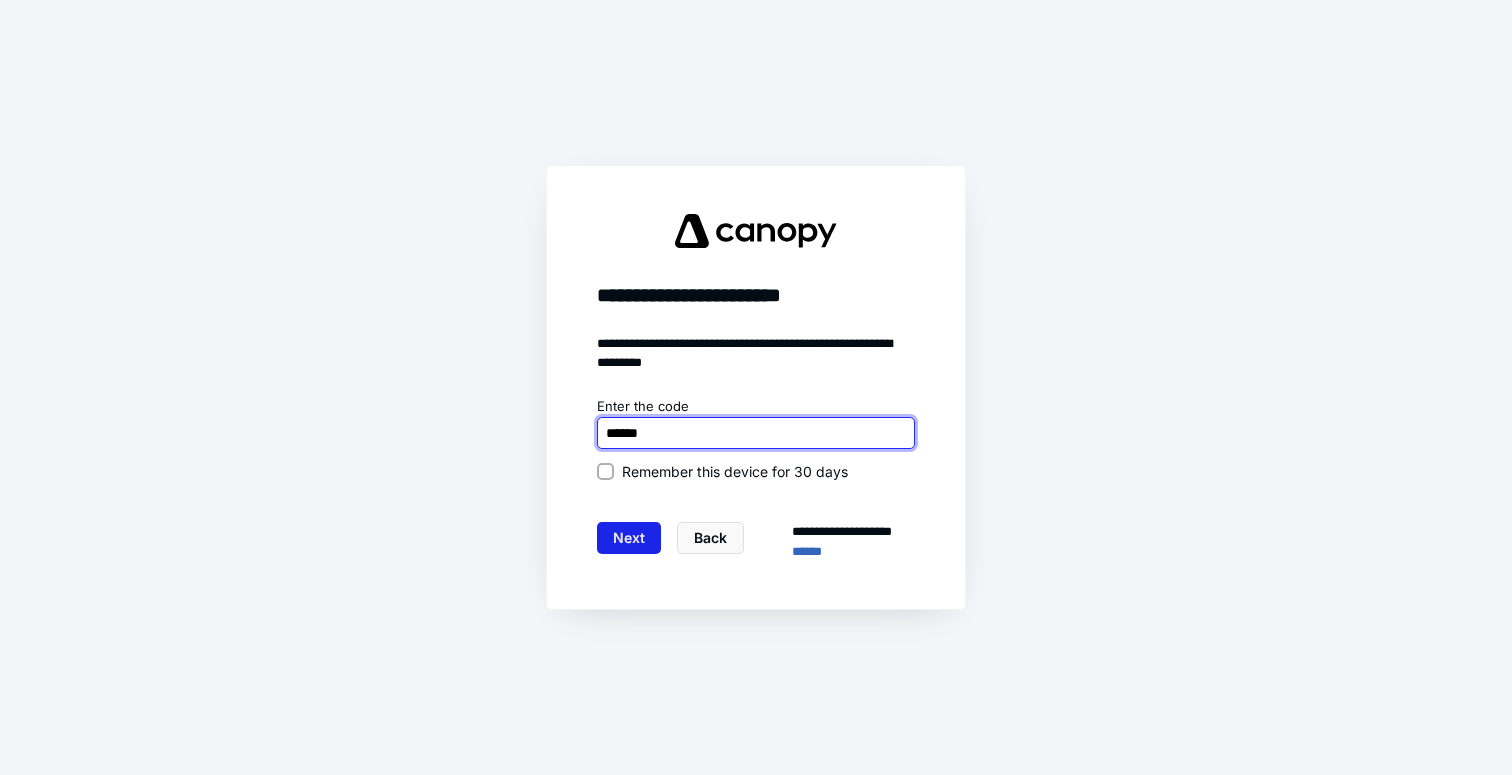 type on "******" 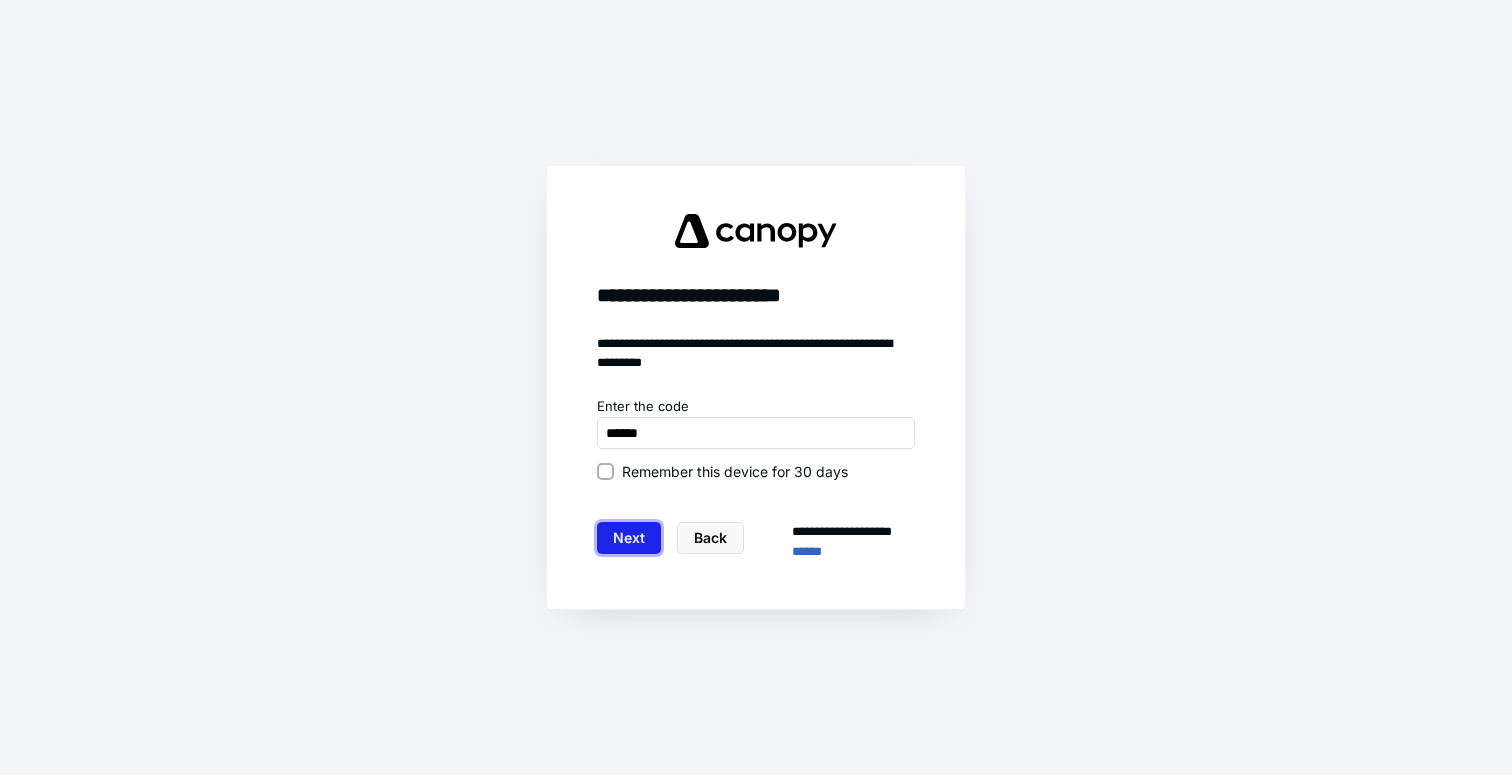 click on "Next" at bounding box center [629, 538] 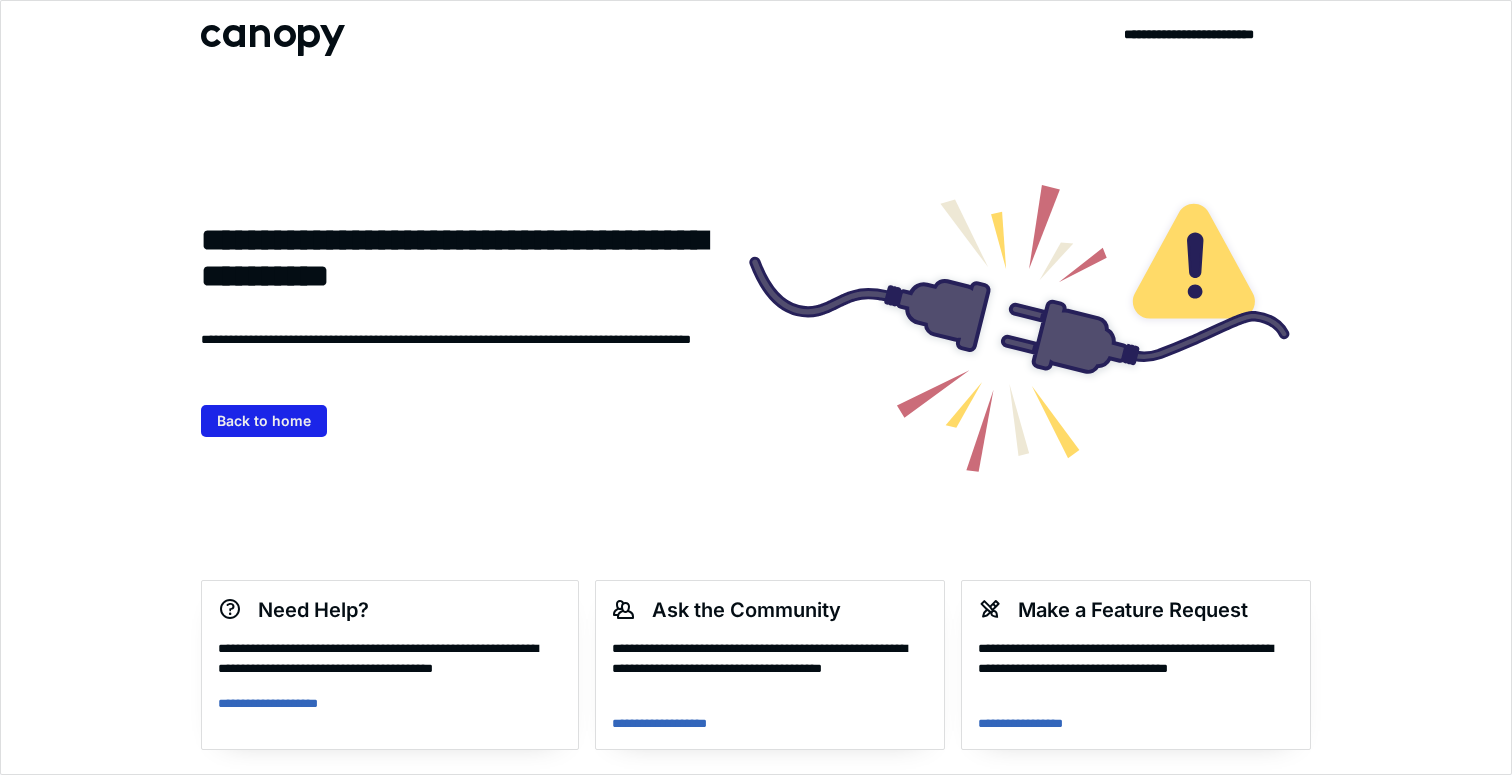 click on "Back to home" at bounding box center (264, 421) 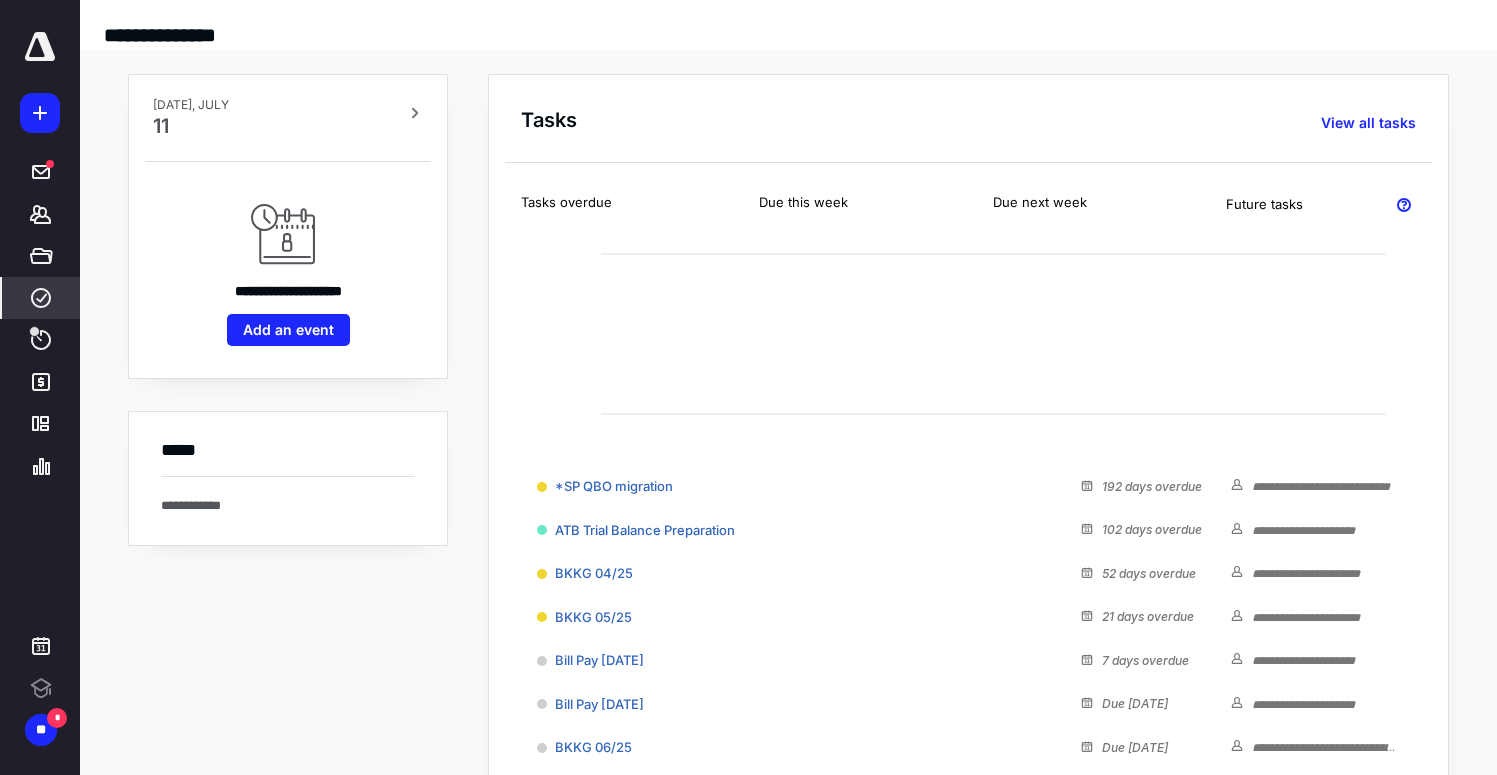 scroll, scrollTop: 0, scrollLeft: 0, axis: both 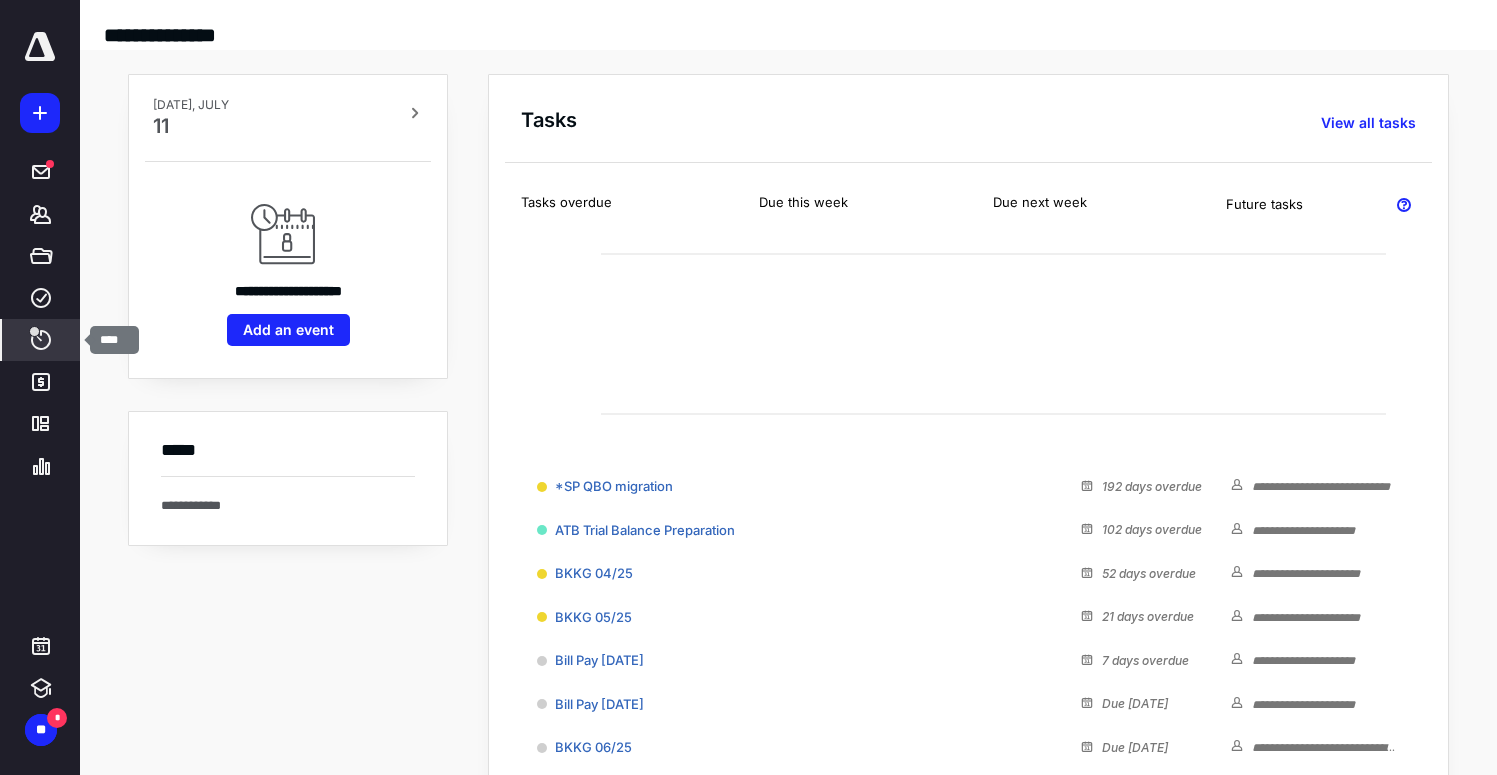 click 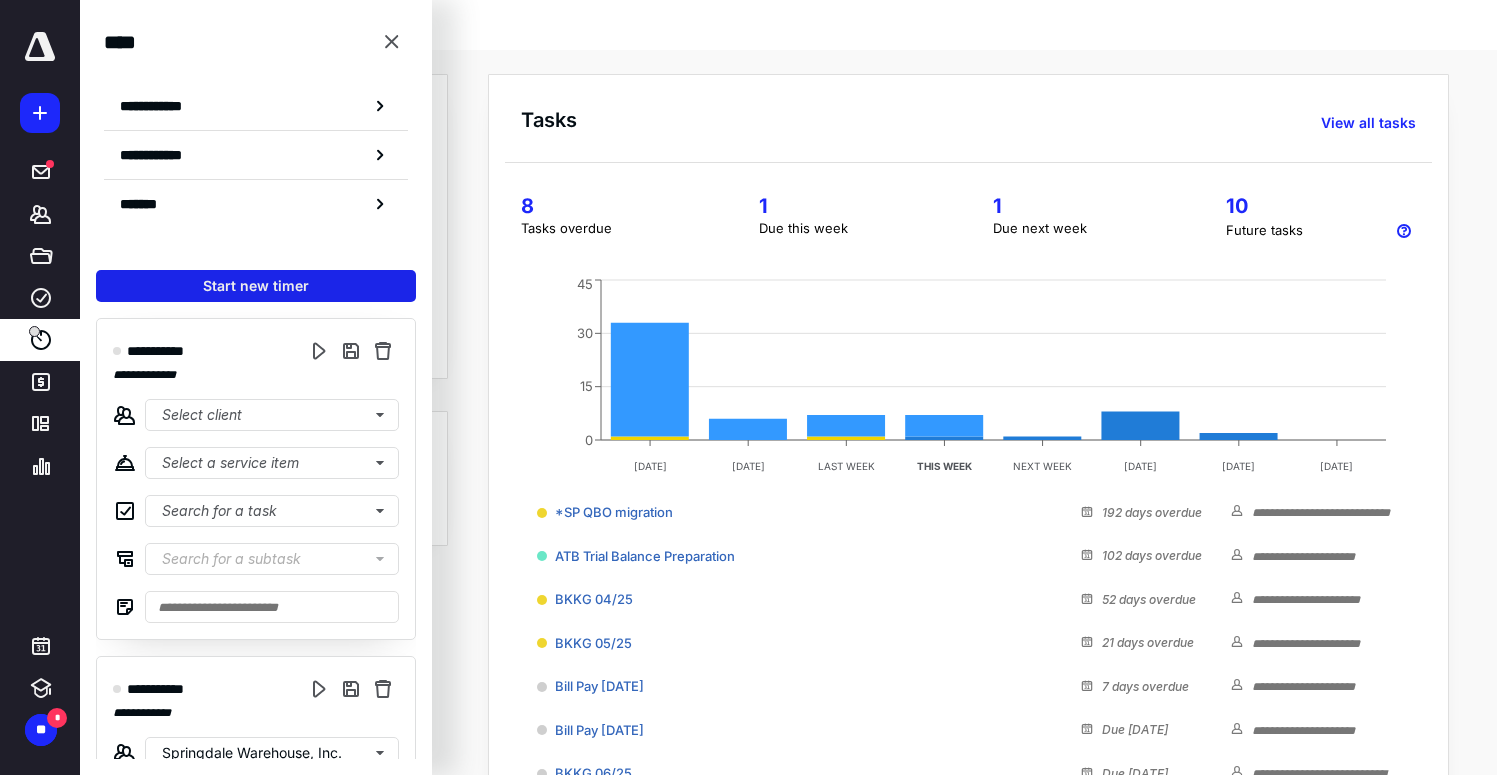 click on "Start new timer" at bounding box center [256, 286] 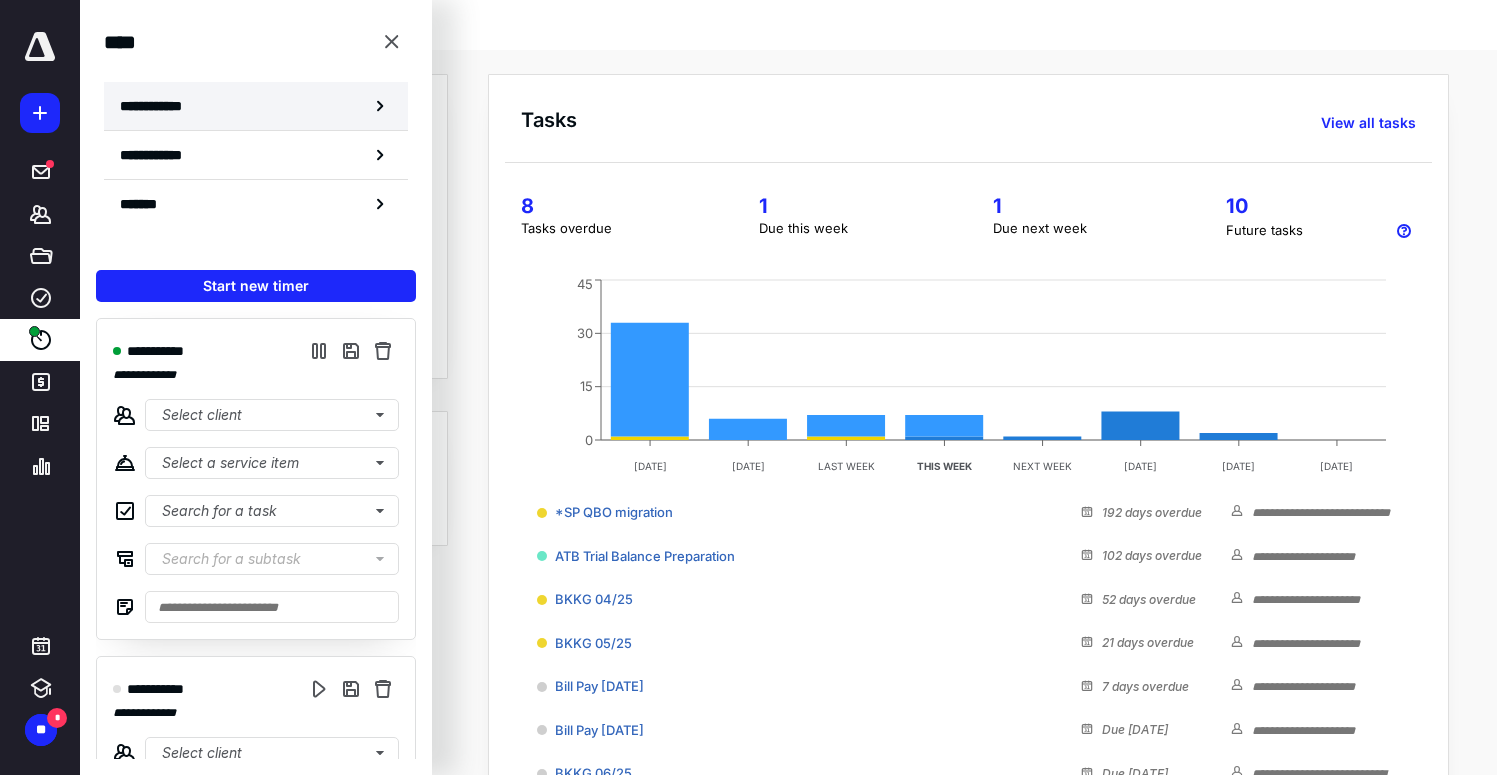 click on "**********" at bounding box center [162, 106] 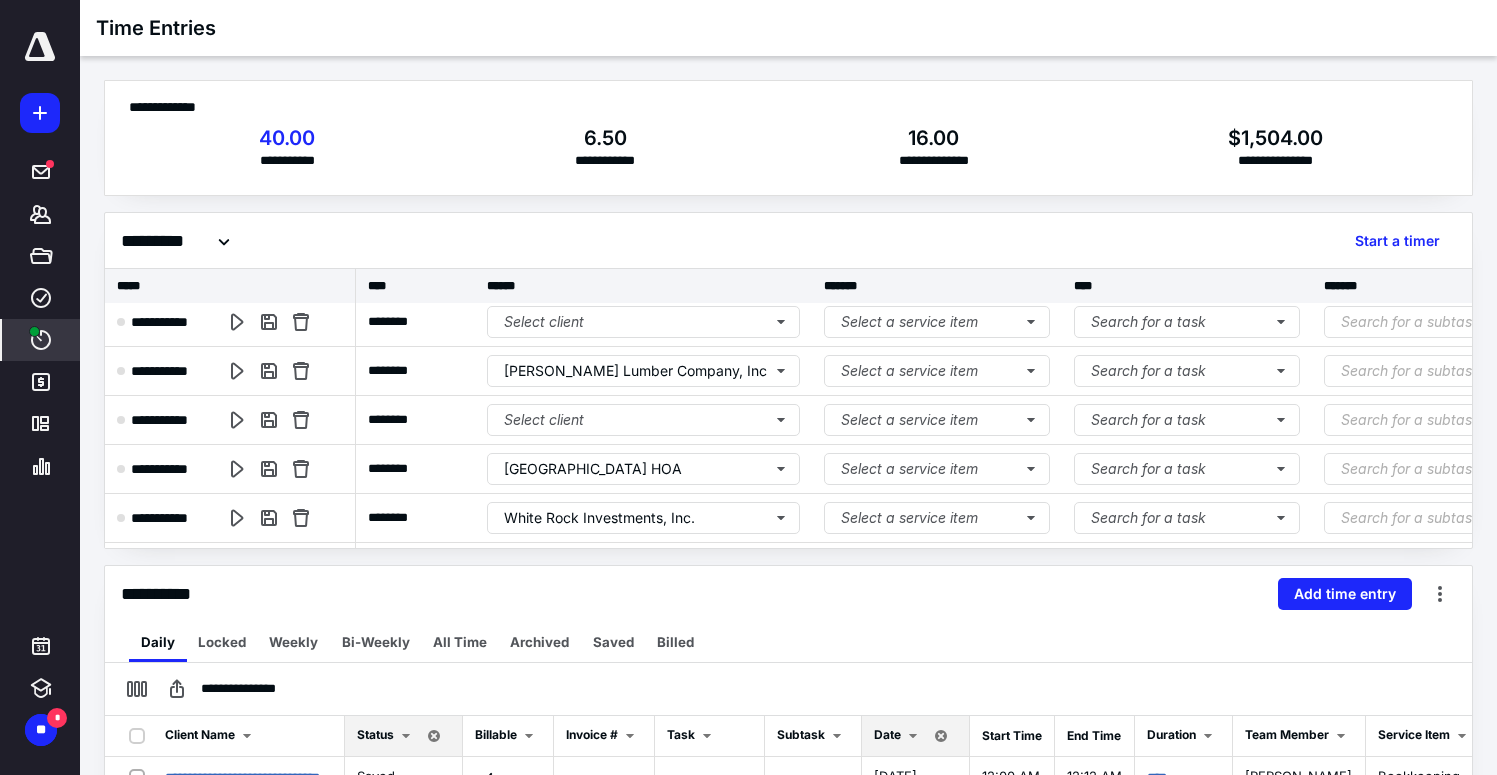 scroll, scrollTop: 400, scrollLeft: 0, axis: vertical 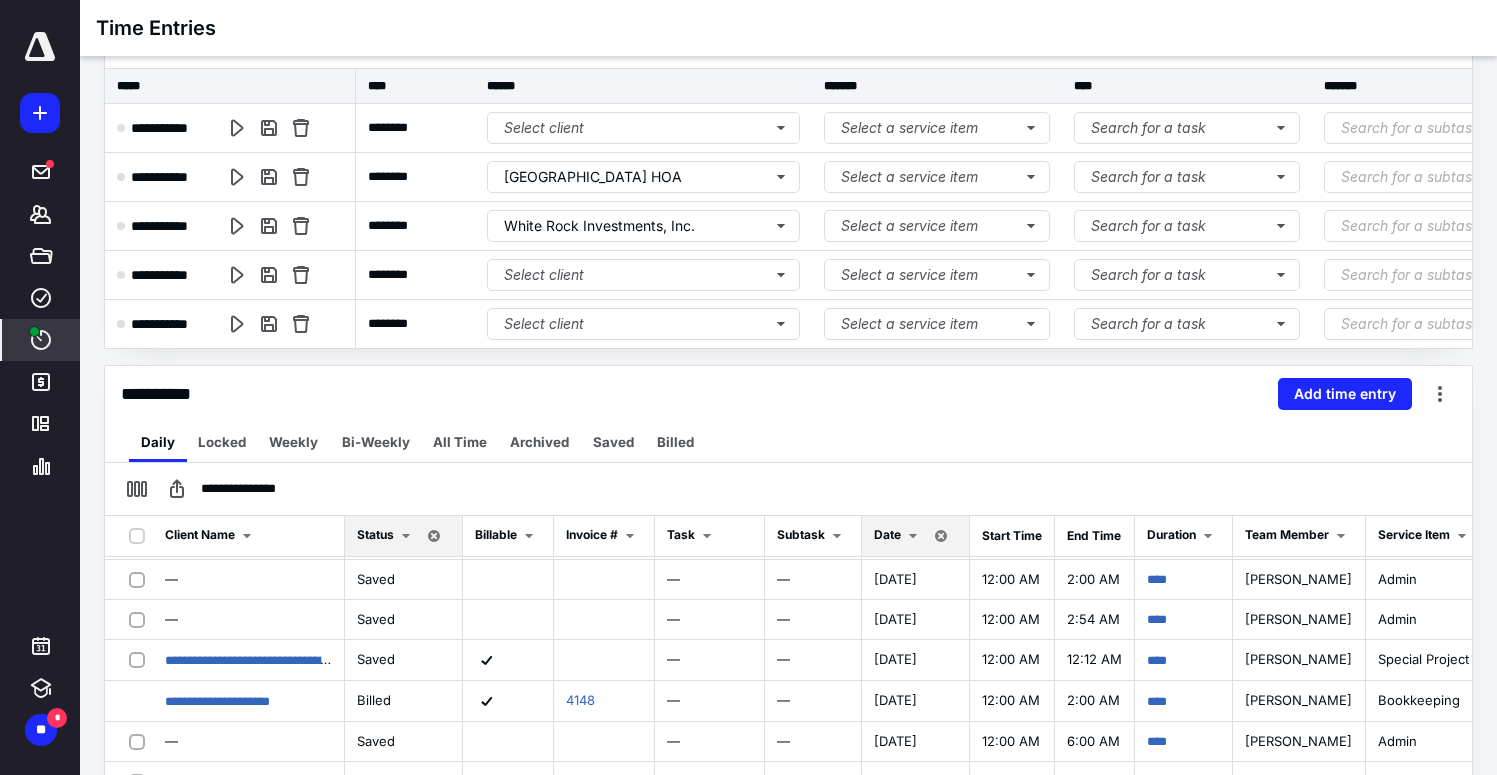click on "Date" at bounding box center [887, 534] 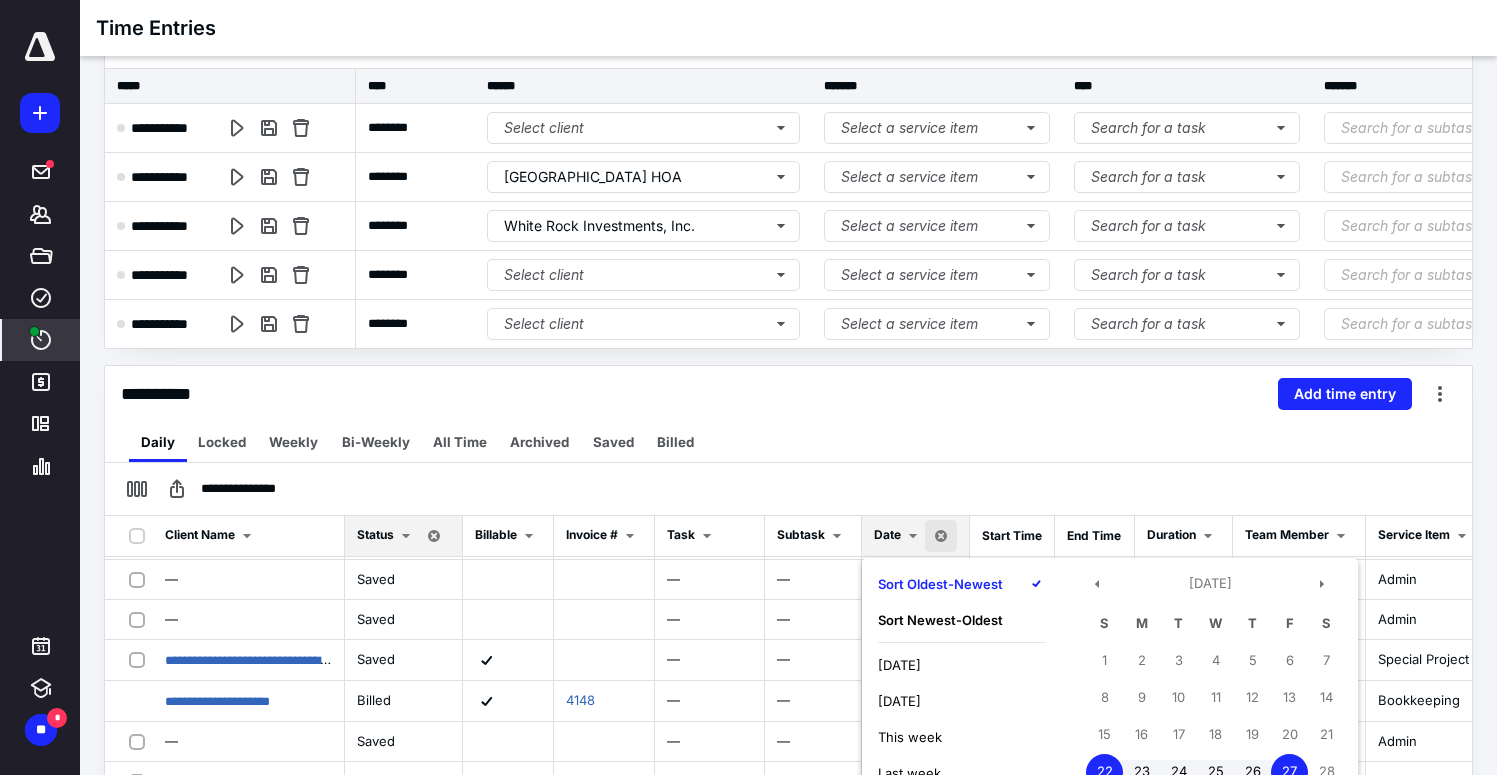 scroll, scrollTop: 221, scrollLeft: 0, axis: vertical 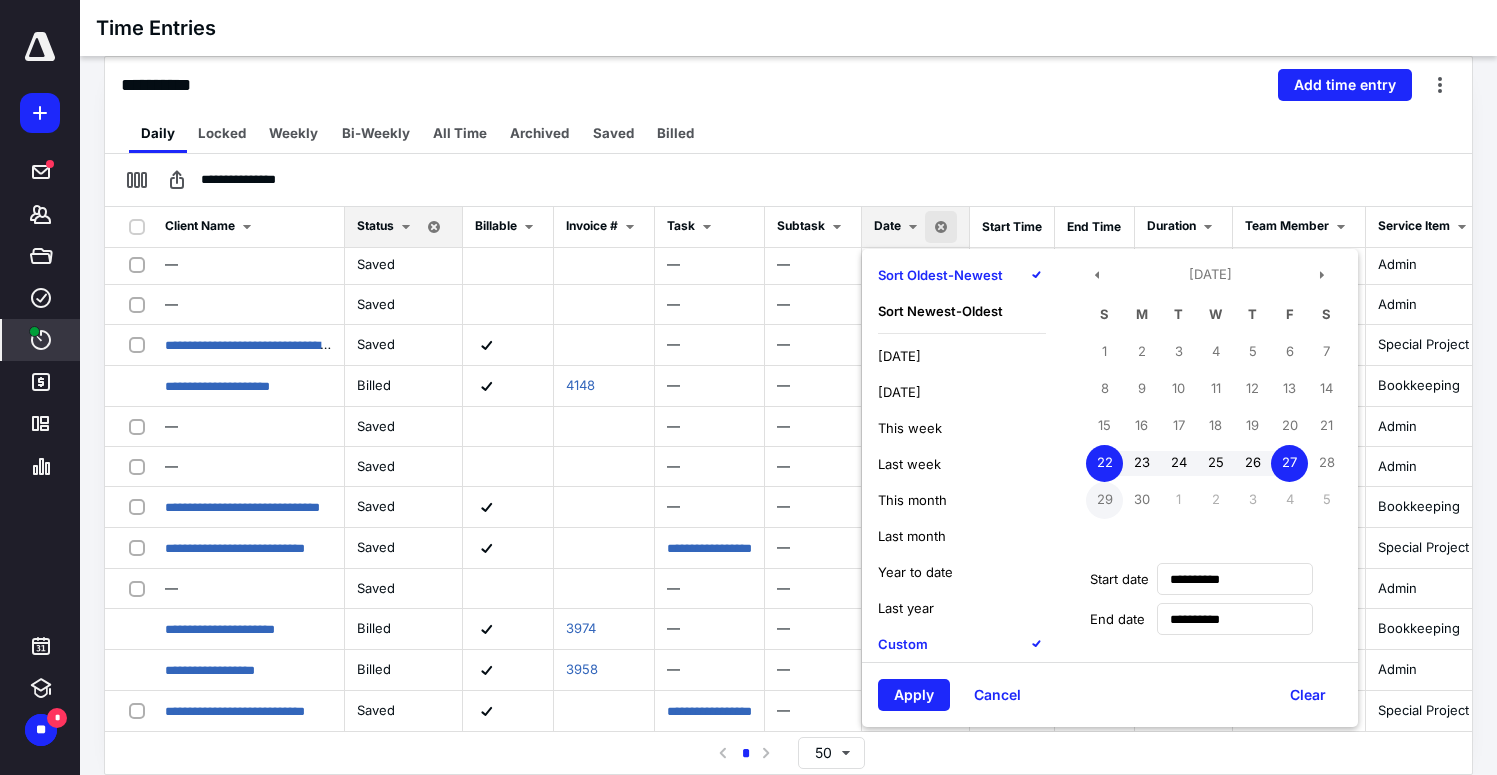 click on "29" at bounding box center [1104, 500] 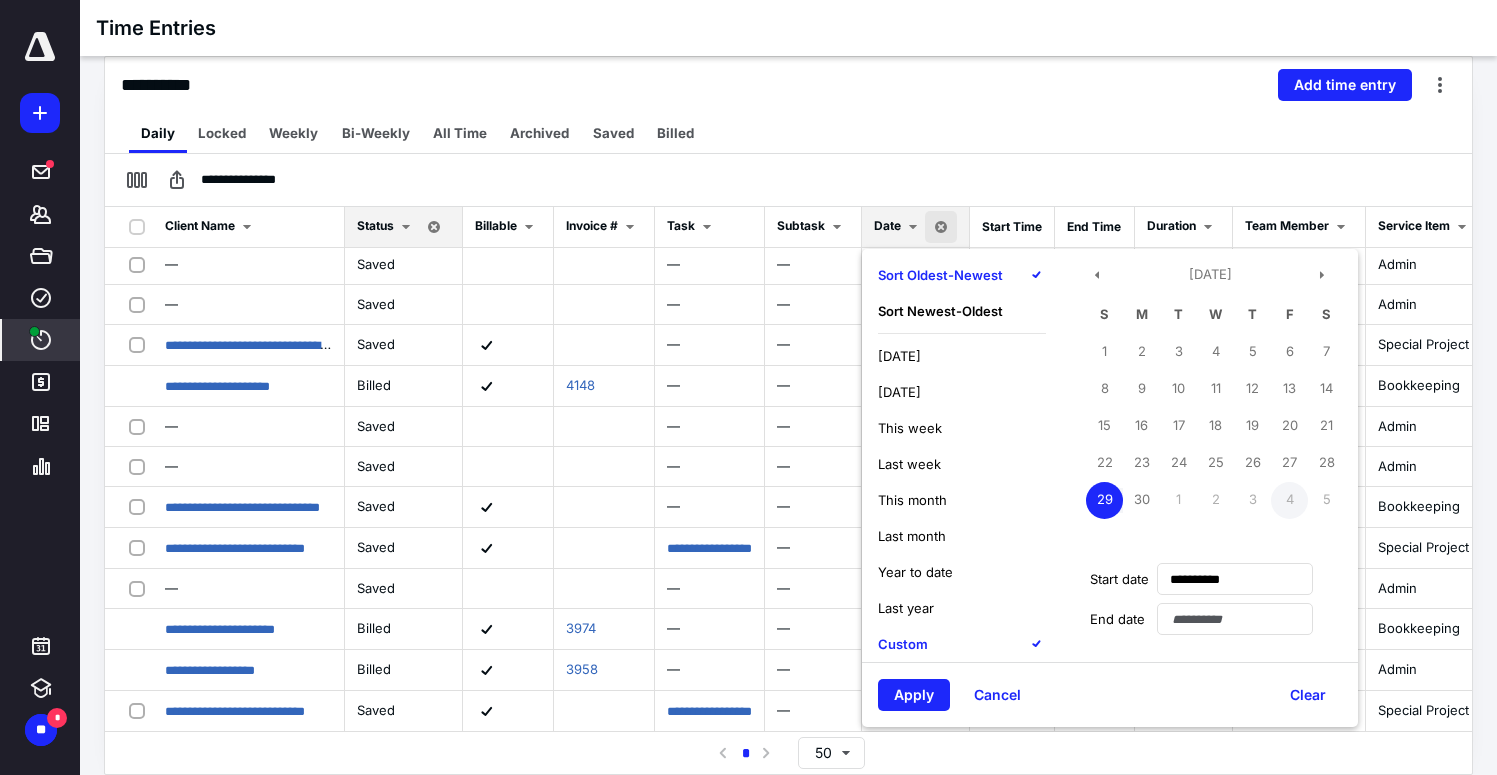 click on "4" at bounding box center [1289, 500] 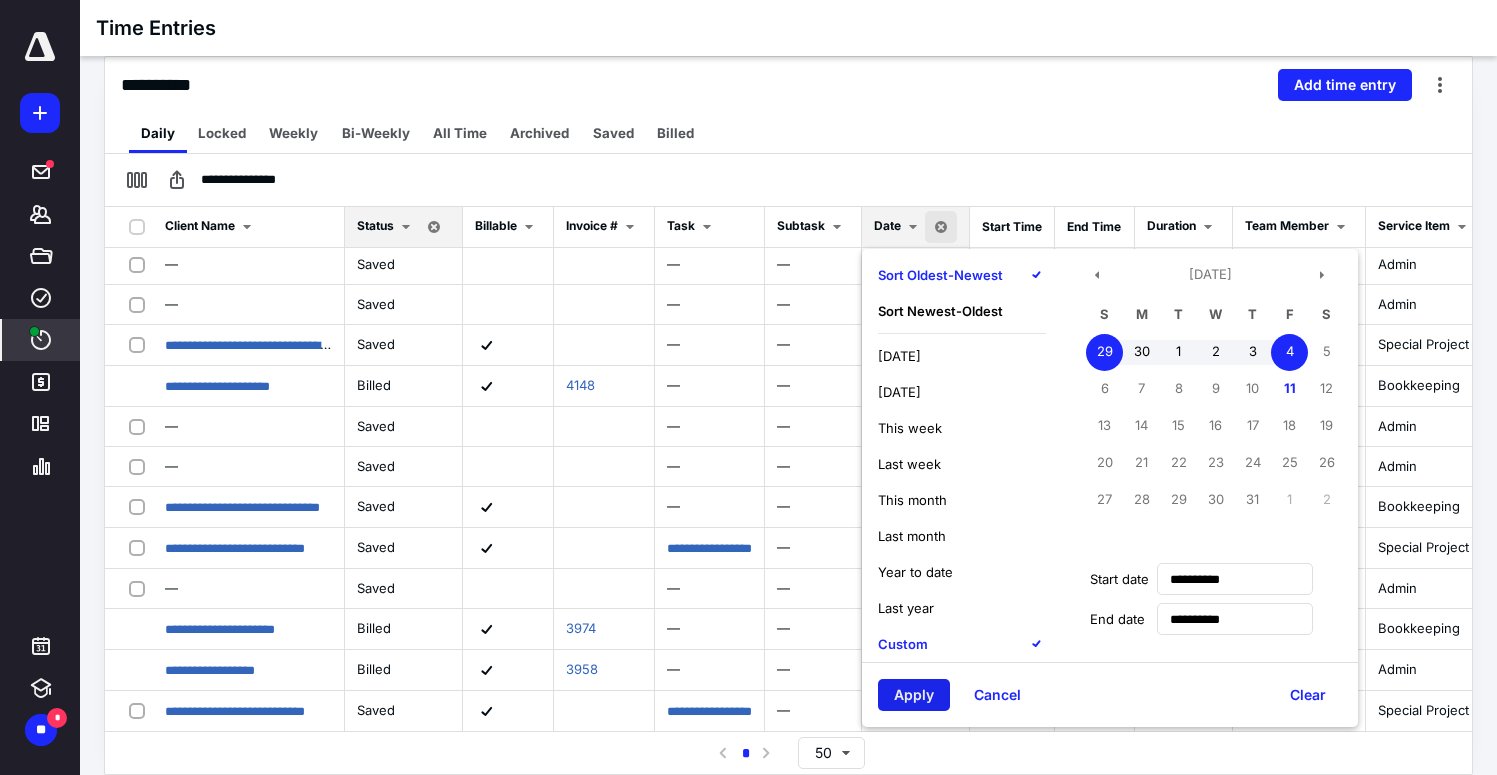 click on "Apply" at bounding box center [914, 695] 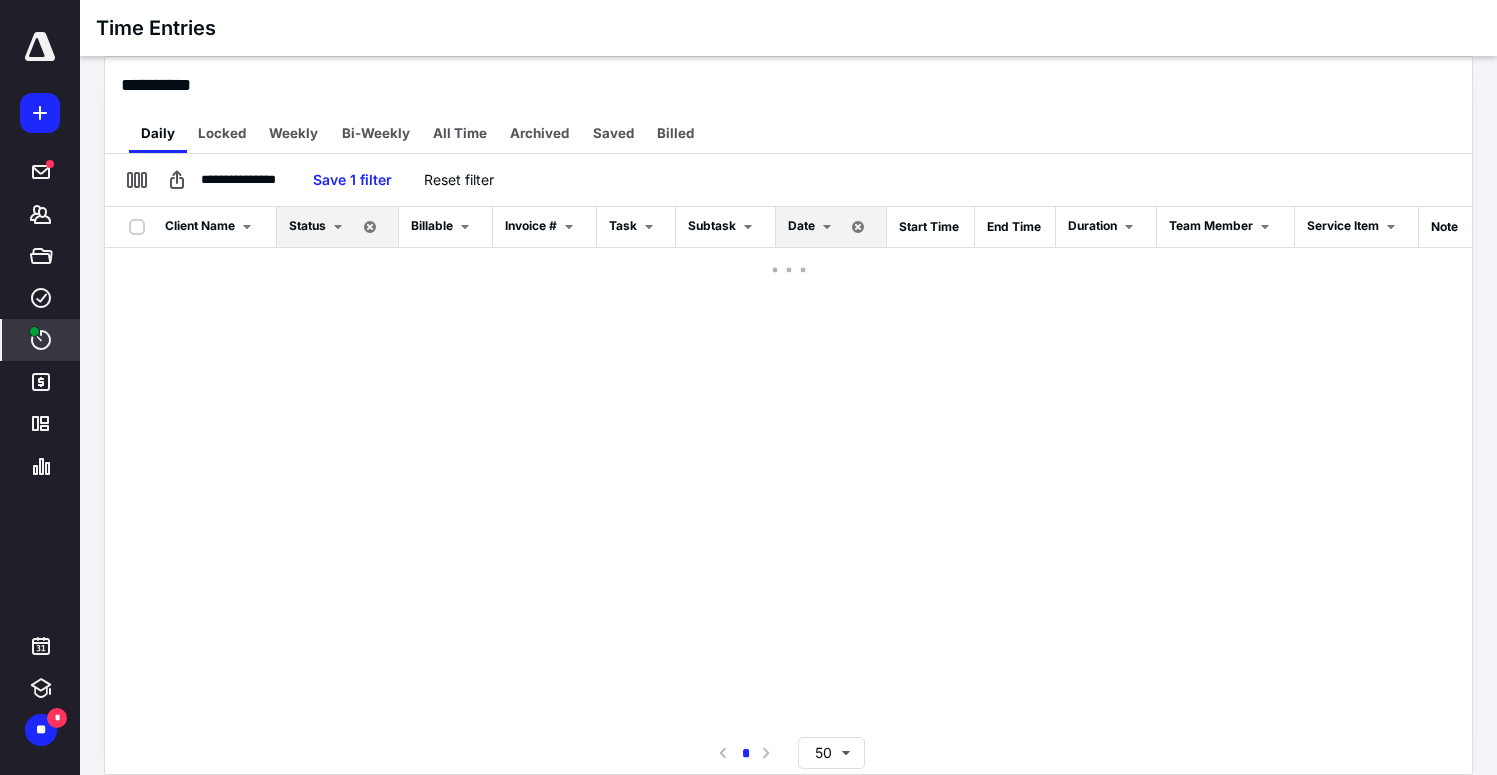 scroll, scrollTop: 0, scrollLeft: 0, axis: both 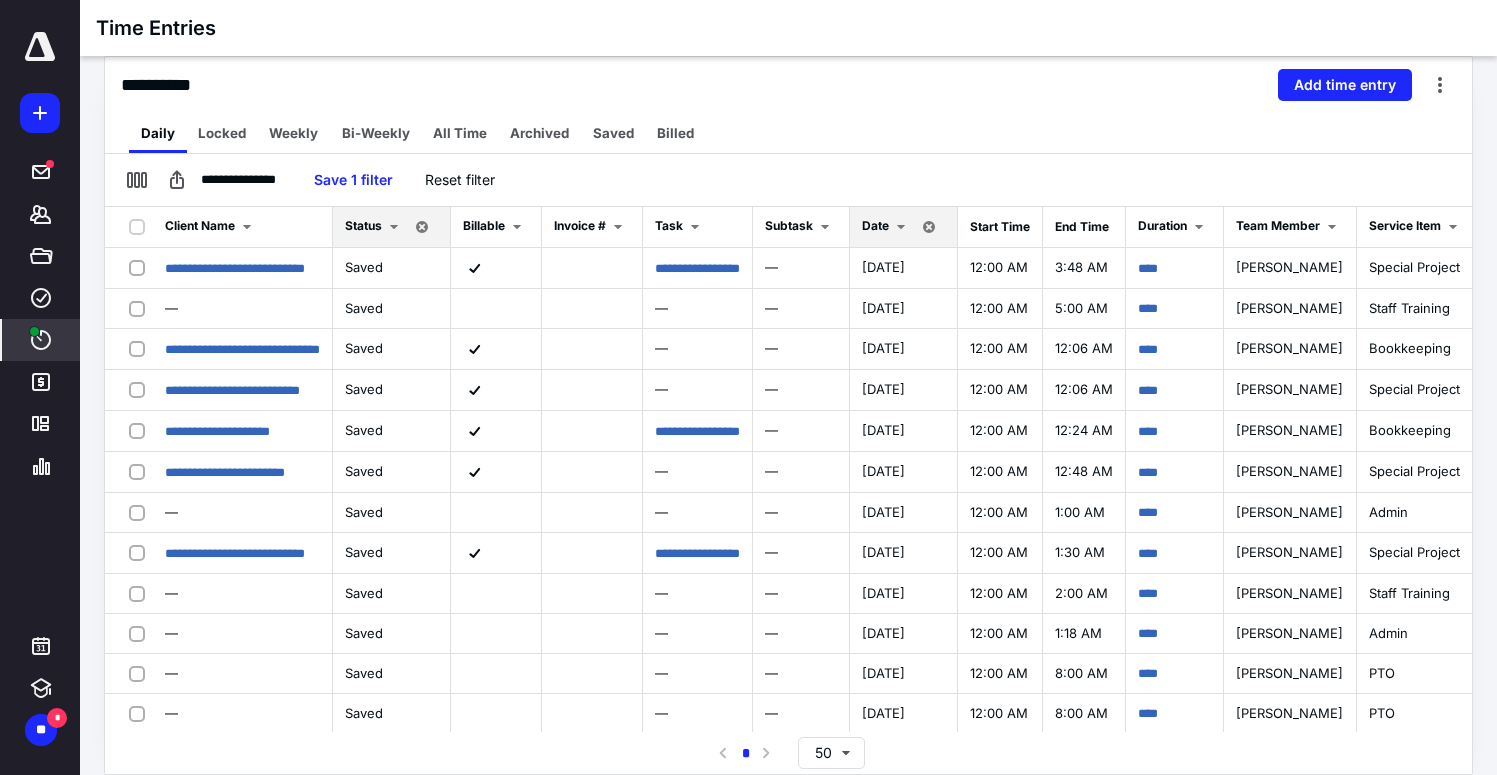 click on "Date" at bounding box center (875, 225) 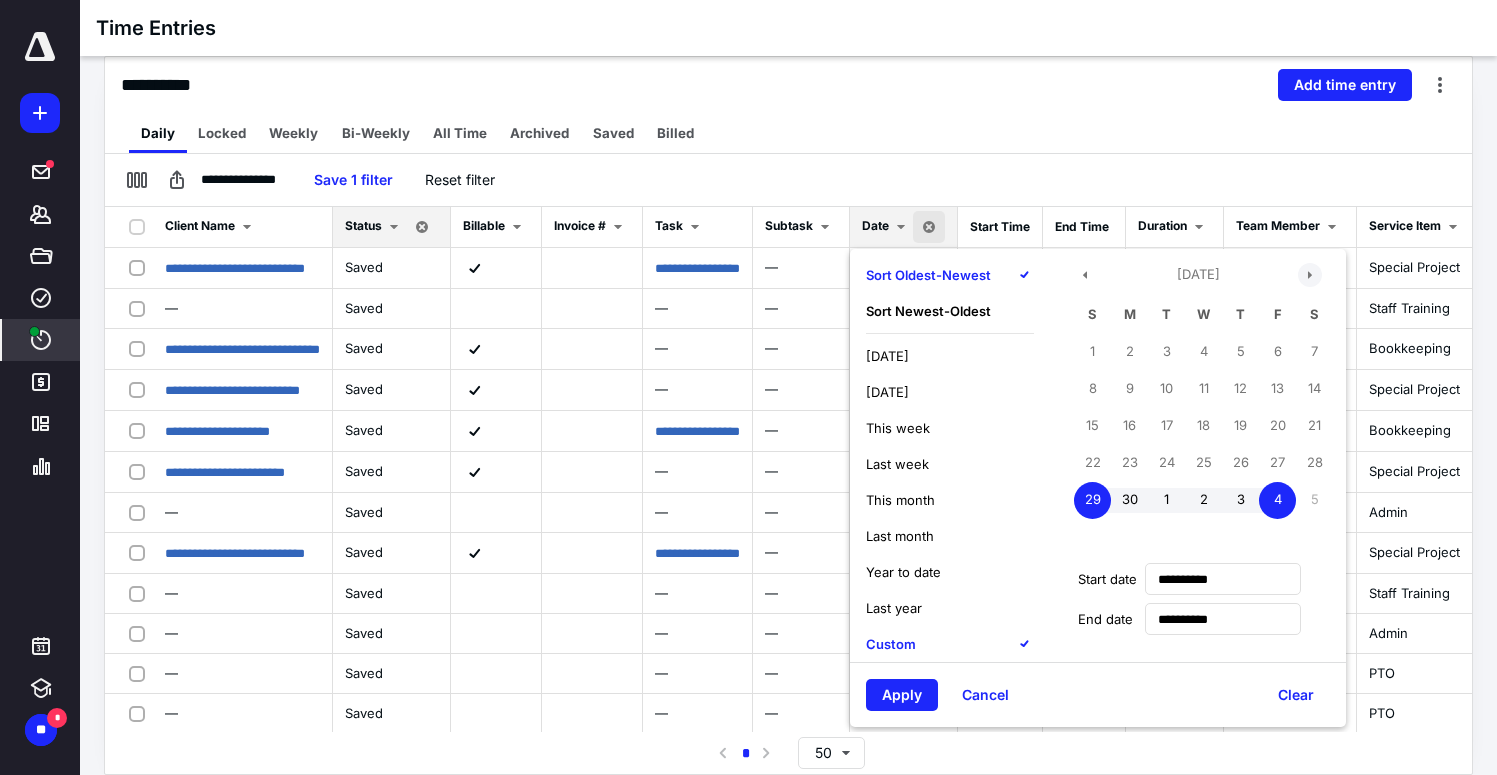 click at bounding box center (1310, 275) 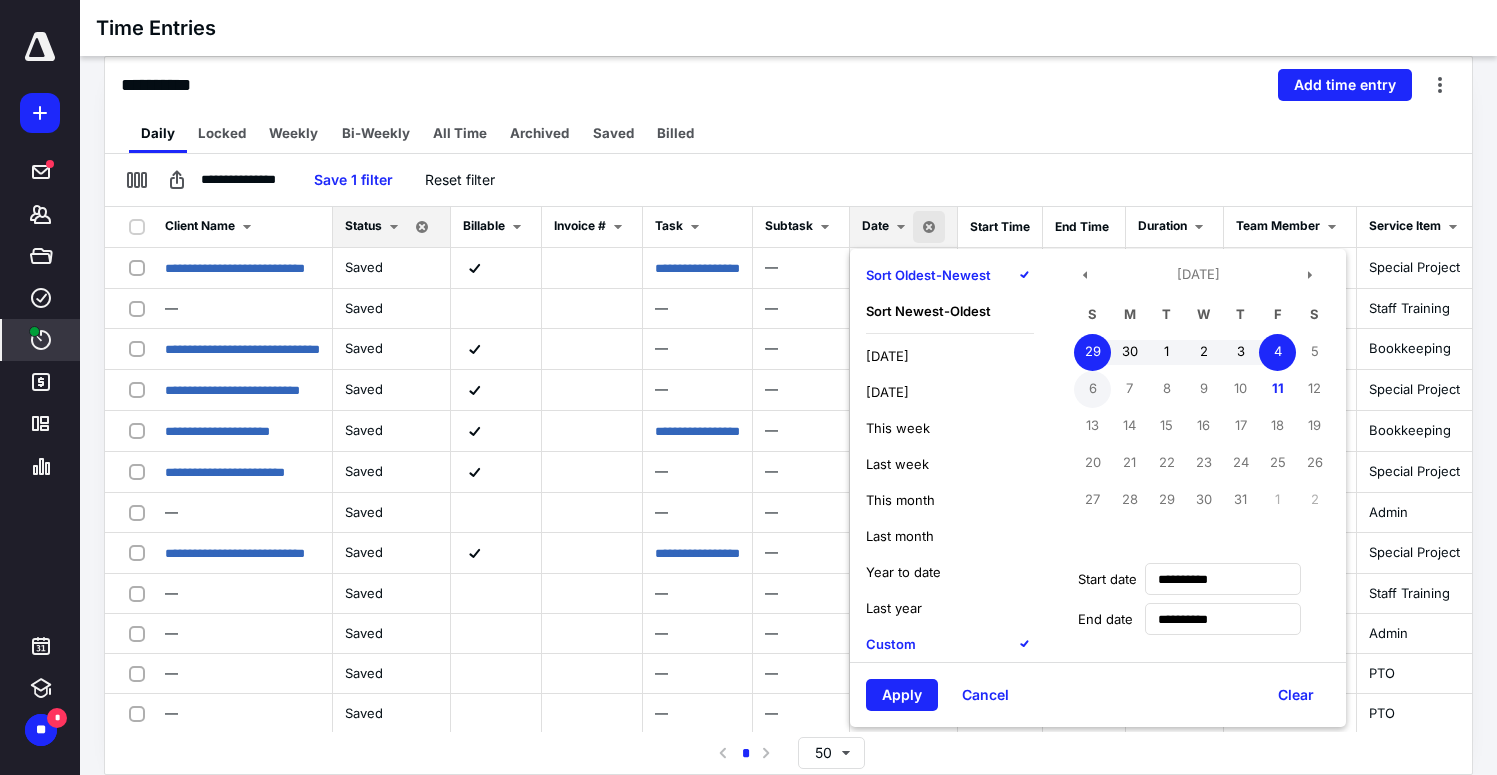 click on "6" at bounding box center [1092, 389] 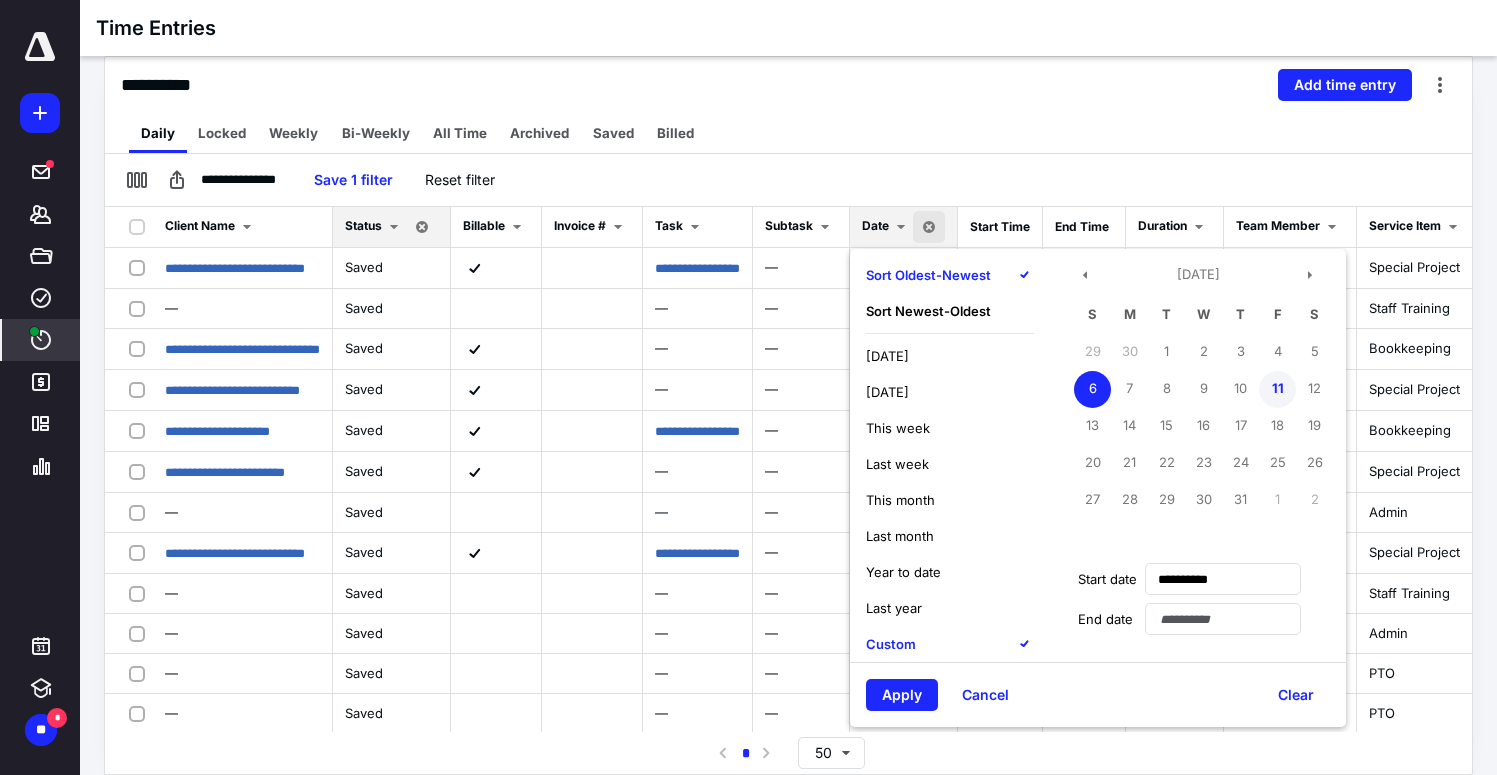 click on "11" at bounding box center (1277, 389) 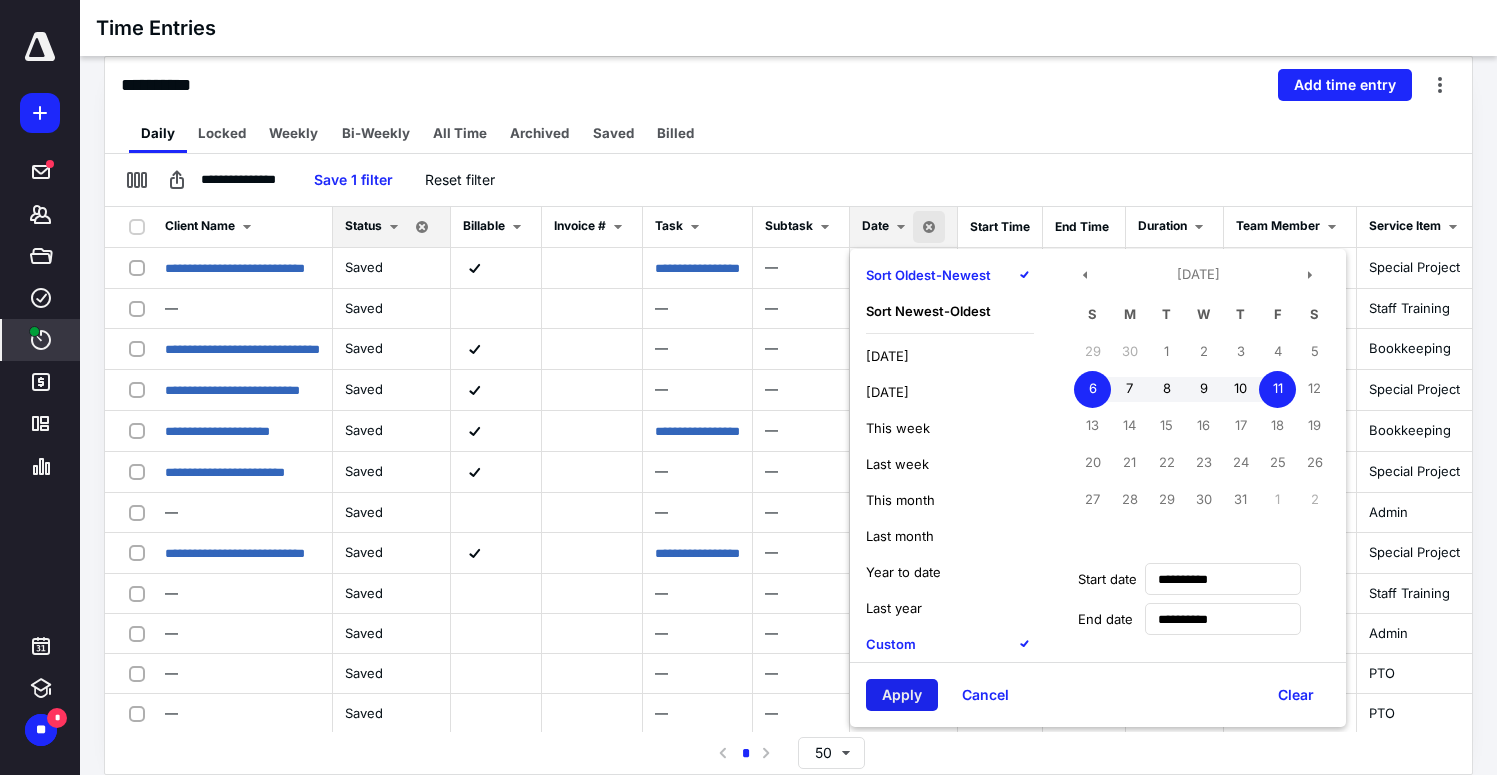 click on "Apply" at bounding box center [902, 695] 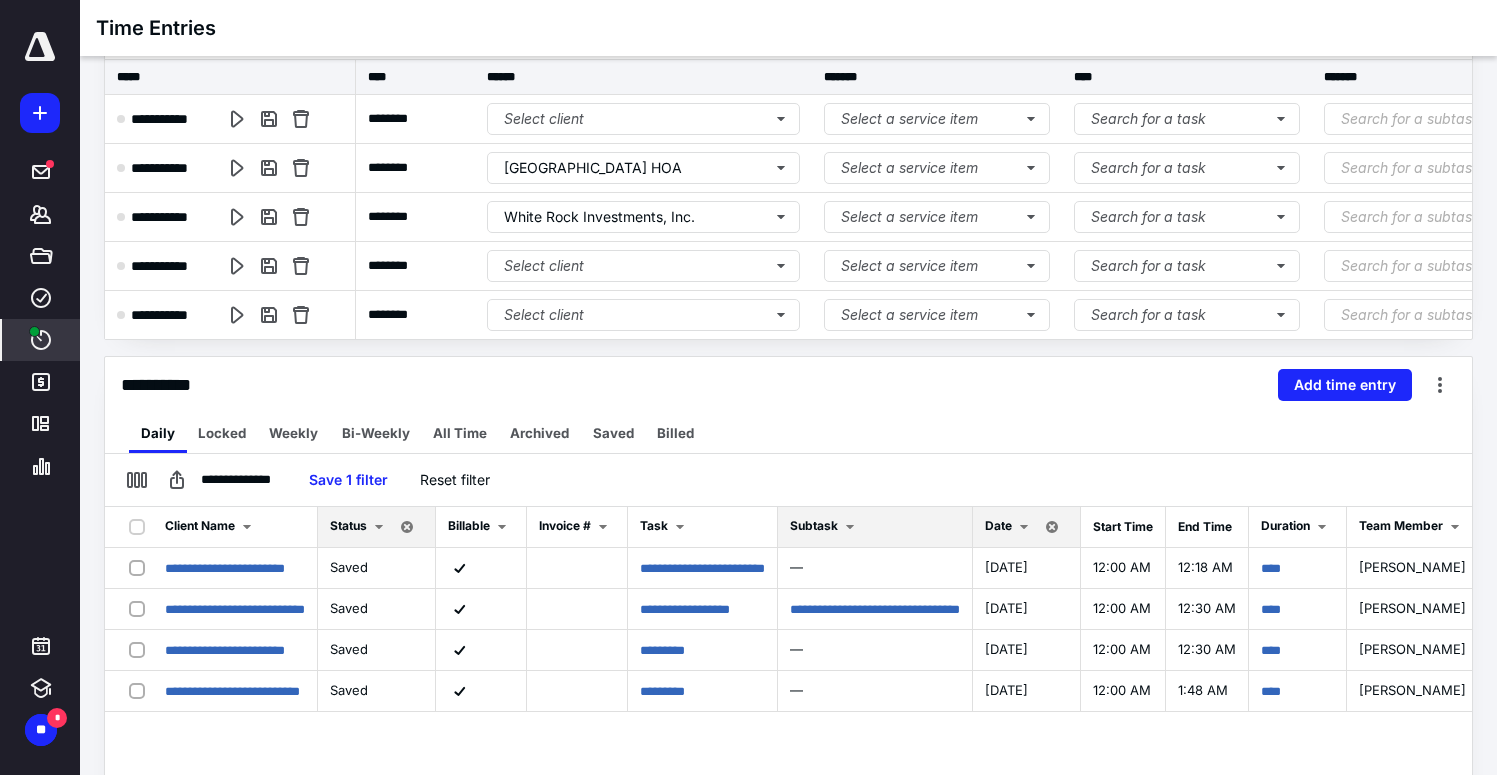 scroll, scrollTop: 0, scrollLeft: 0, axis: both 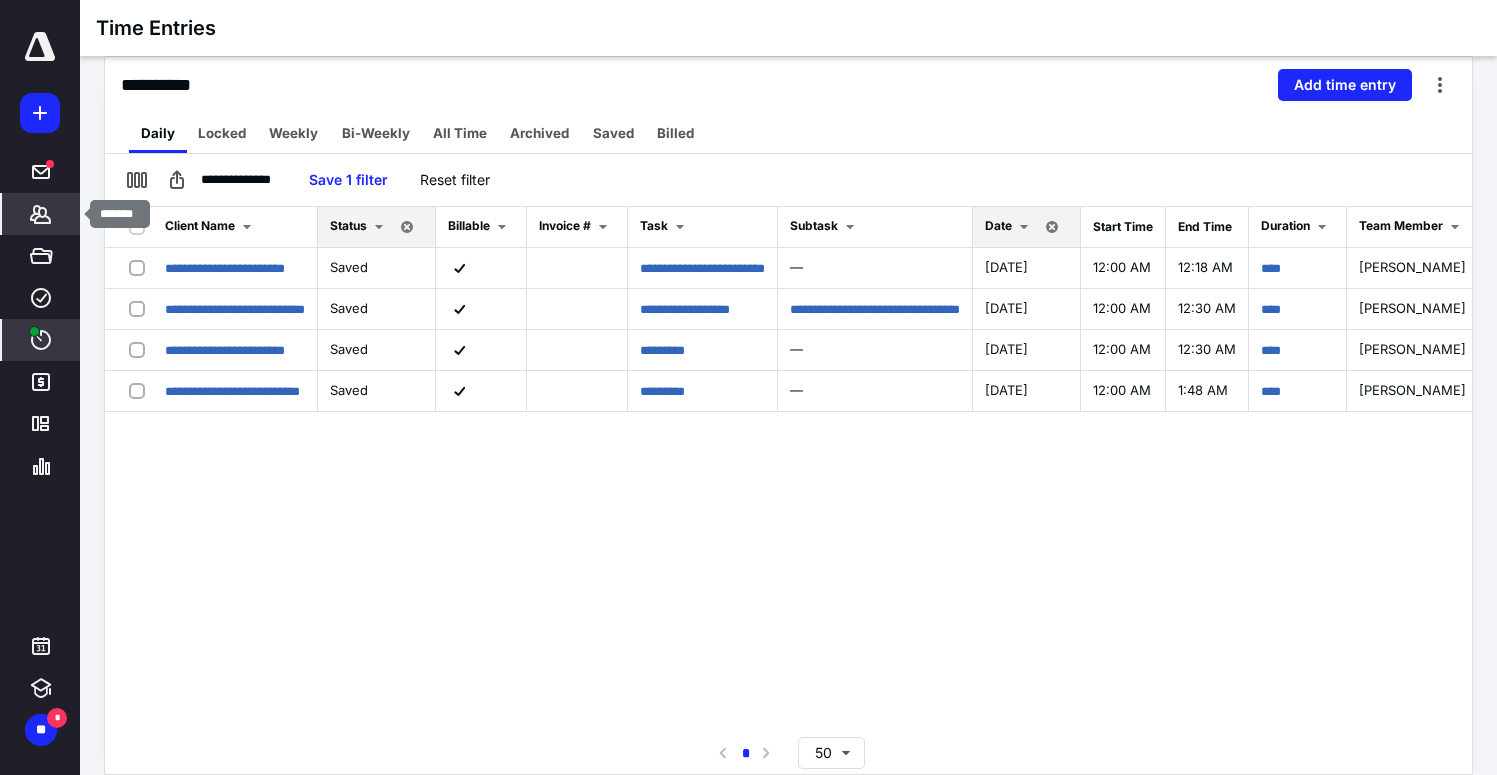click 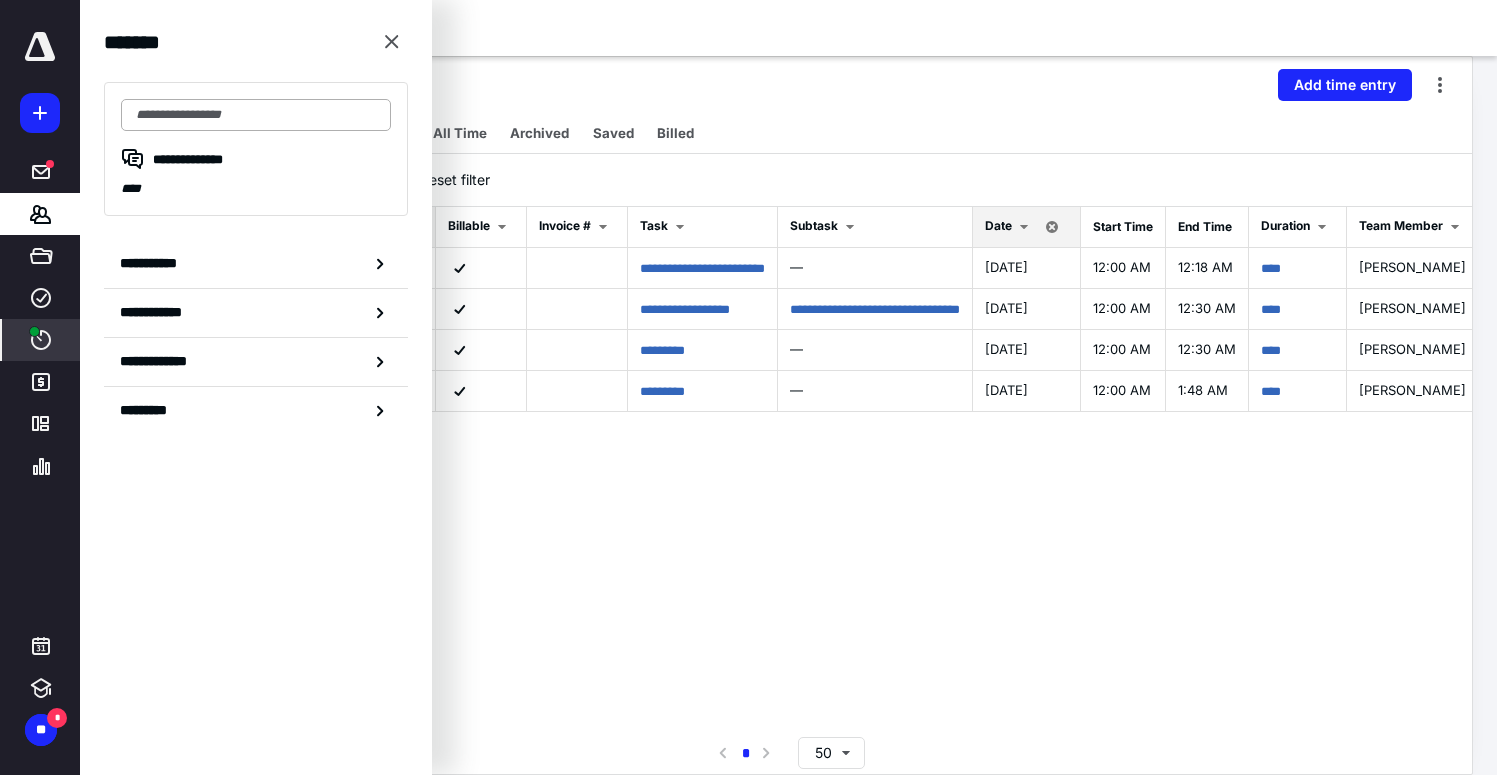 click at bounding box center (256, 115) 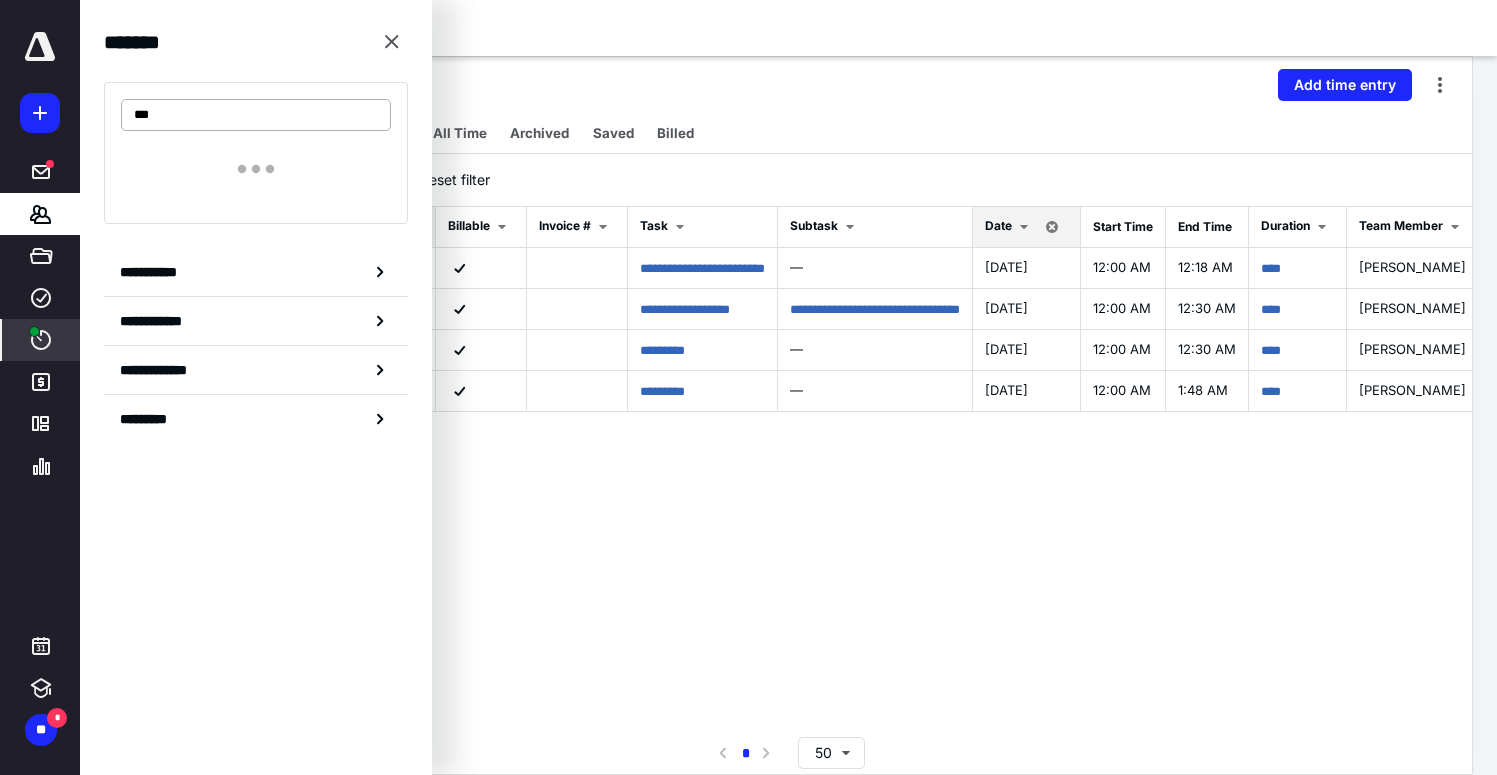 type on "****" 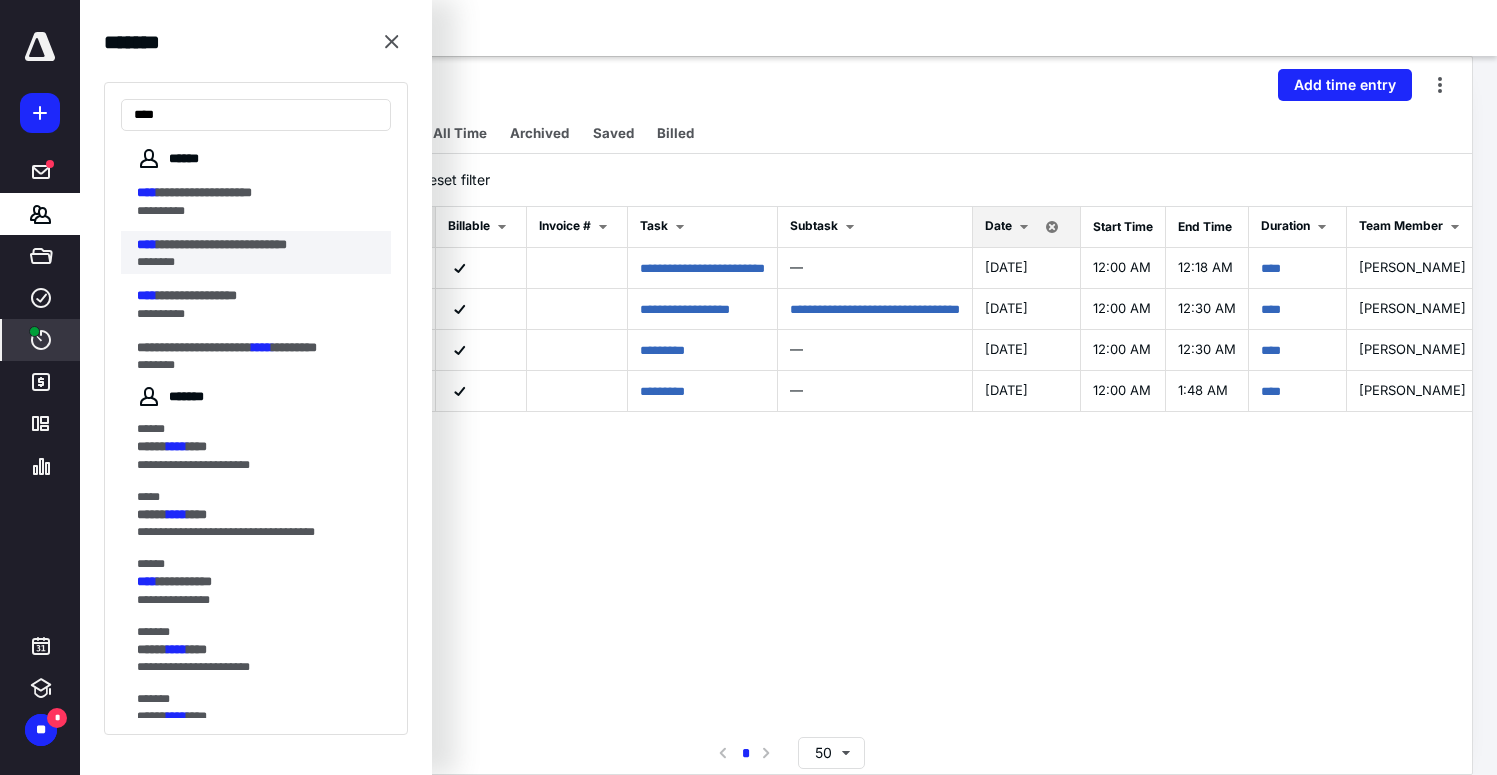 click on "**********" at bounding box center (222, 244) 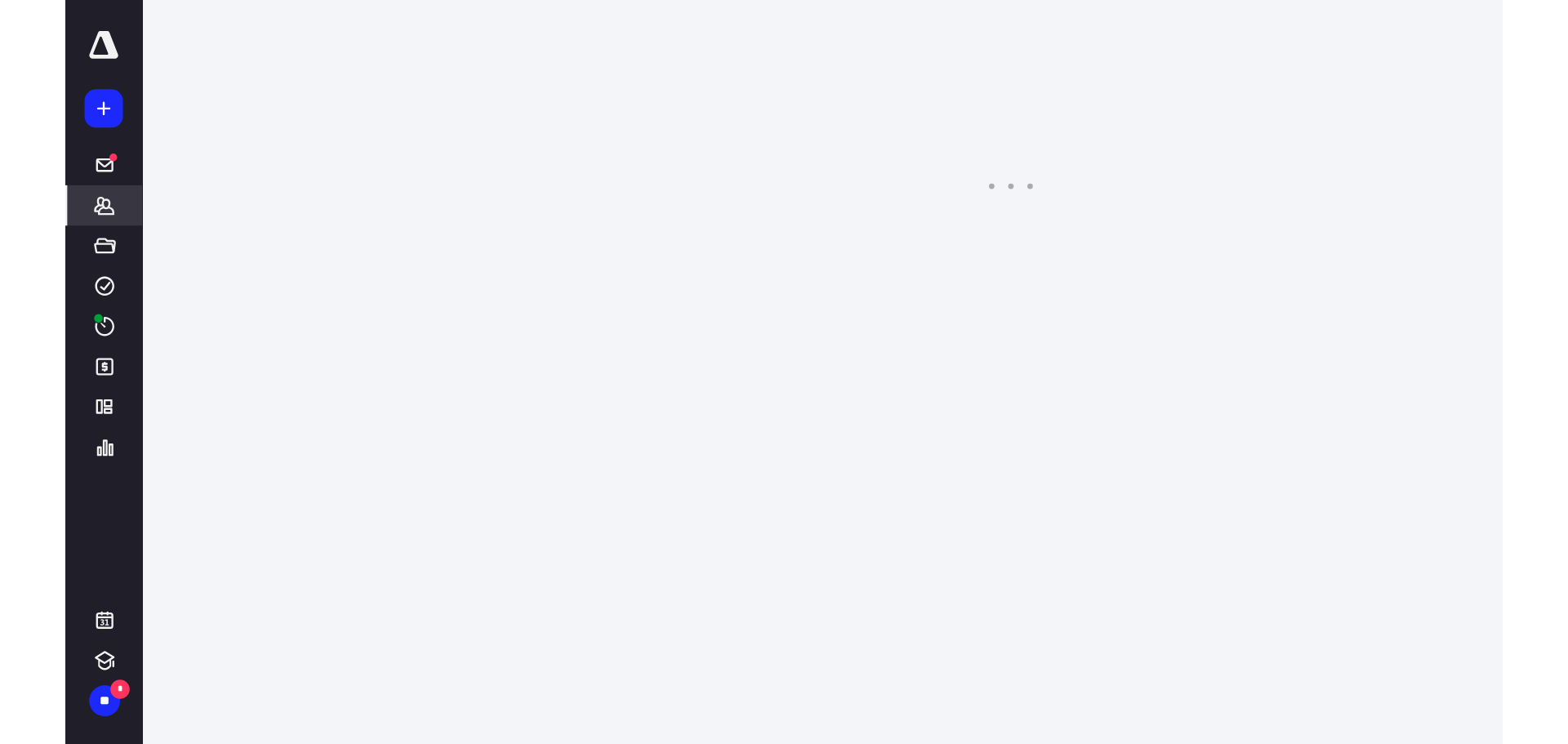 scroll, scrollTop: 0, scrollLeft: 0, axis: both 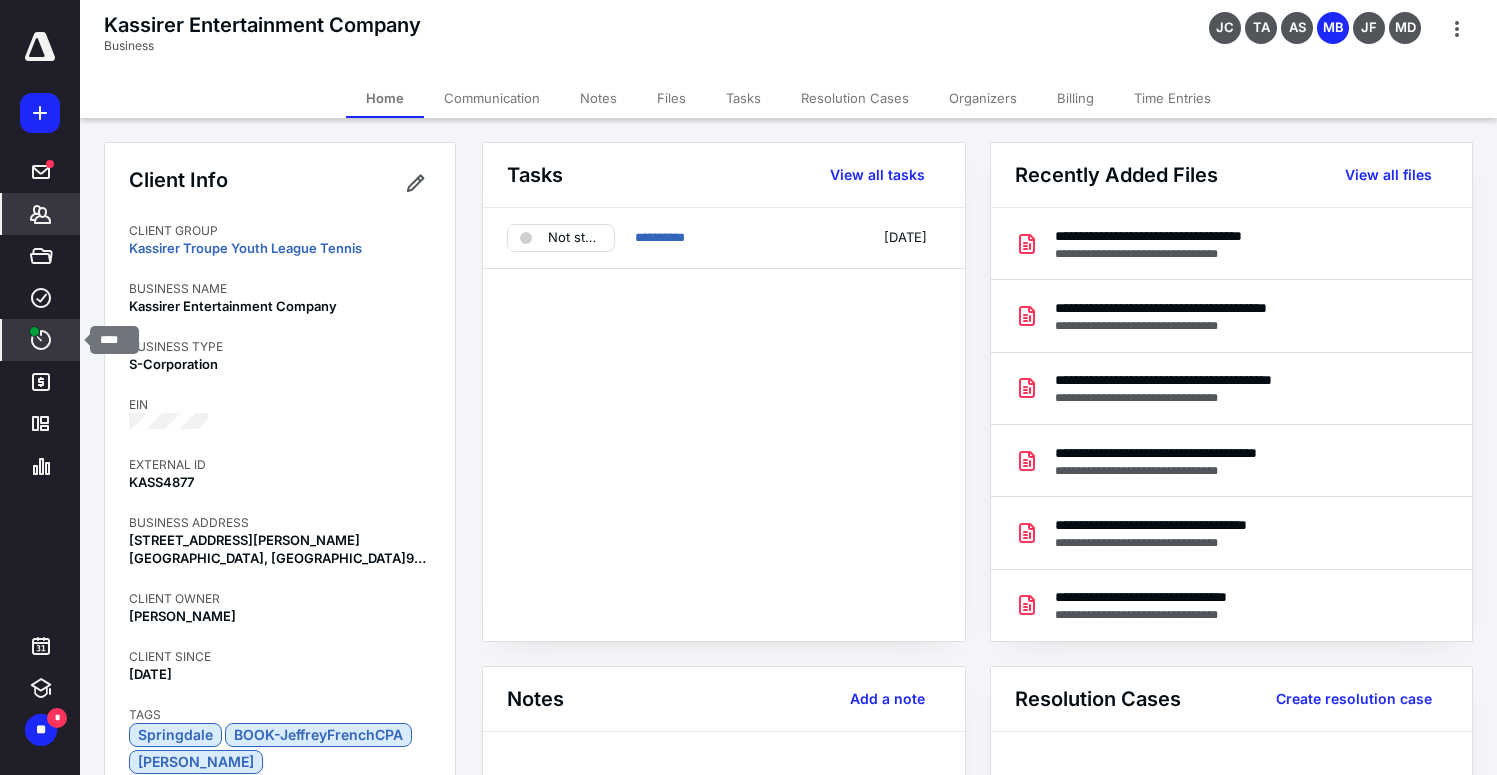 click 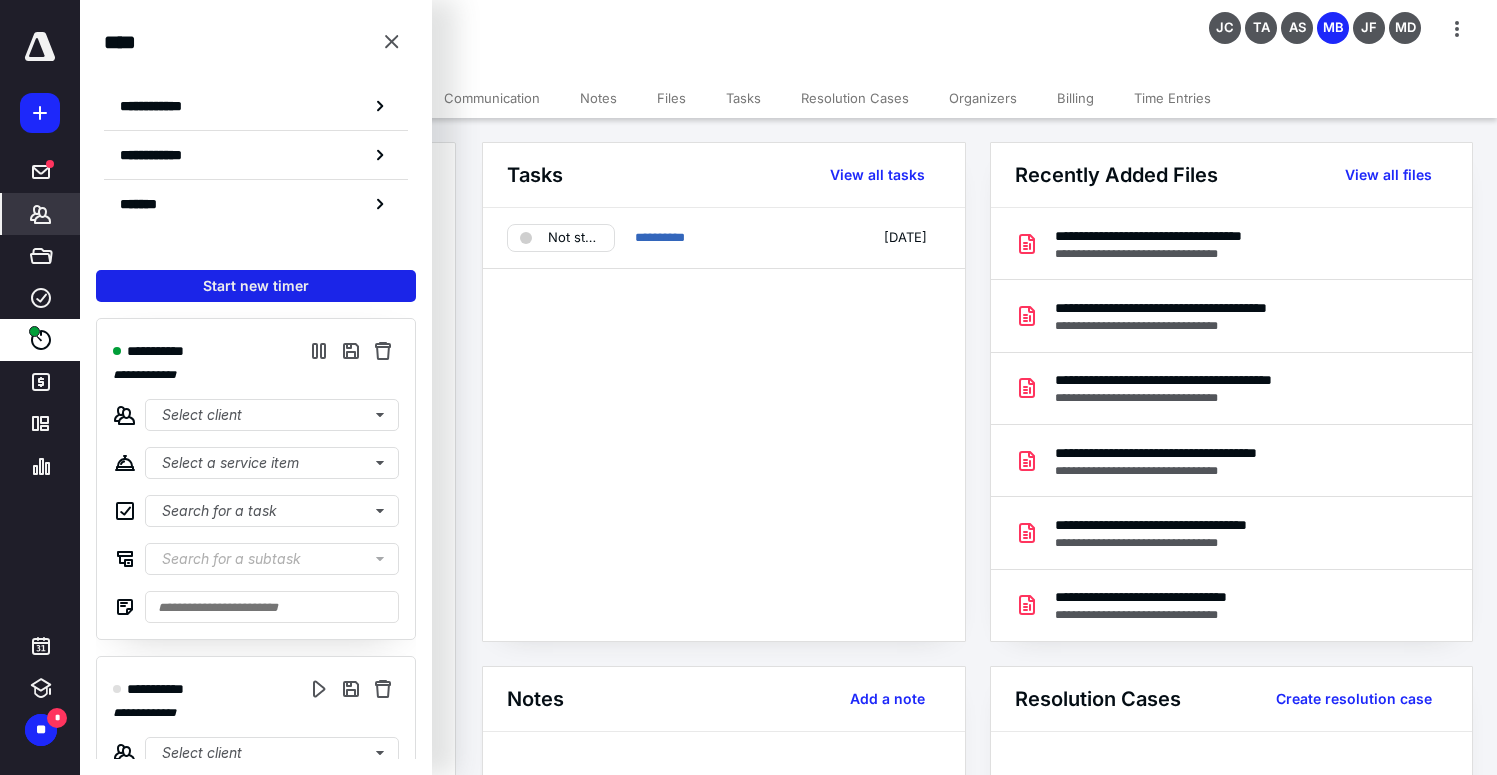 click on "Start new timer" at bounding box center (256, 286) 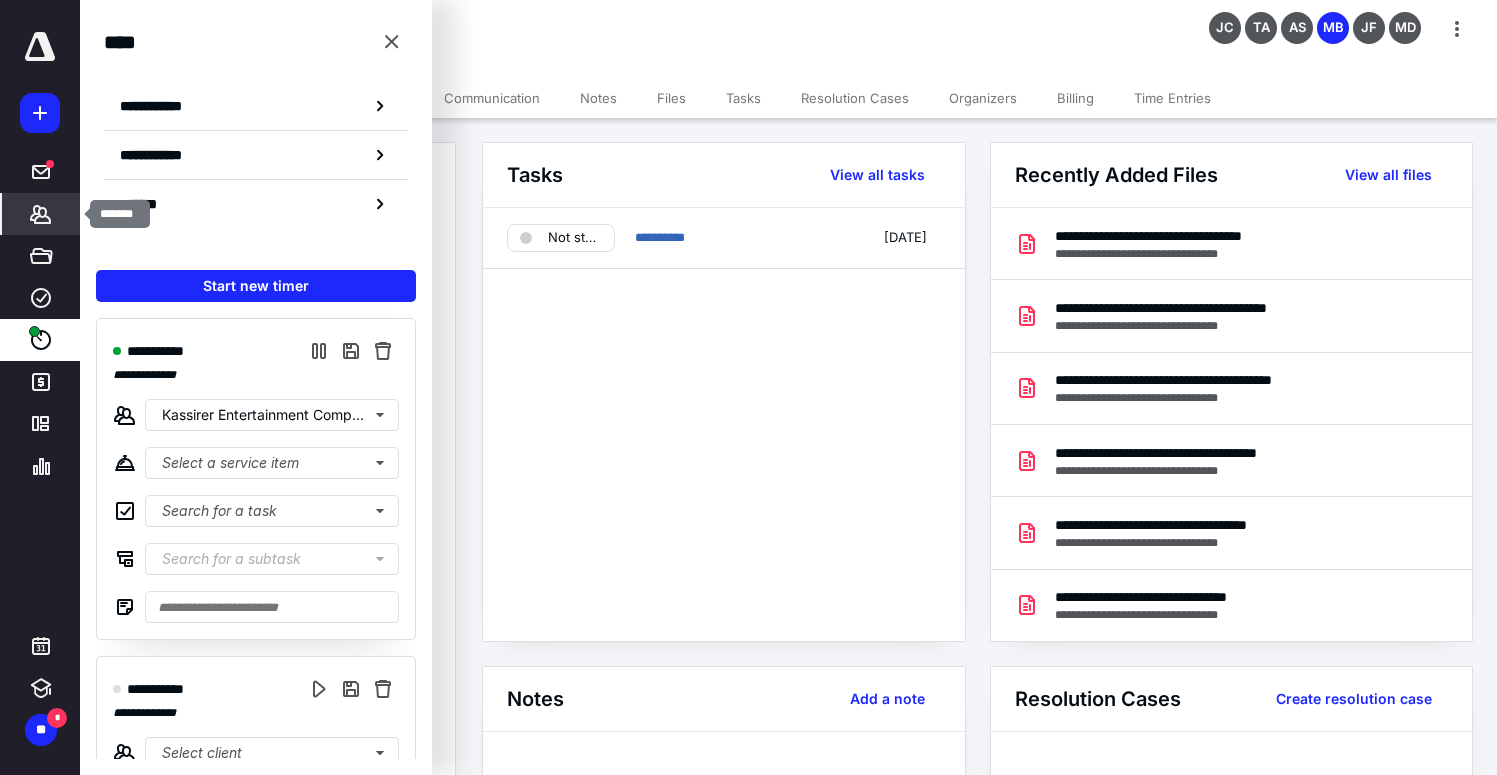 click 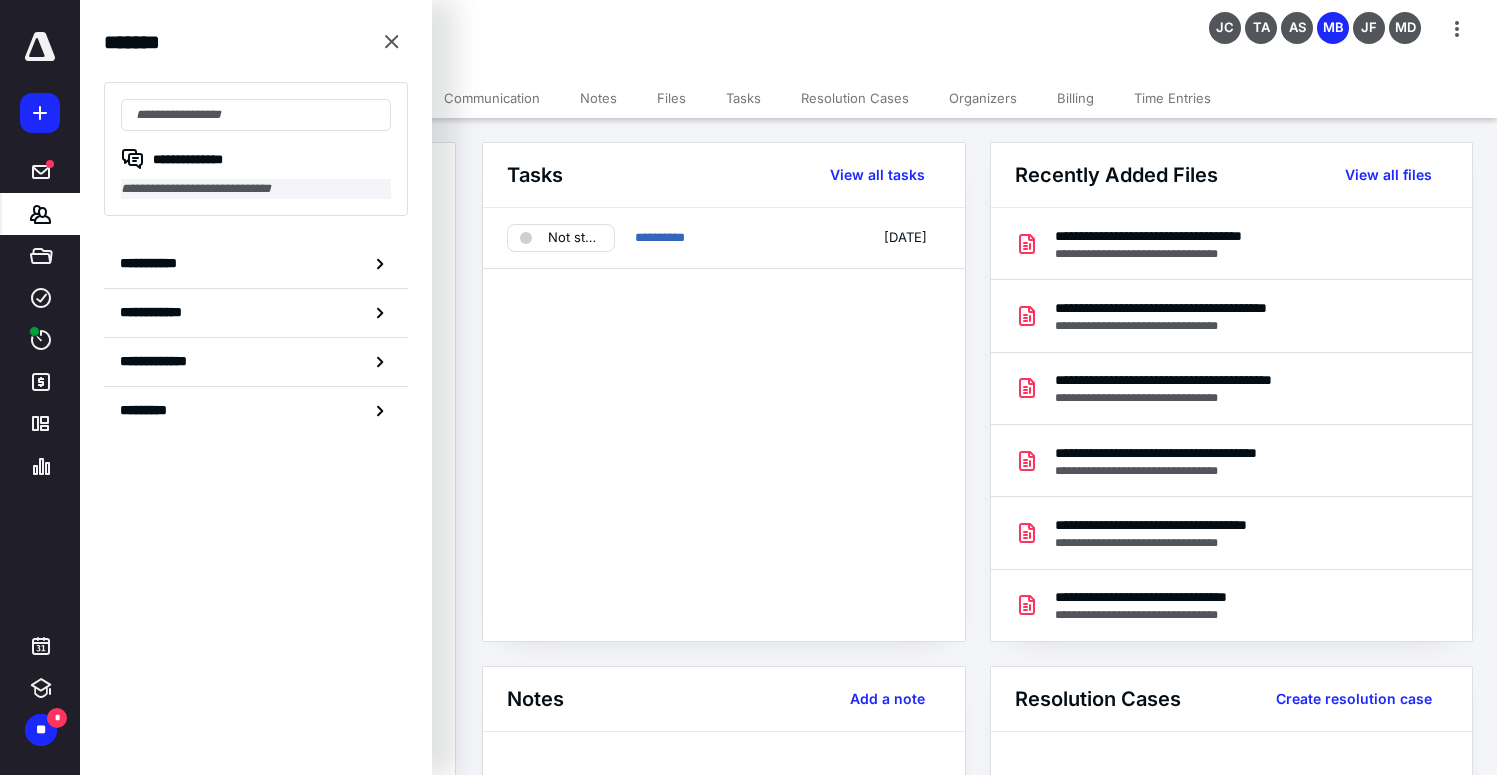 click on "**********" at bounding box center (256, 189) 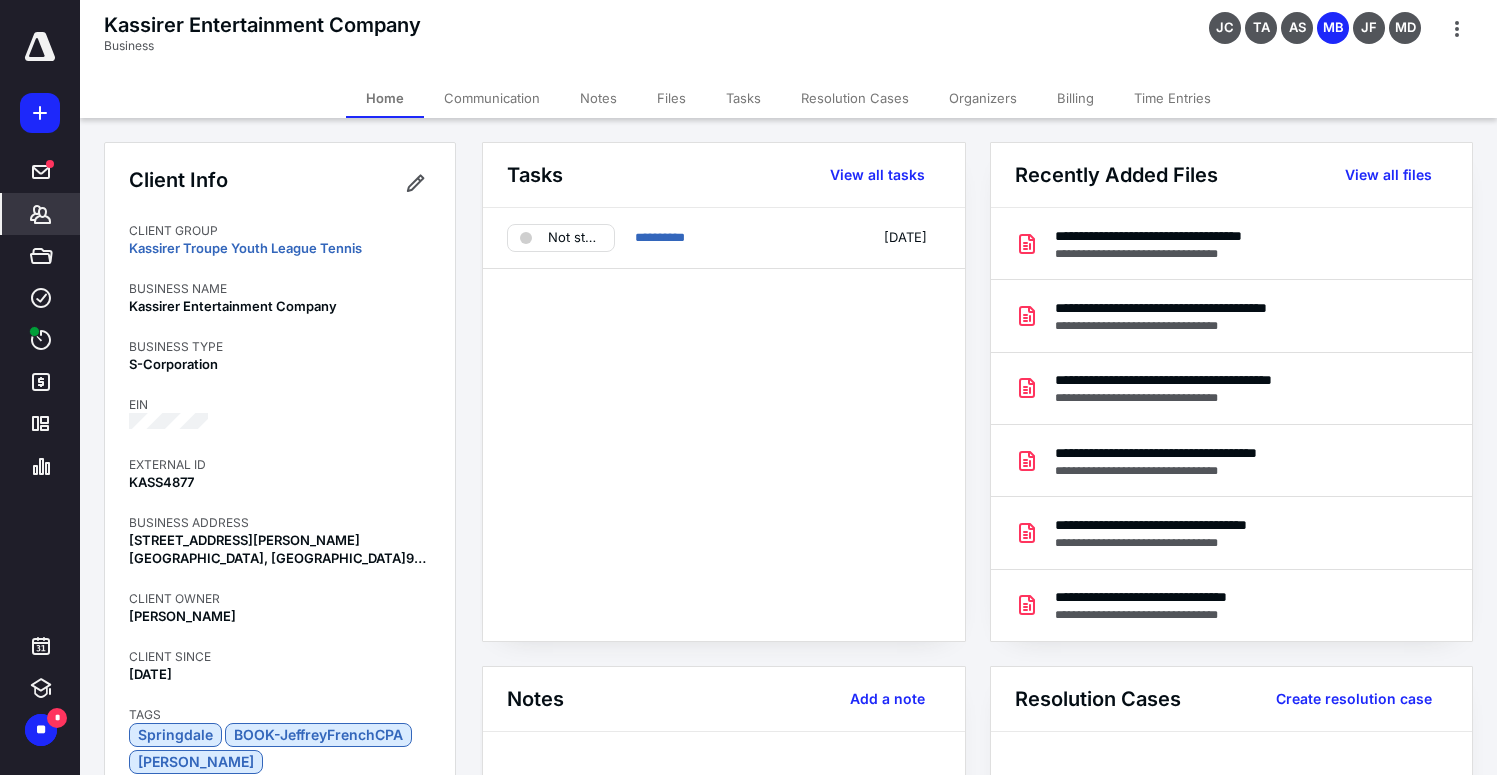 click on "Files" at bounding box center (671, 98) 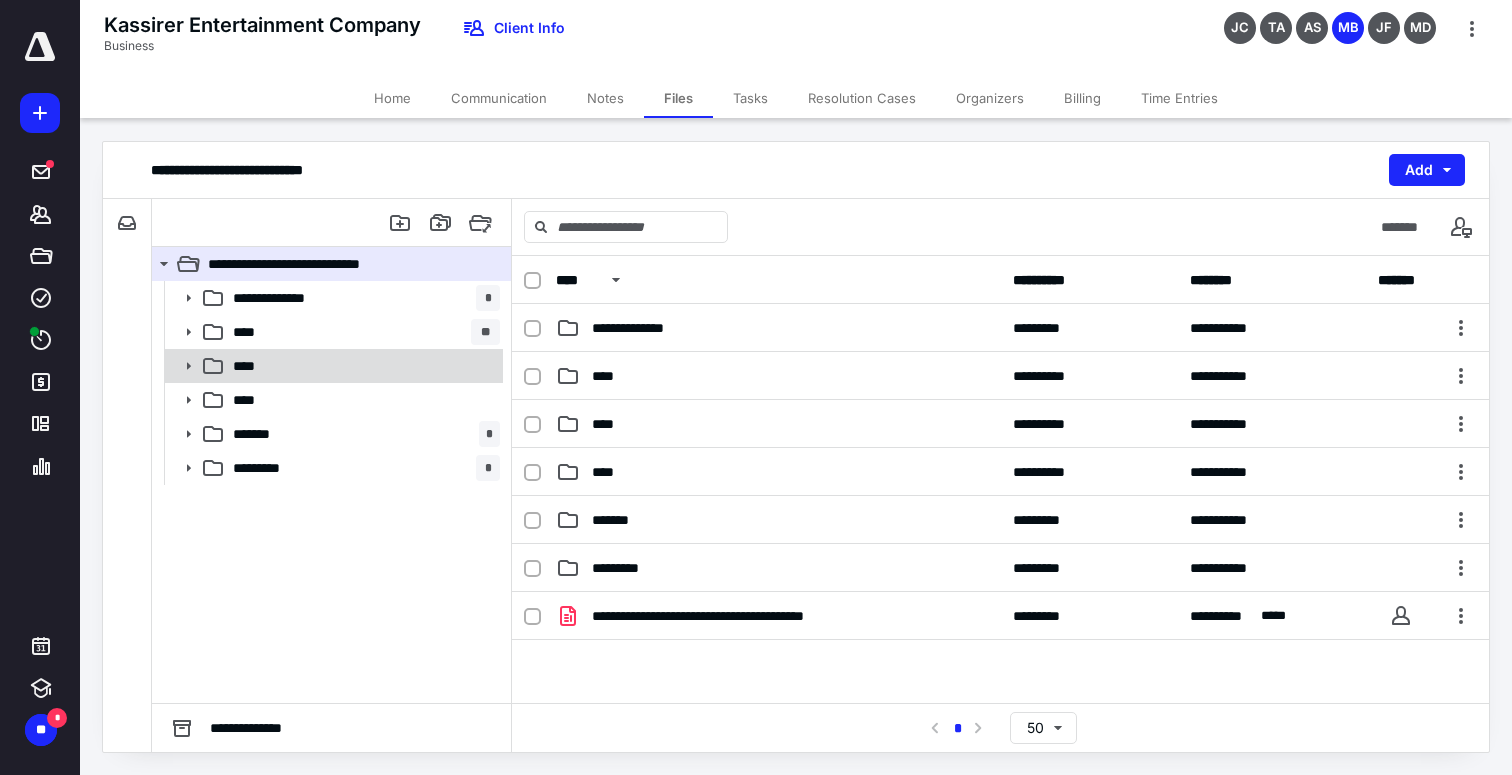 click 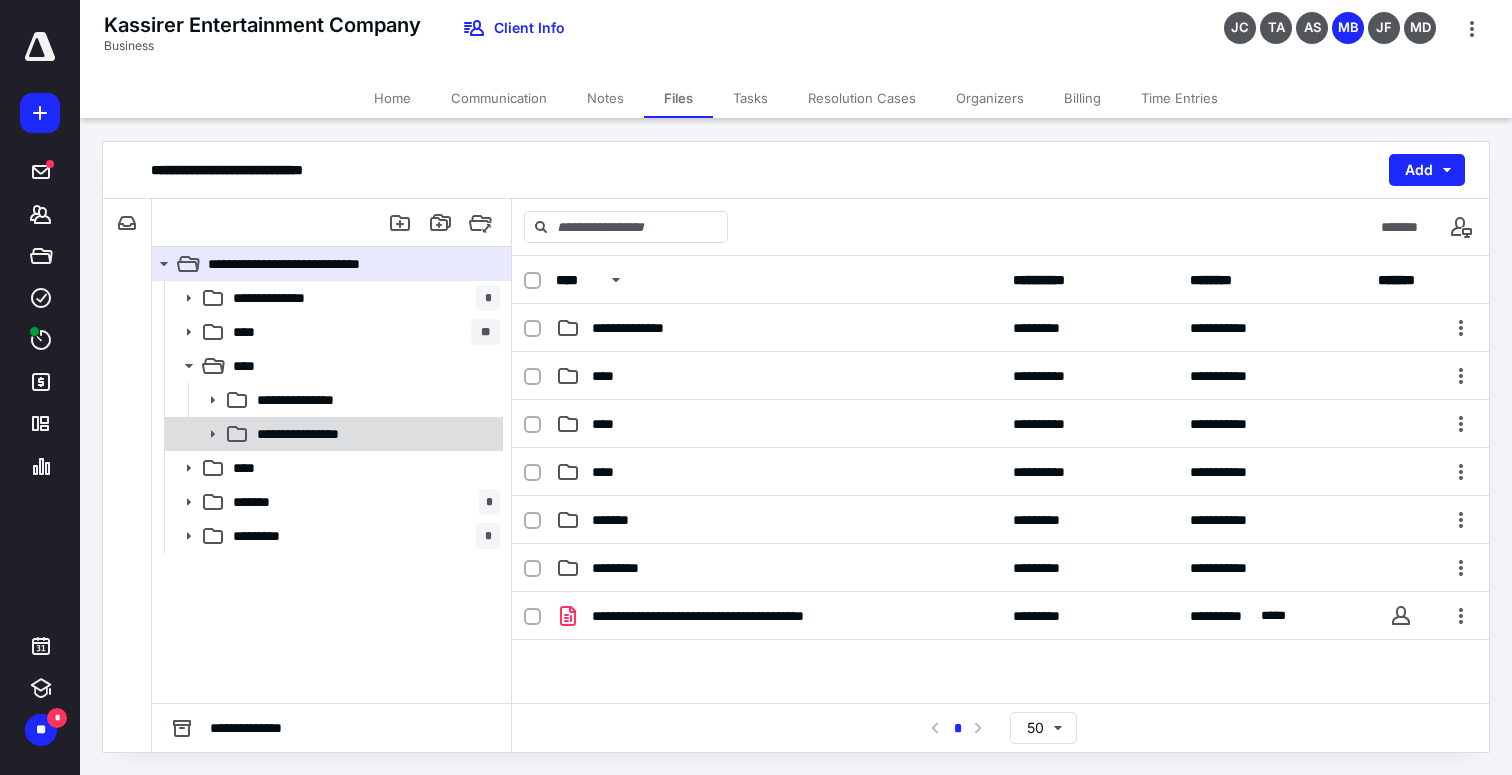 click 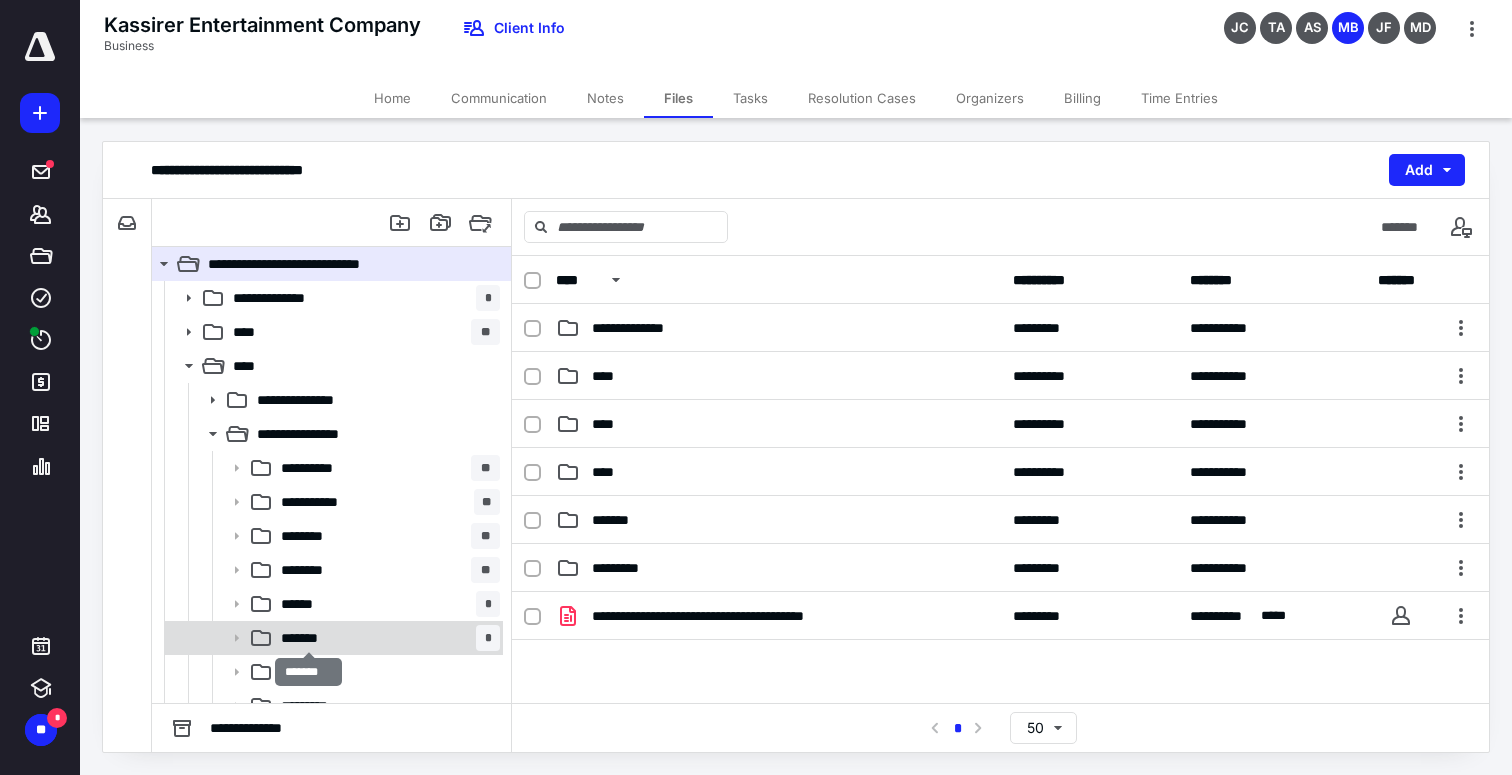 click on "*******" at bounding box center [308, 638] 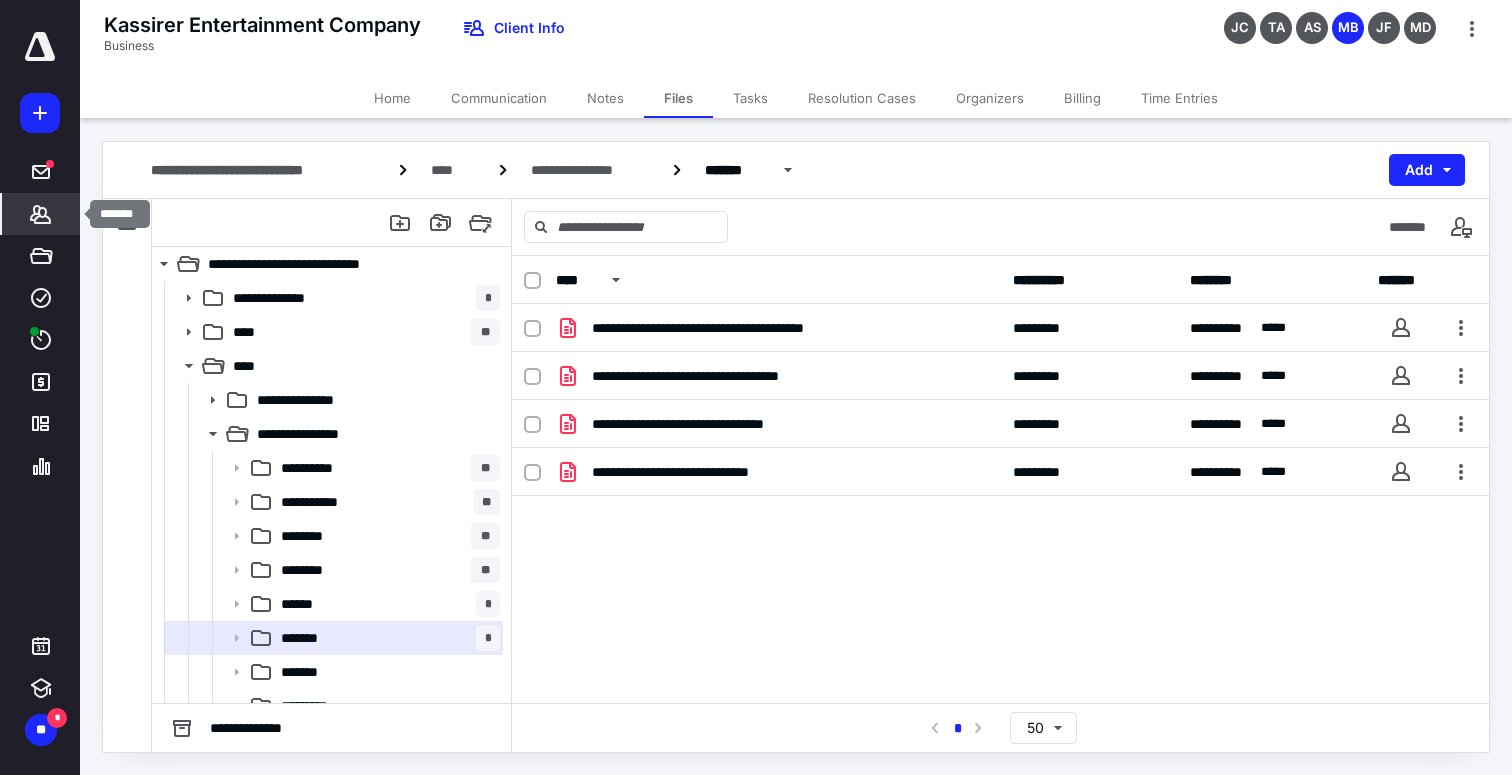 click 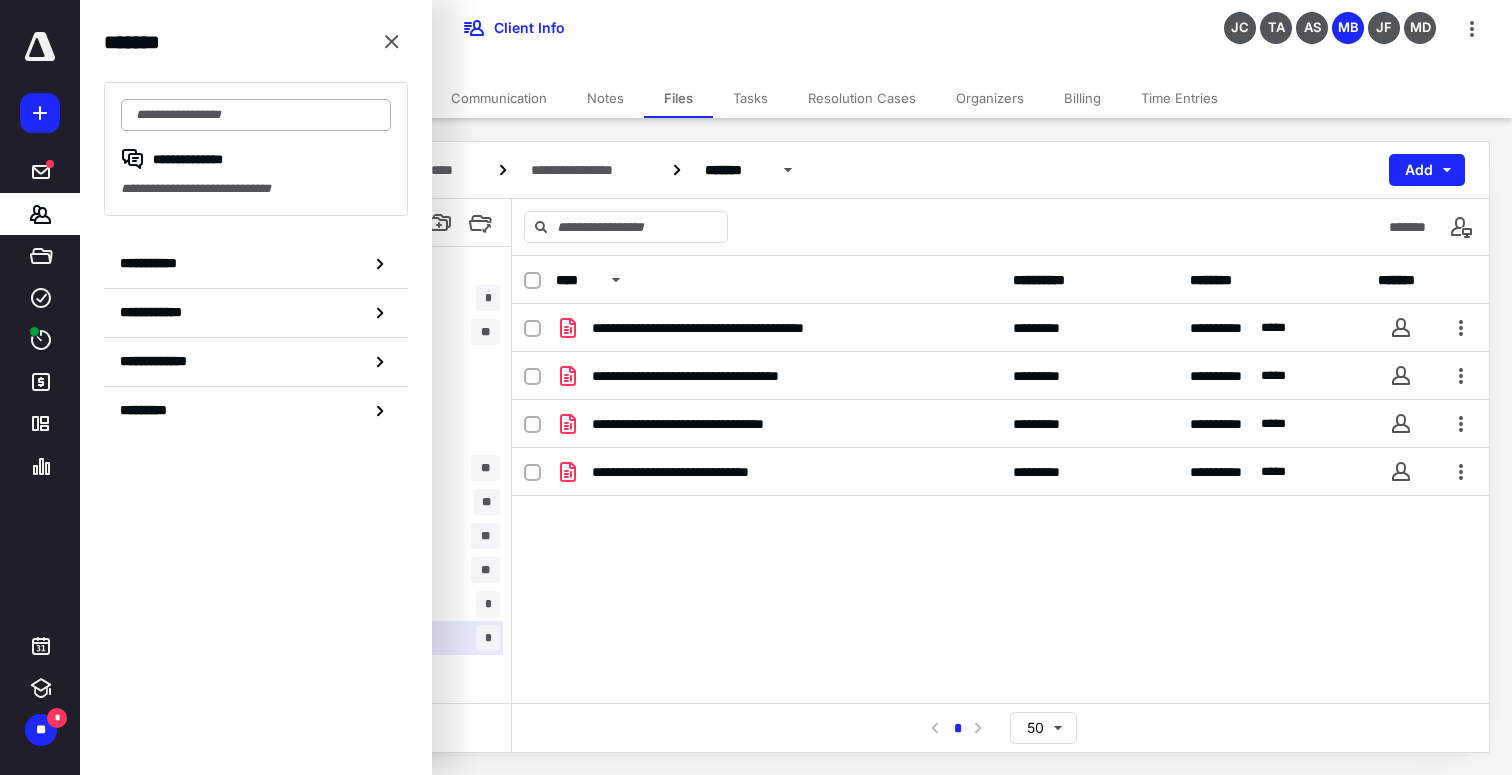 click at bounding box center [256, 115] 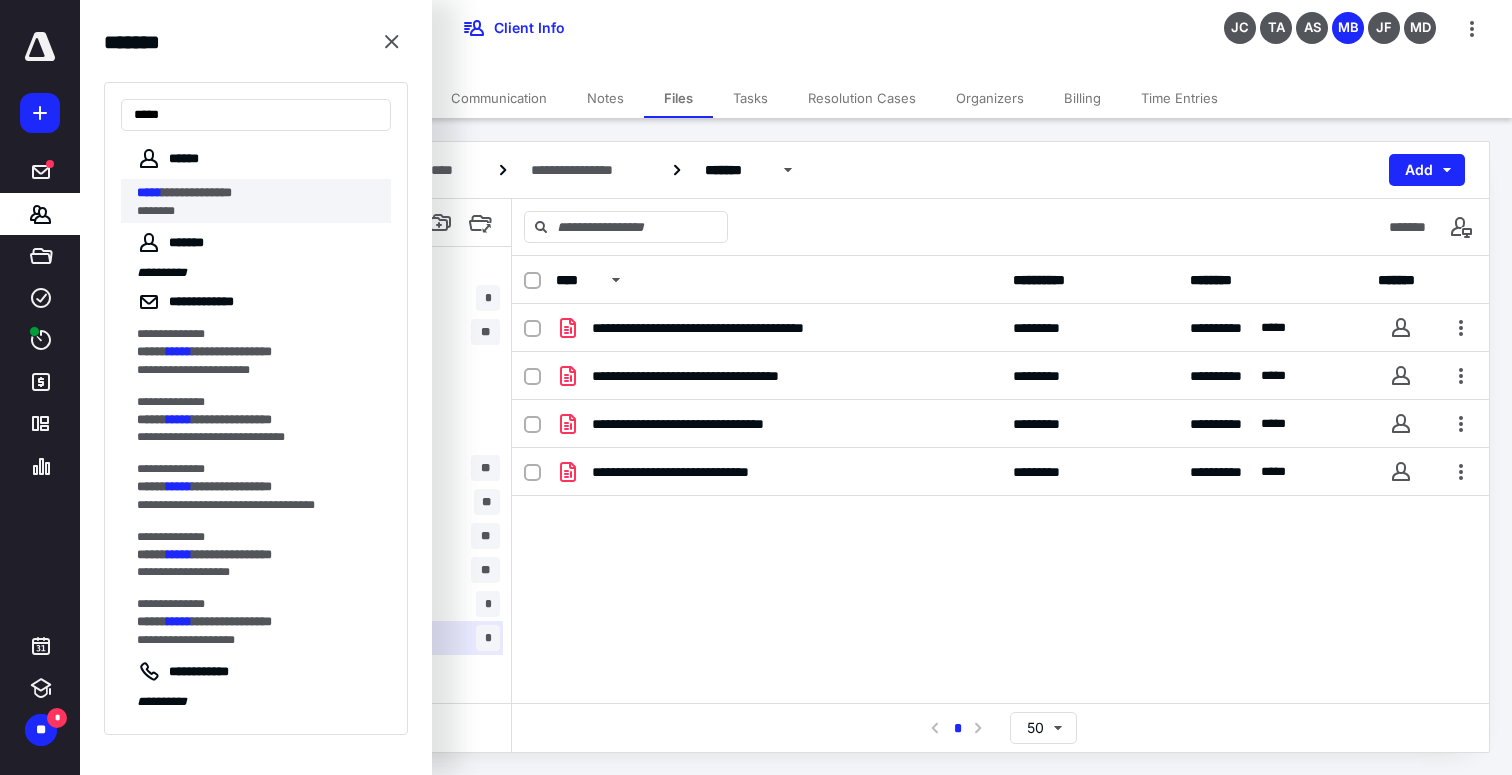 type on "*****" 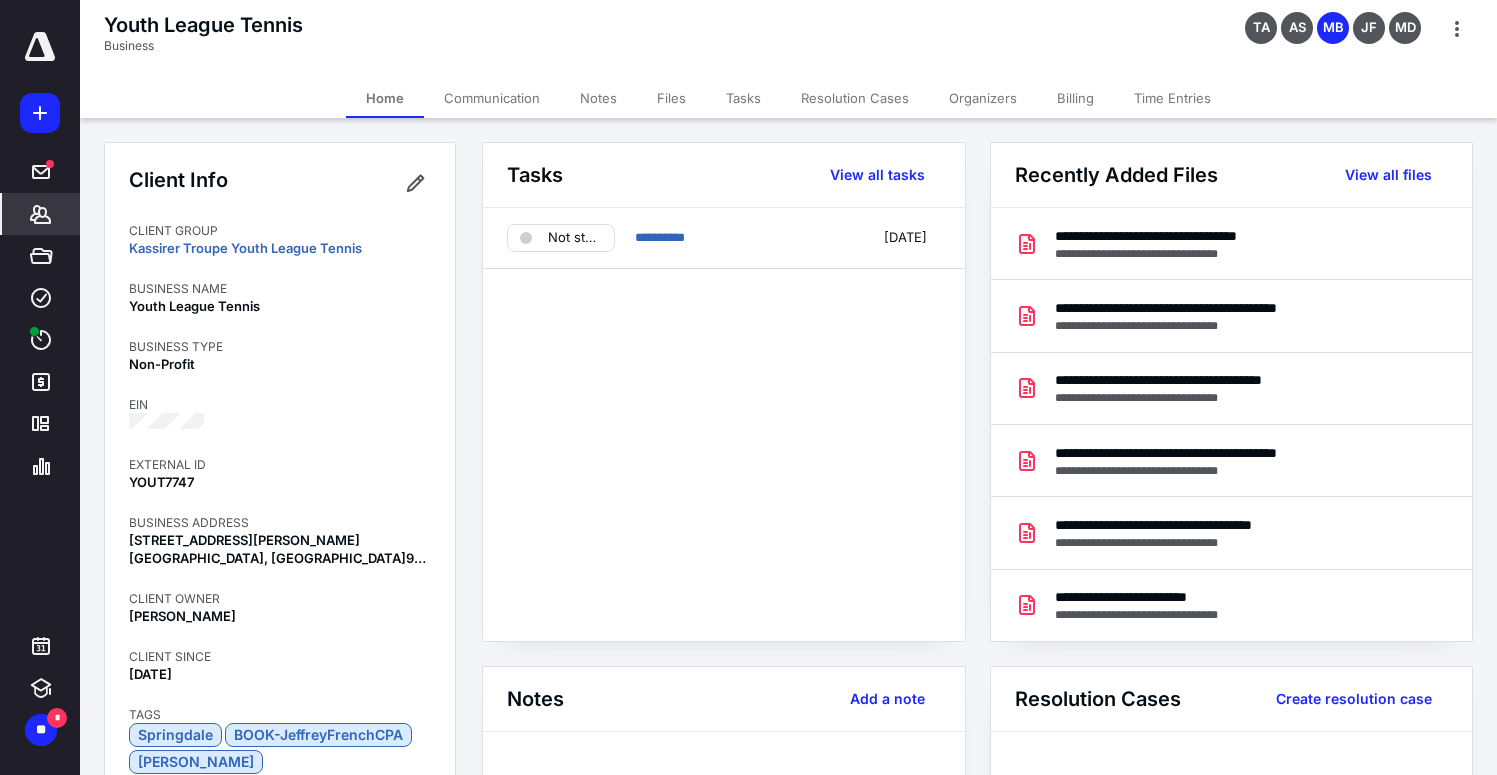 click on "Files" at bounding box center [671, 98] 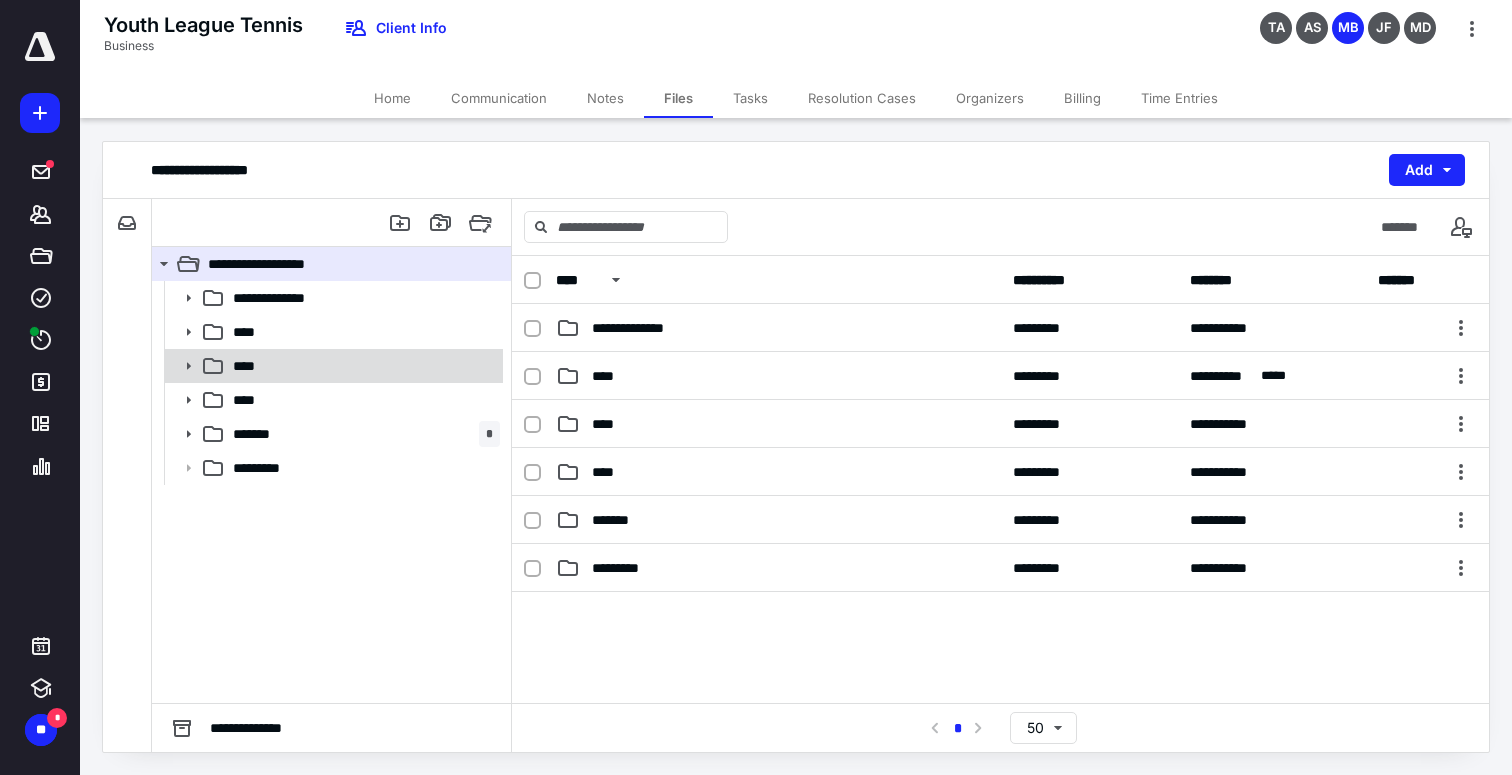 click 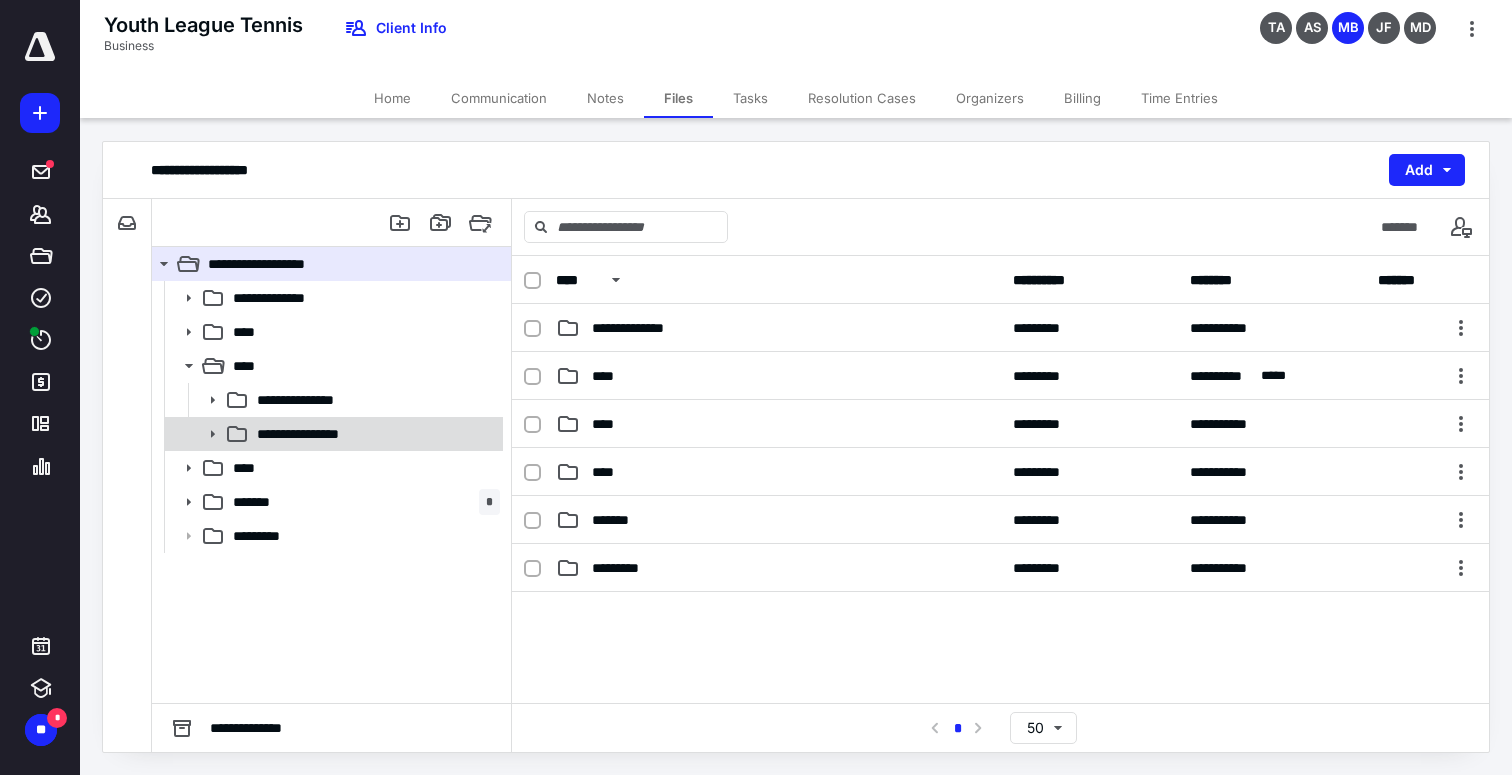 click 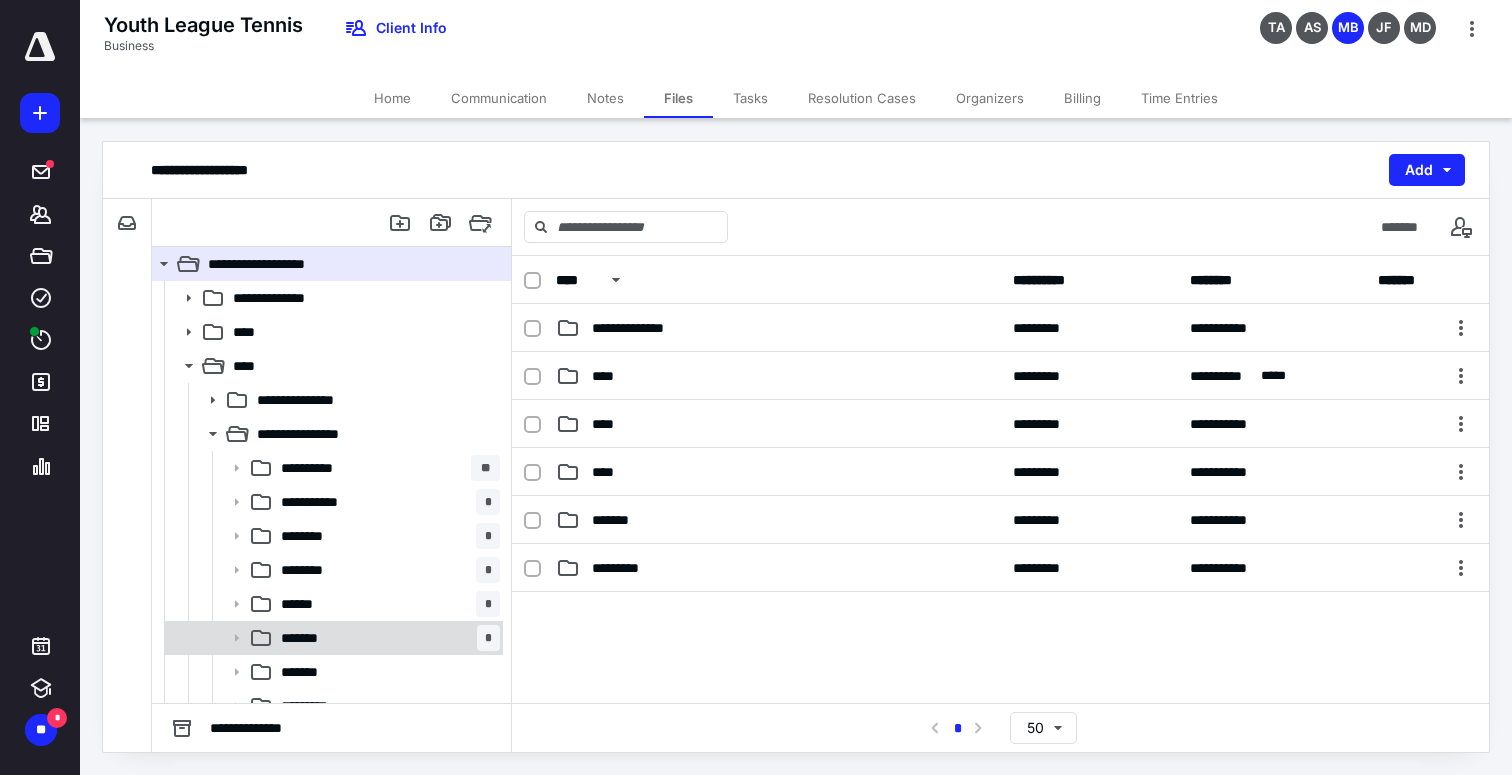click on "*******" at bounding box center [308, 638] 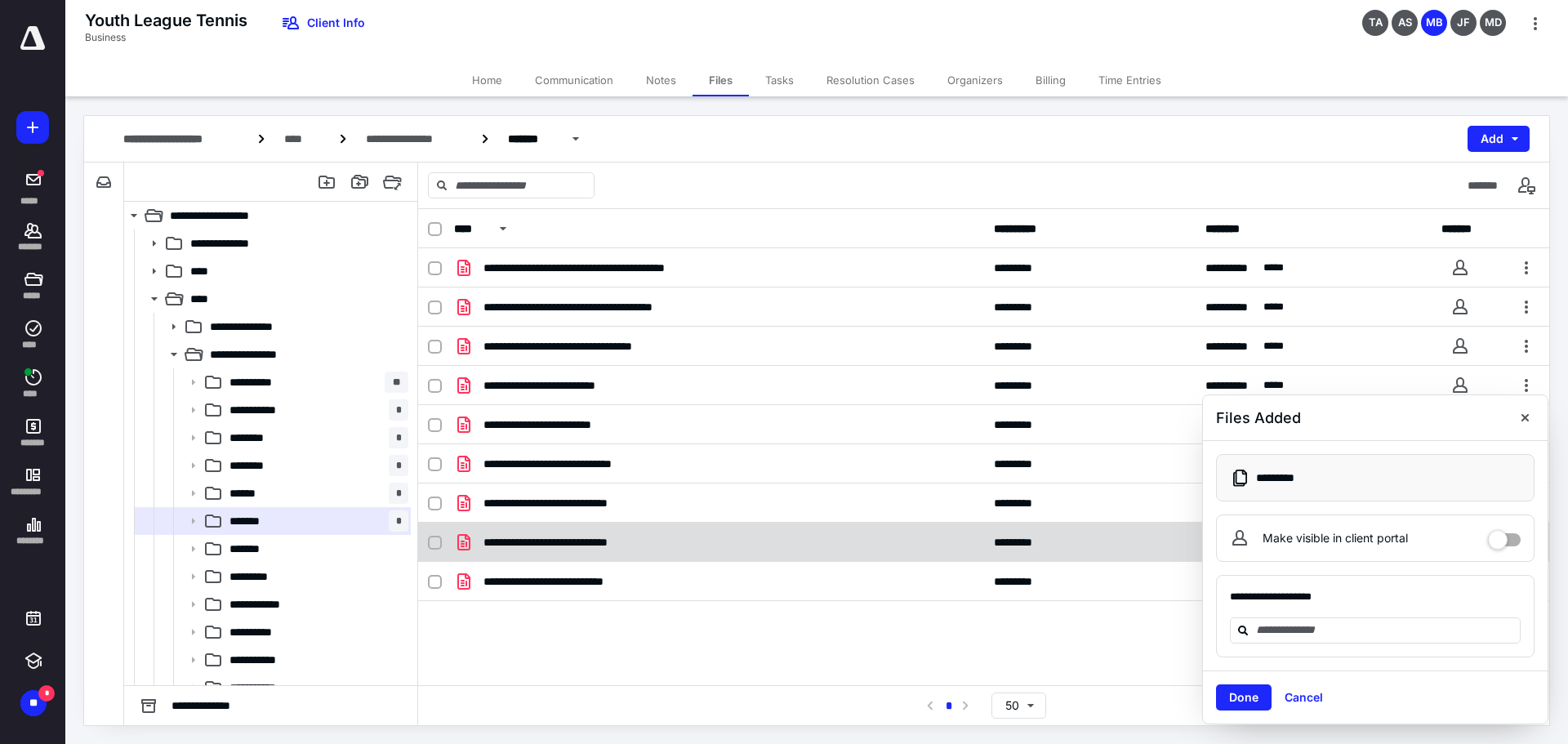 click on "**********" at bounding box center (719, 542) 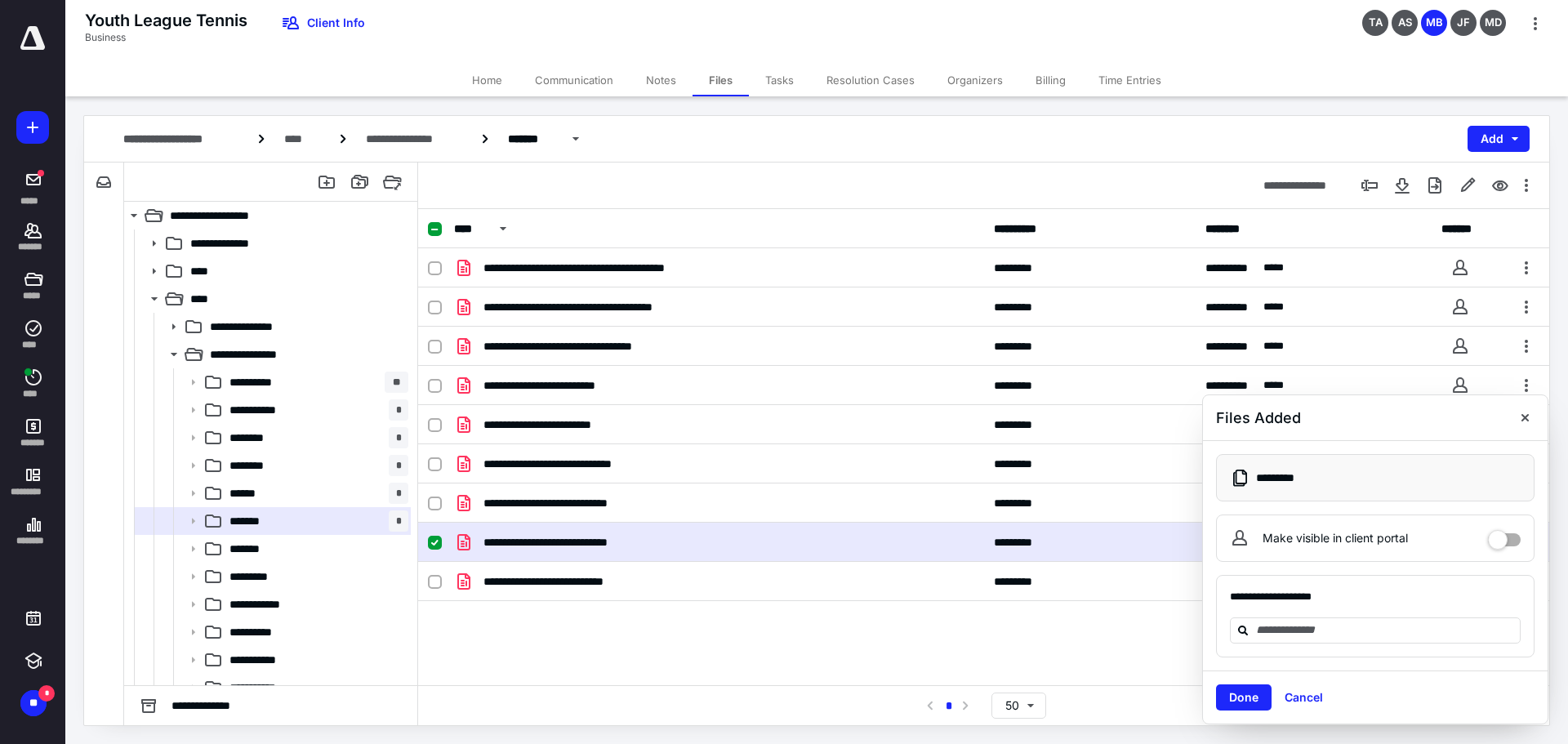 click on "**********" at bounding box center [561, 542] 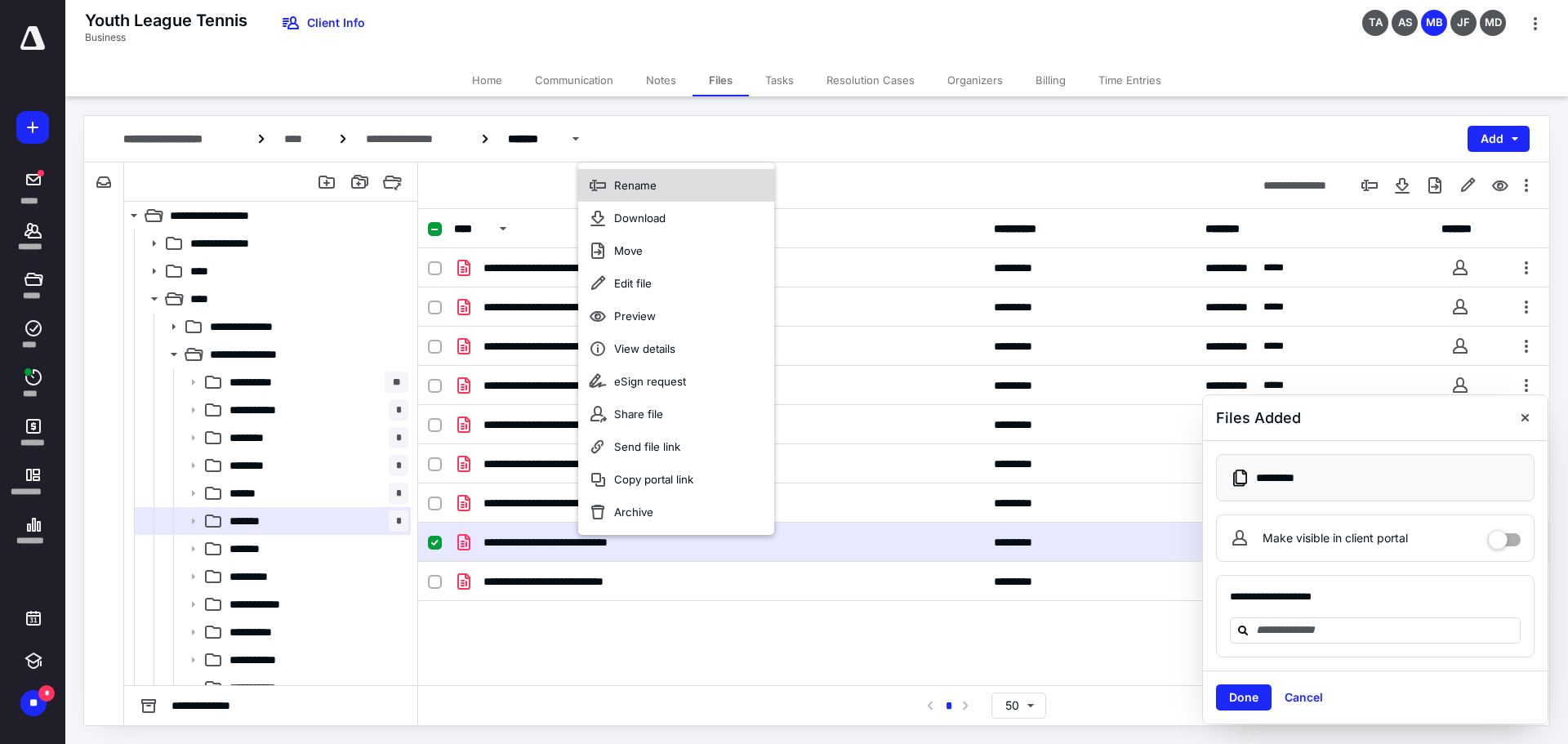 click on "Rename" at bounding box center [676, 185] 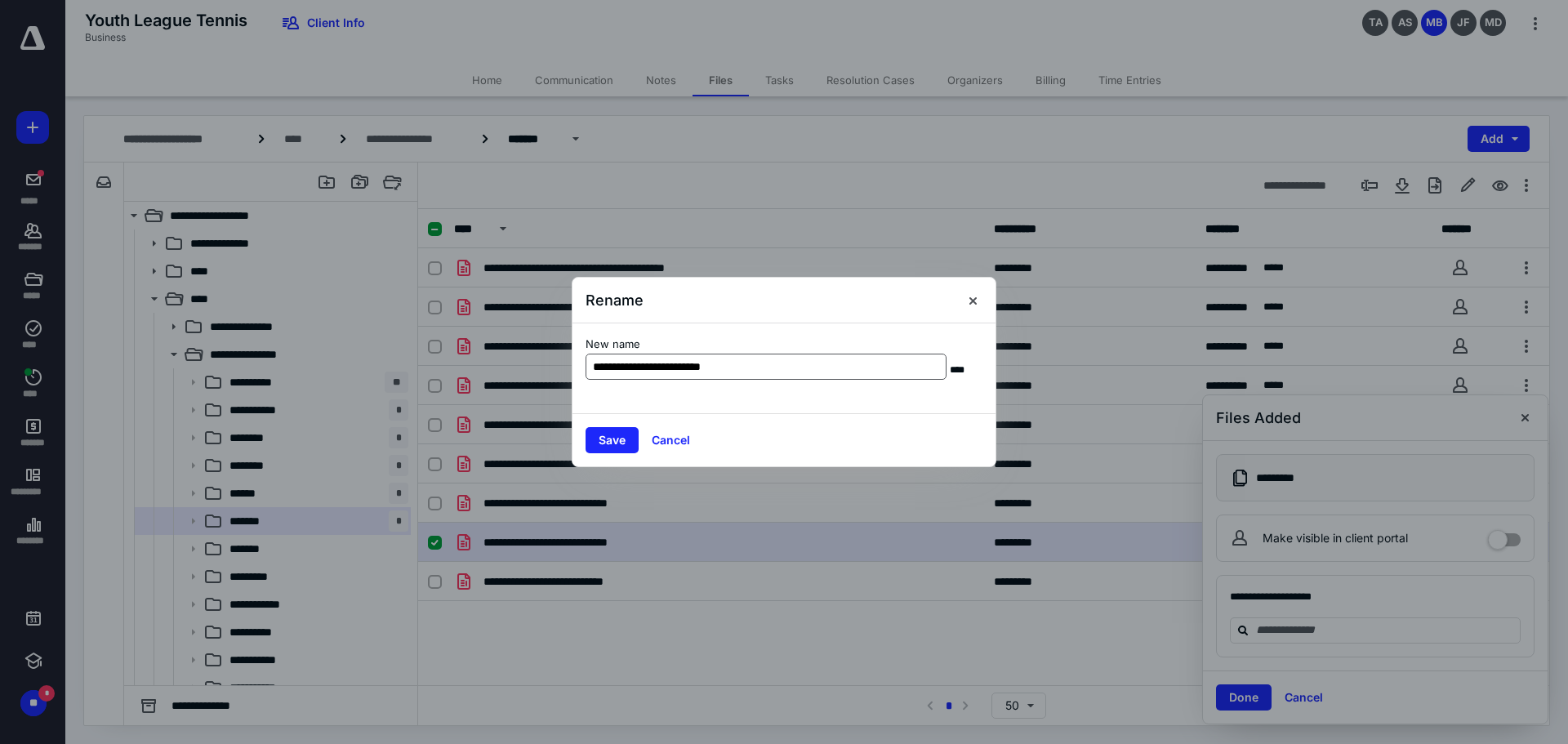 click on "**********" at bounding box center (766, 367) 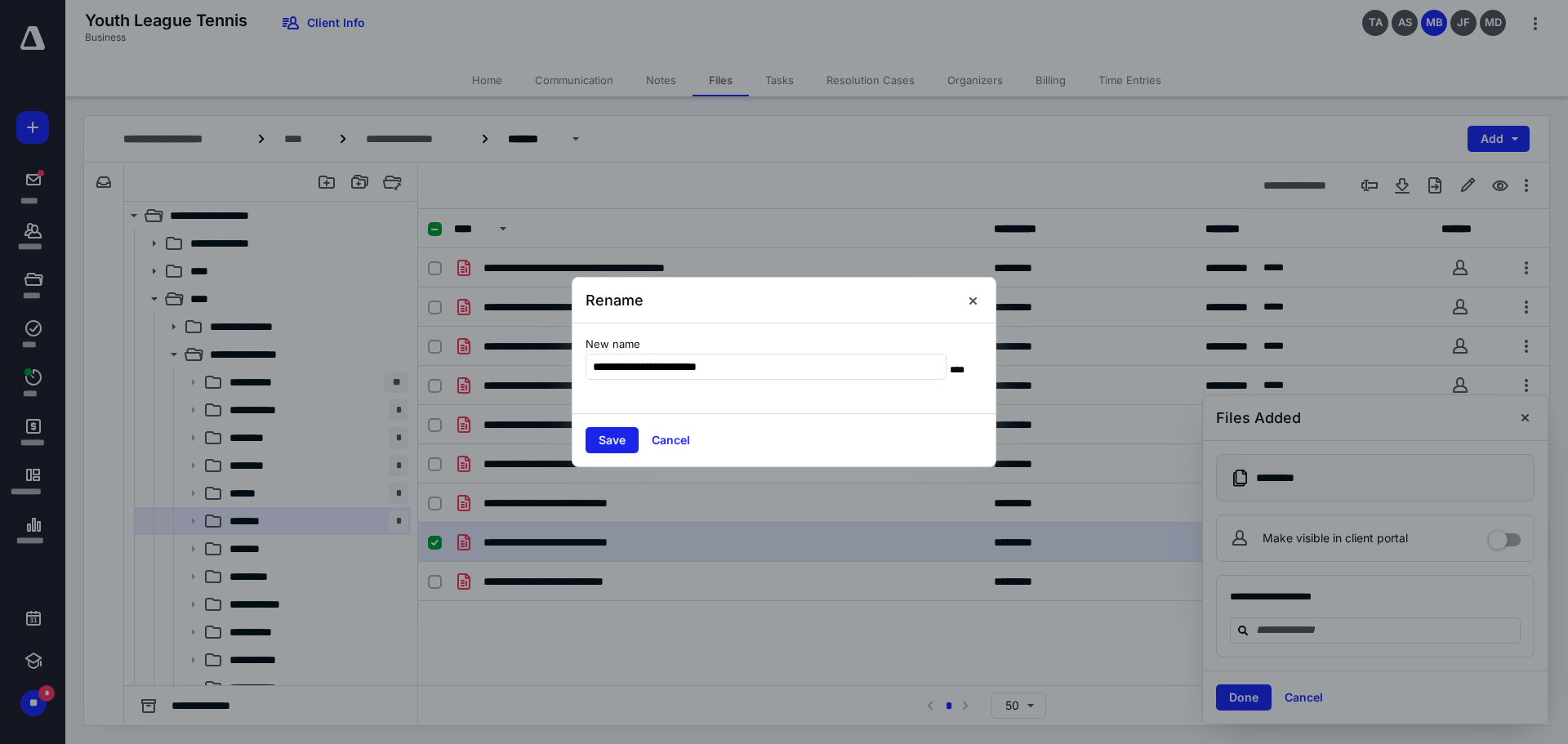 type on "**********" 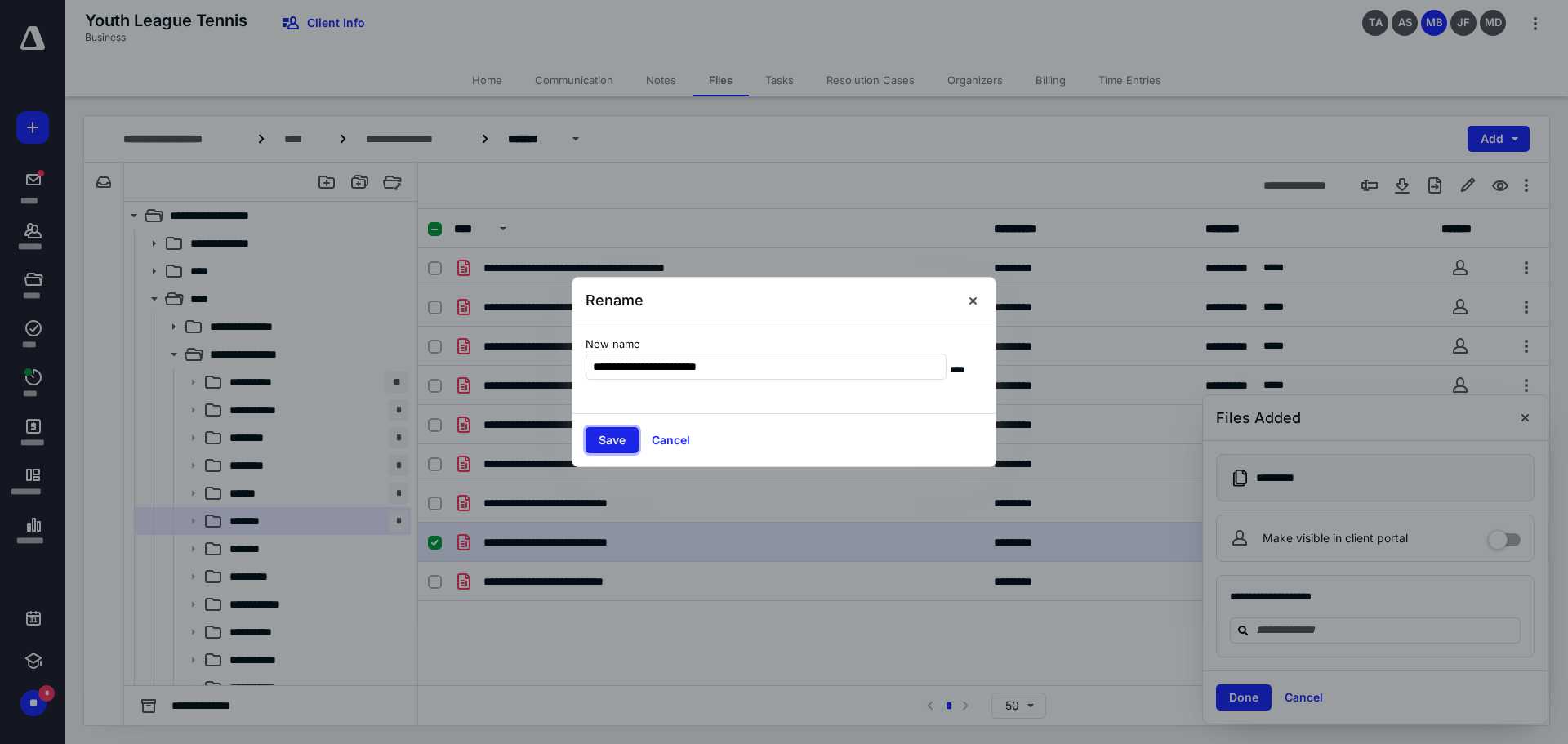 click on "Save" at bounding box center (612, 440) 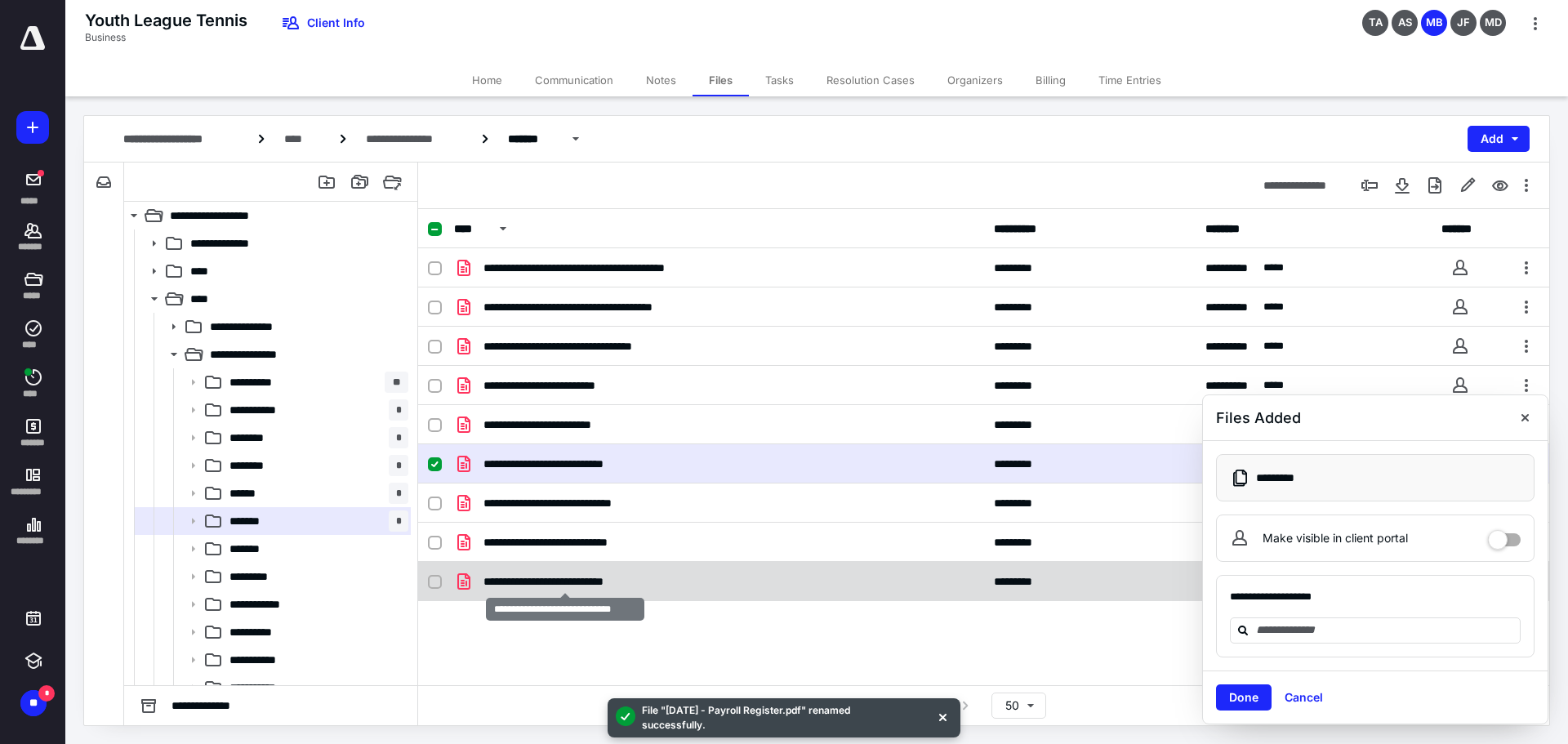 checkbox on "false" 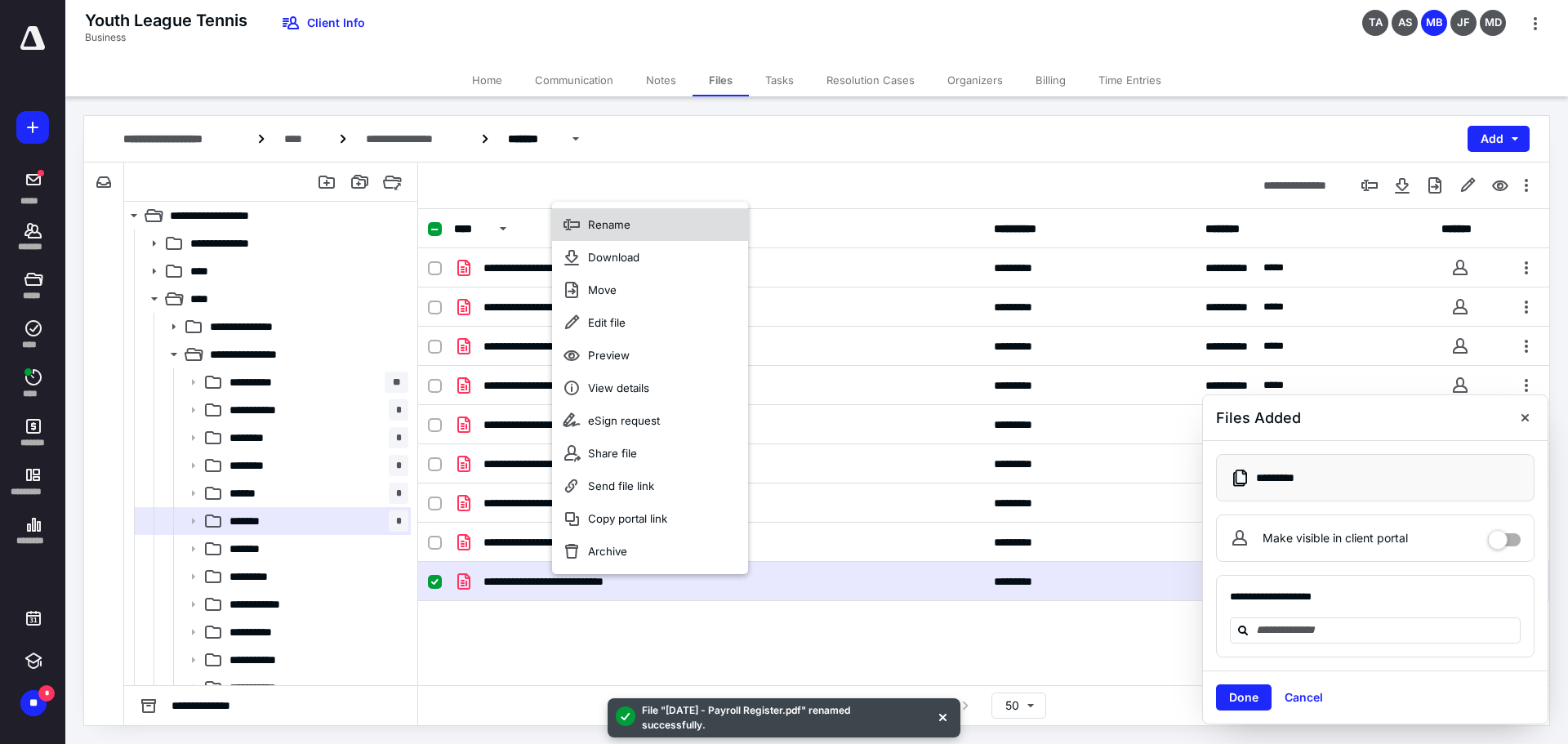 click on "Rename" at bounding box center [609, 225] 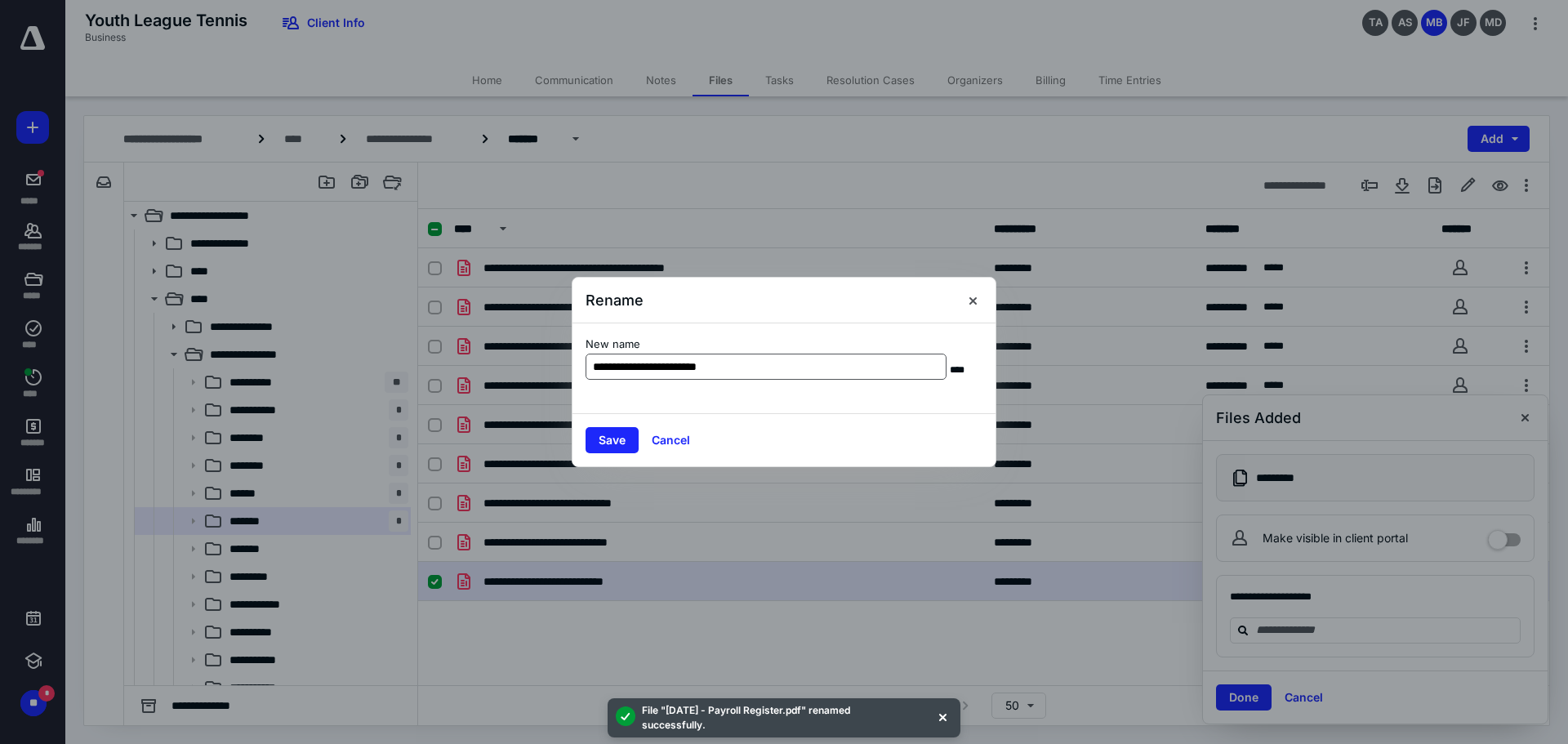 click on "**********" at bounding box center [766, 367] 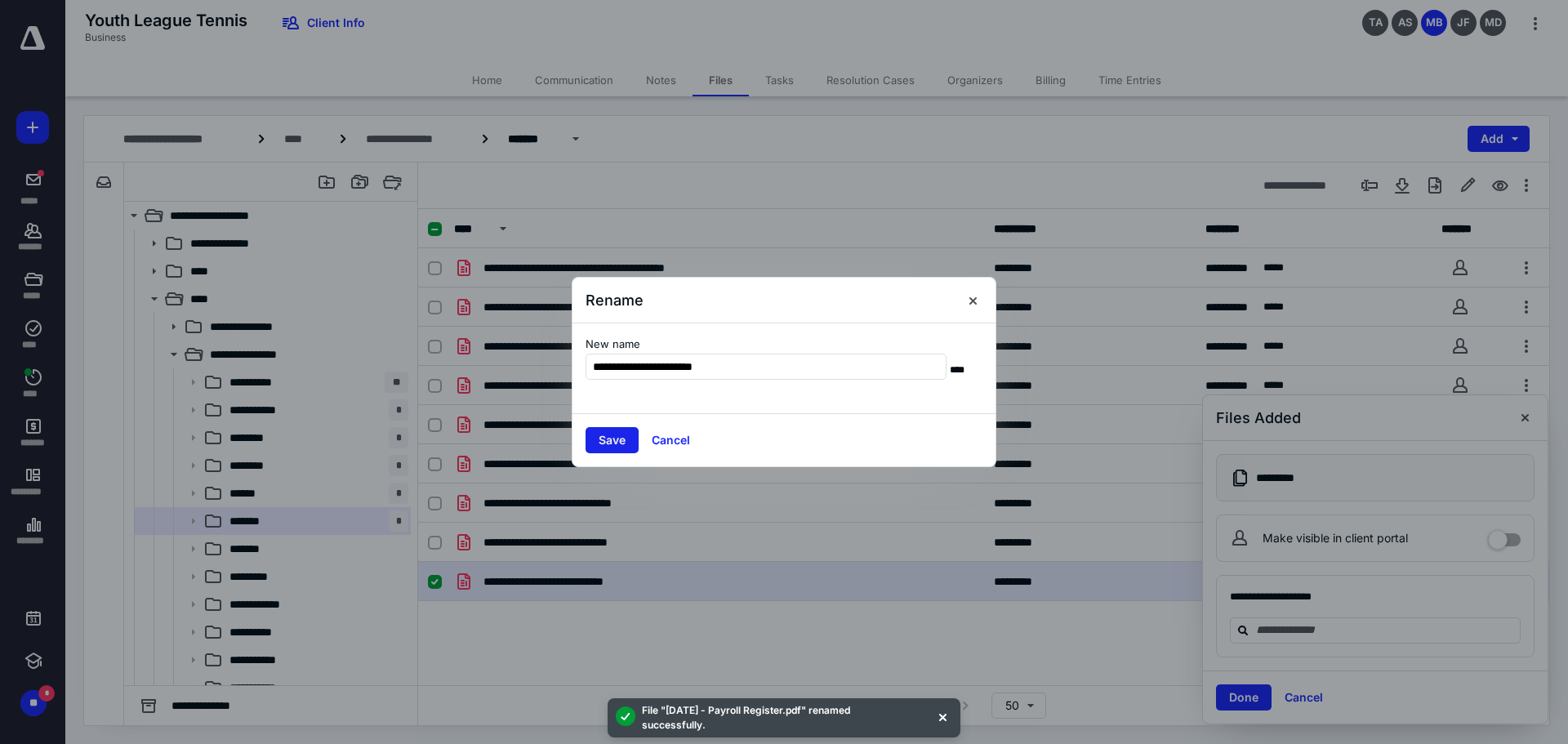 type on "**********" 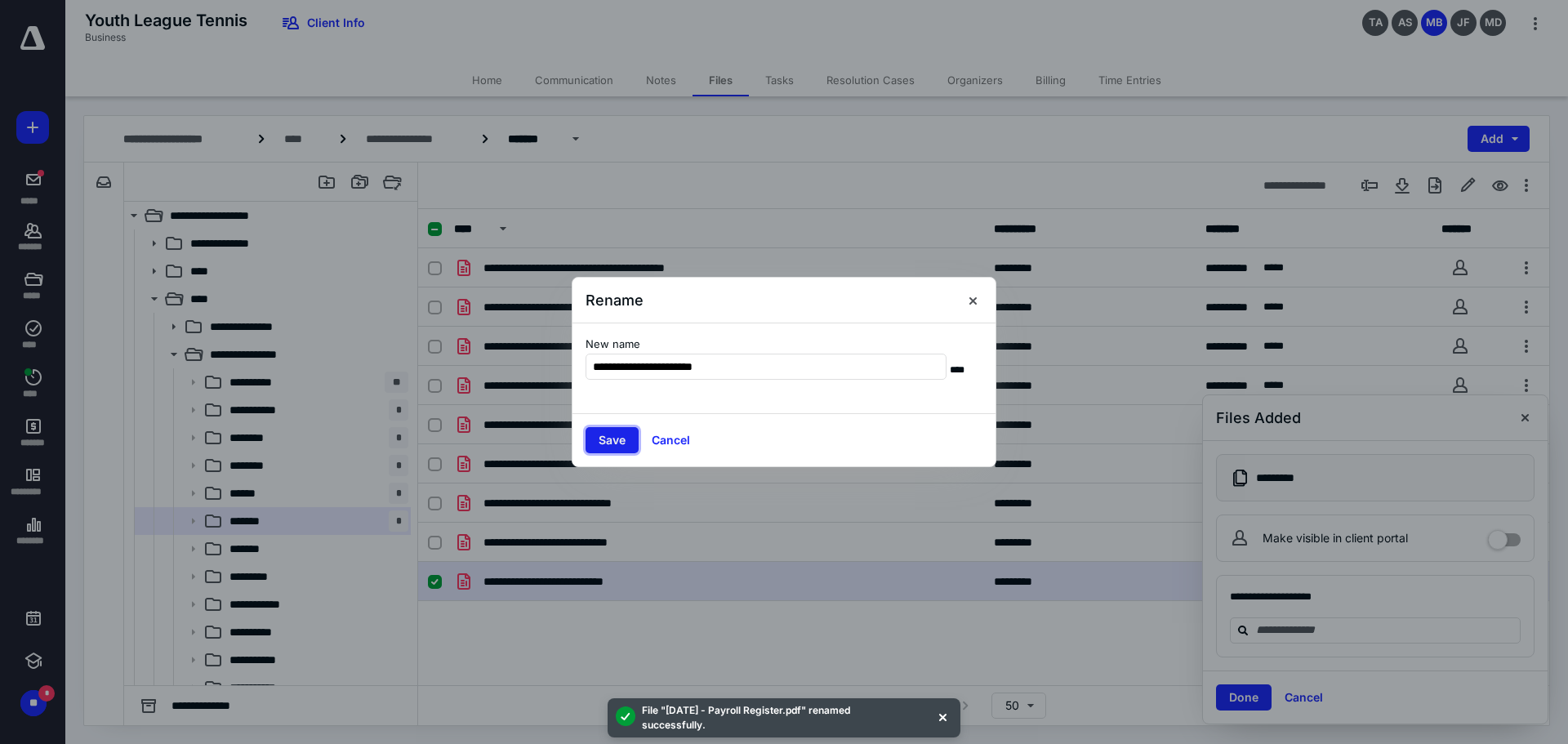 click on "Save" at bounding box center [612, 440] 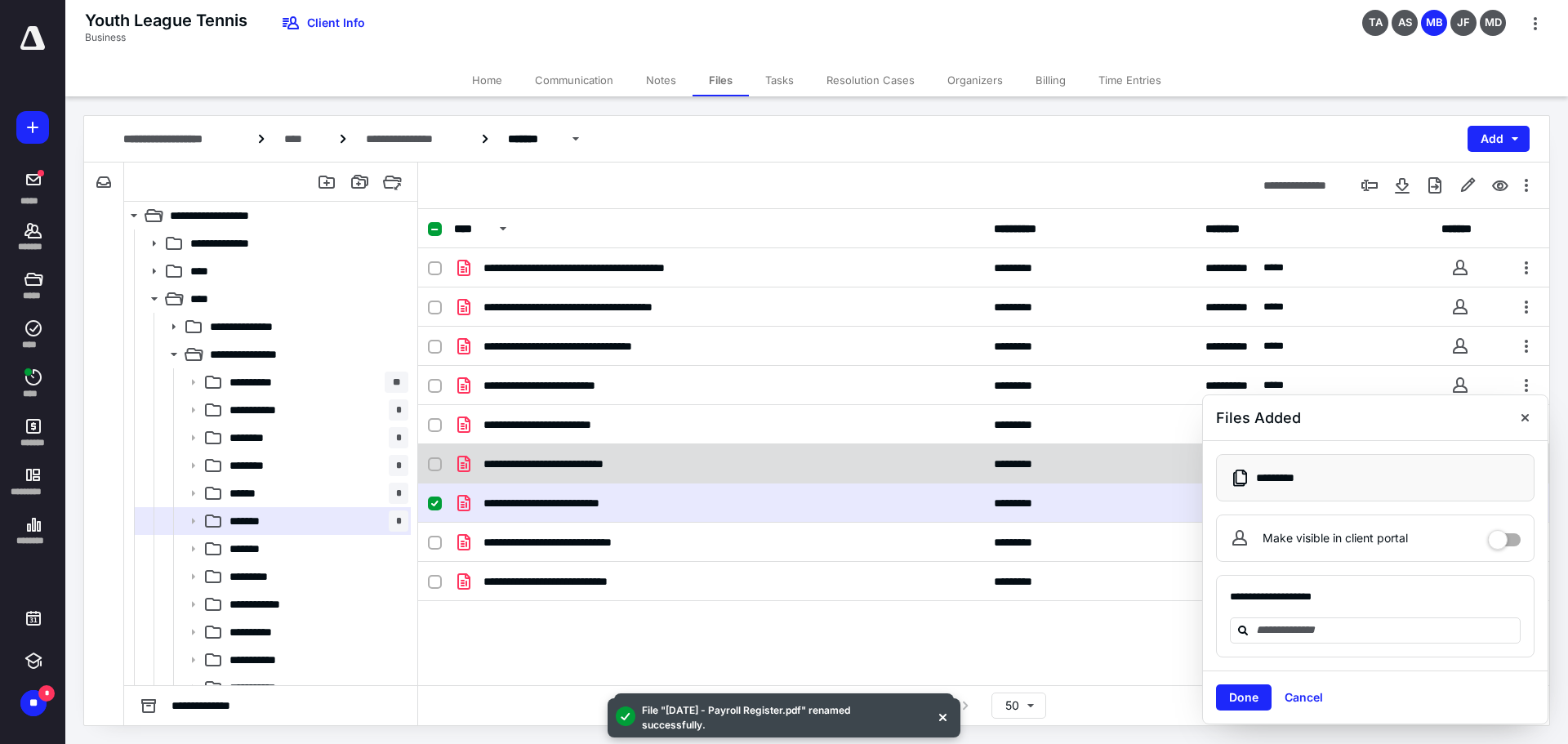 click at bounding box center [434, 465] 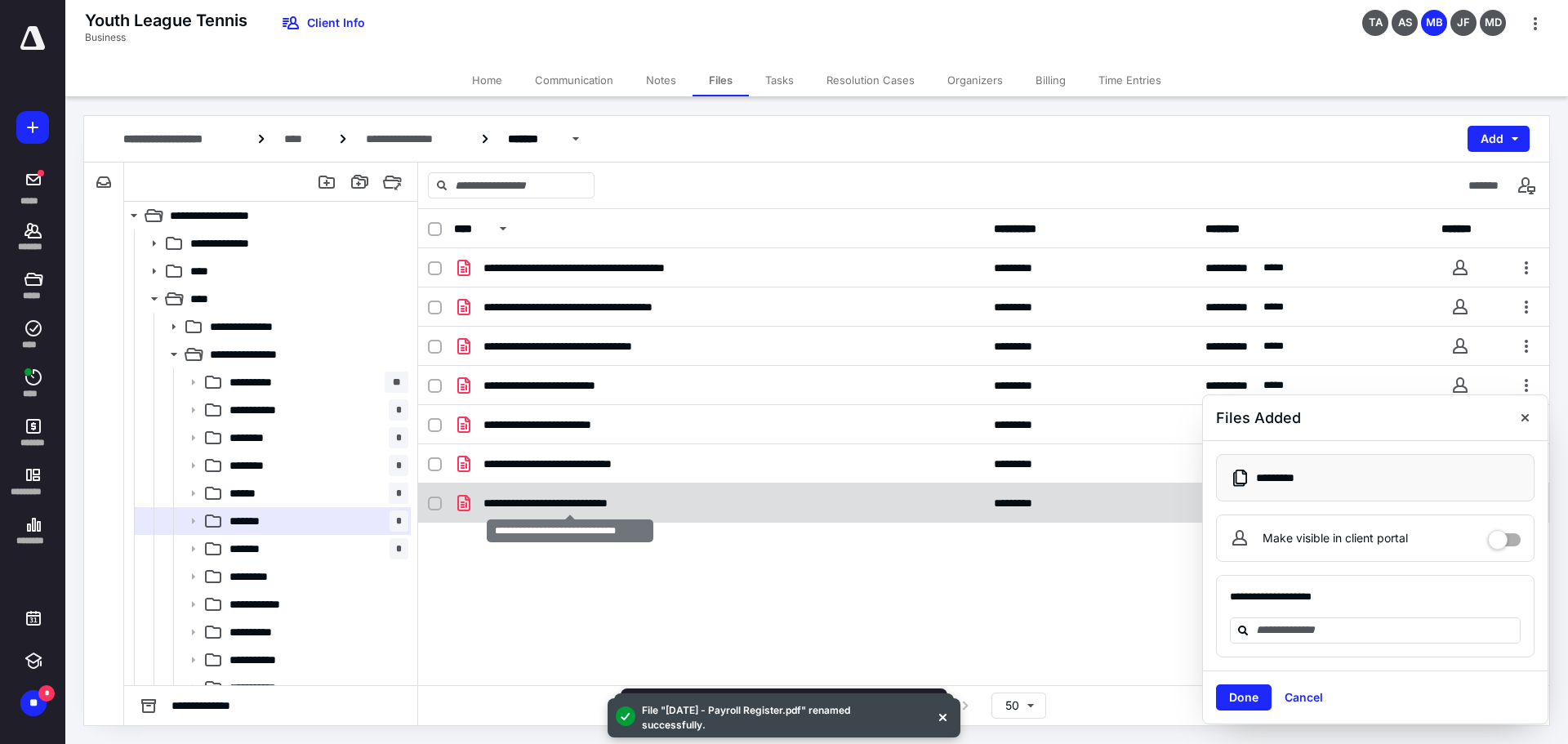 checkbox on "true" 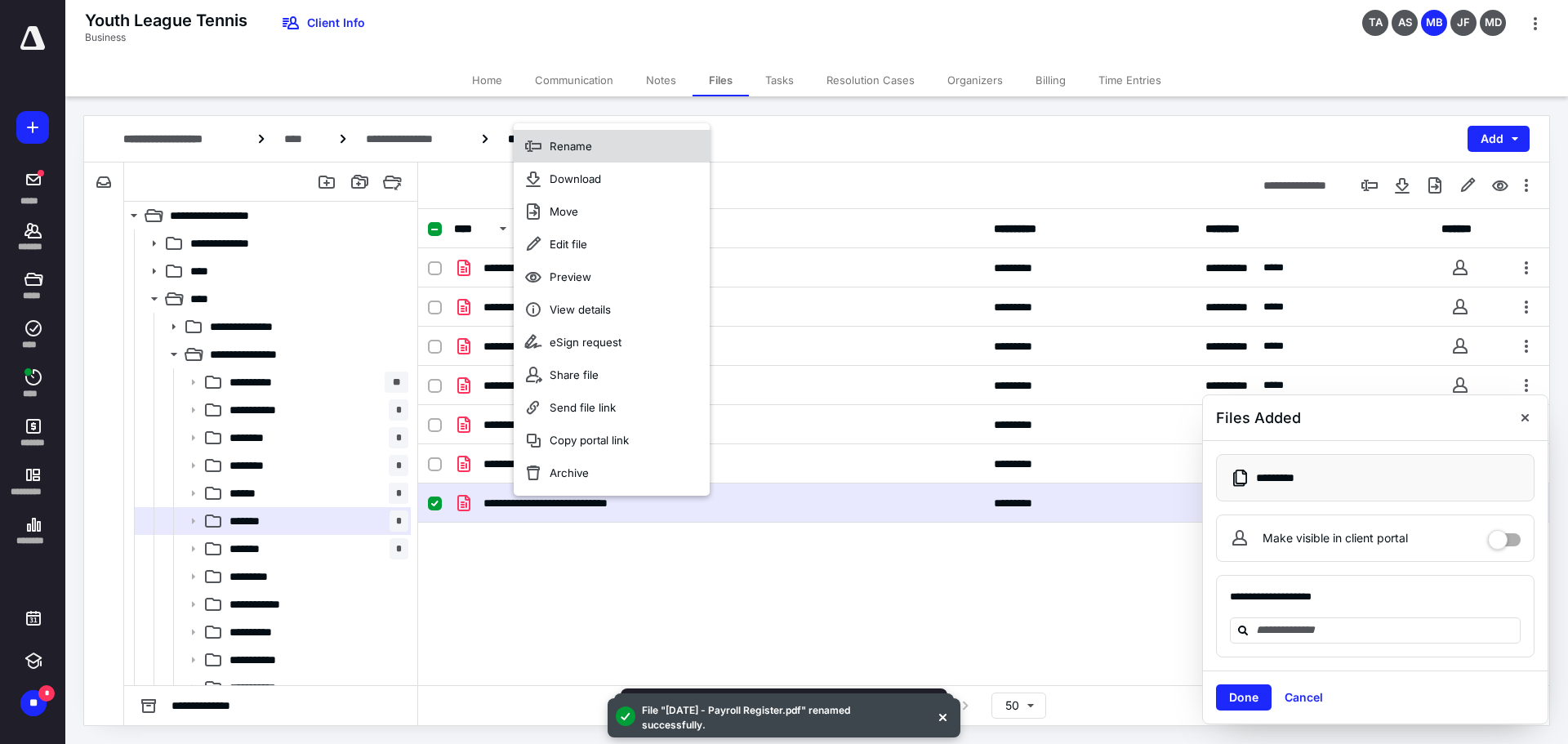 click on "Rename" at bounding box center [612, 146] 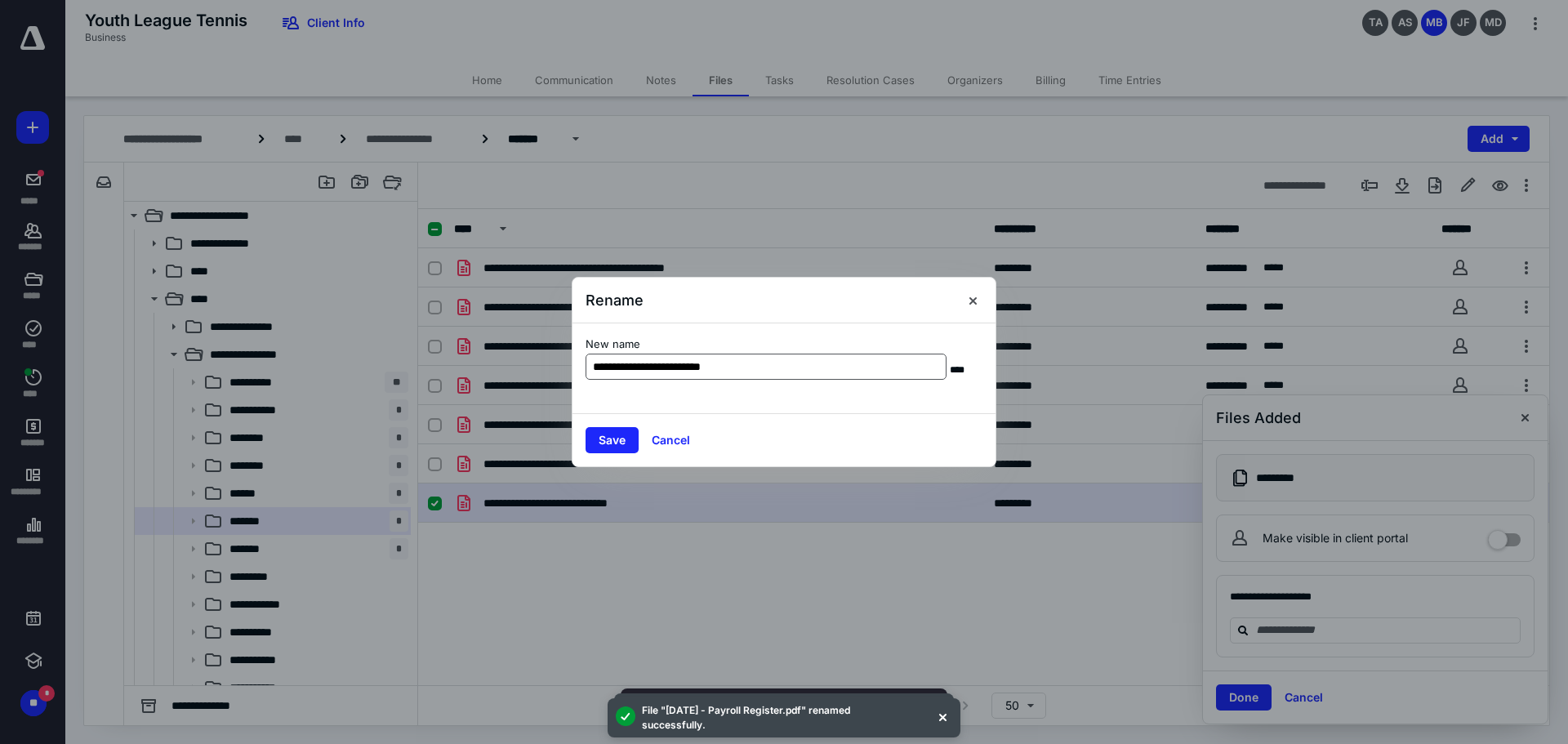 click on "**********" at bounding box center [766, 367] 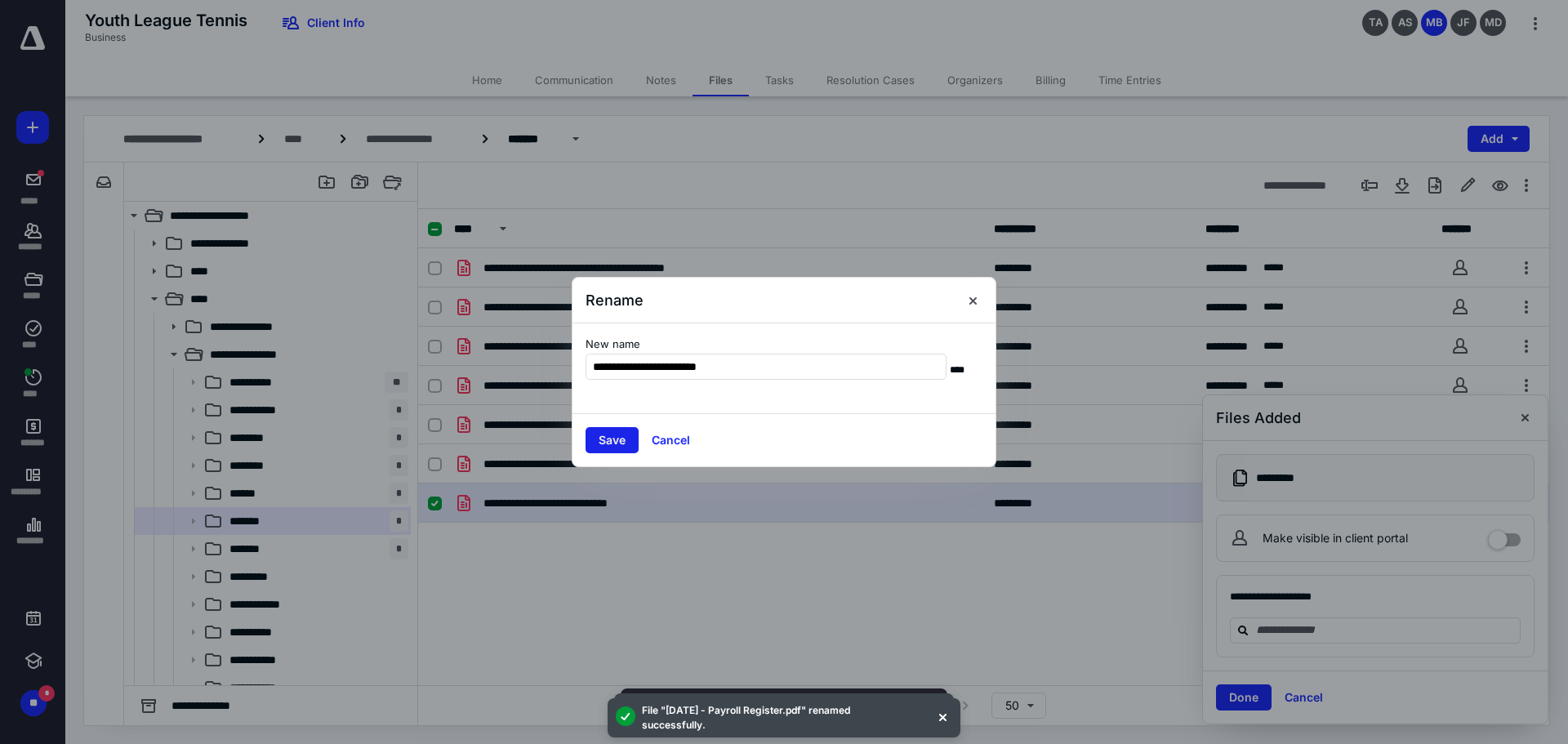 type on "**********" 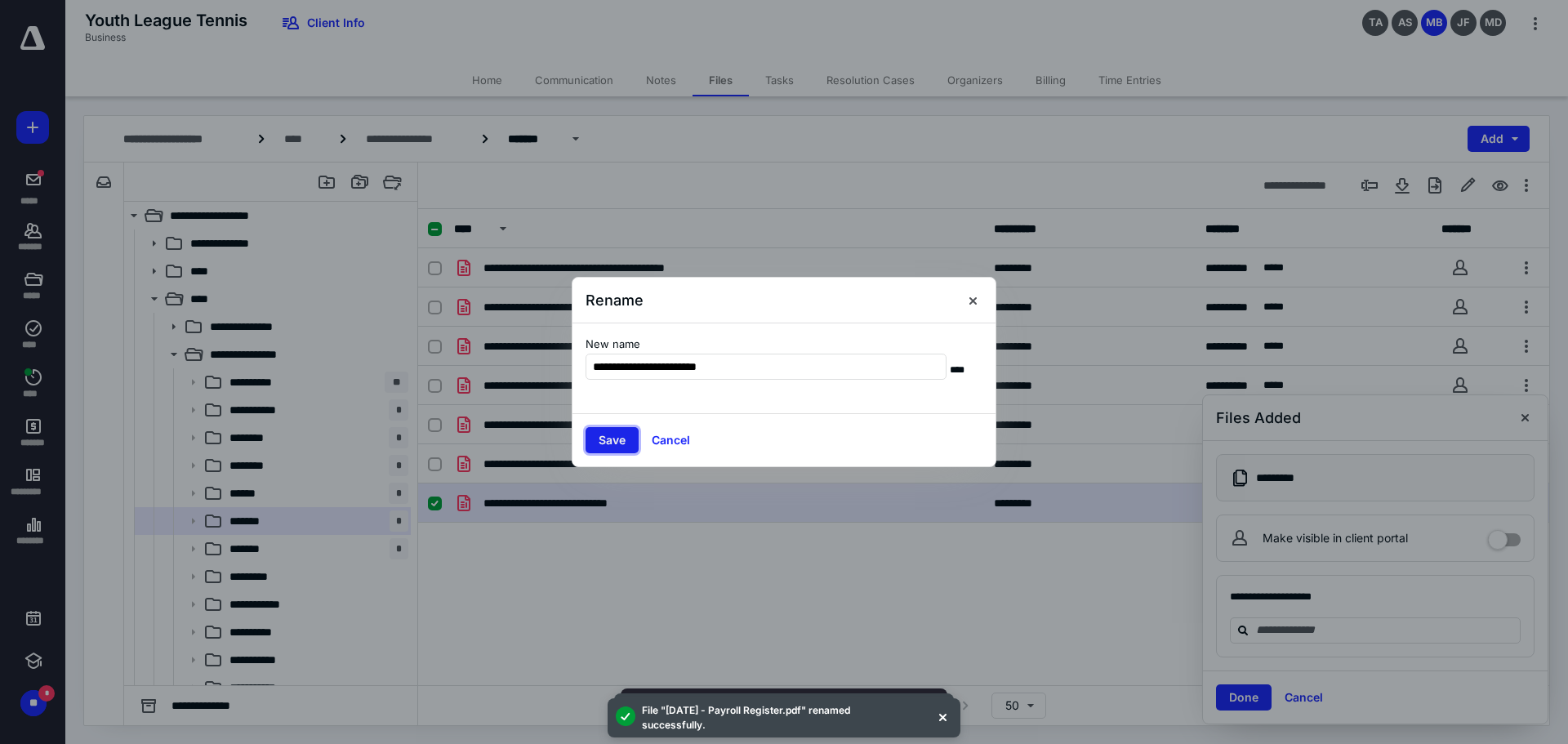 click on "Save" at bounding box center [612, 440] 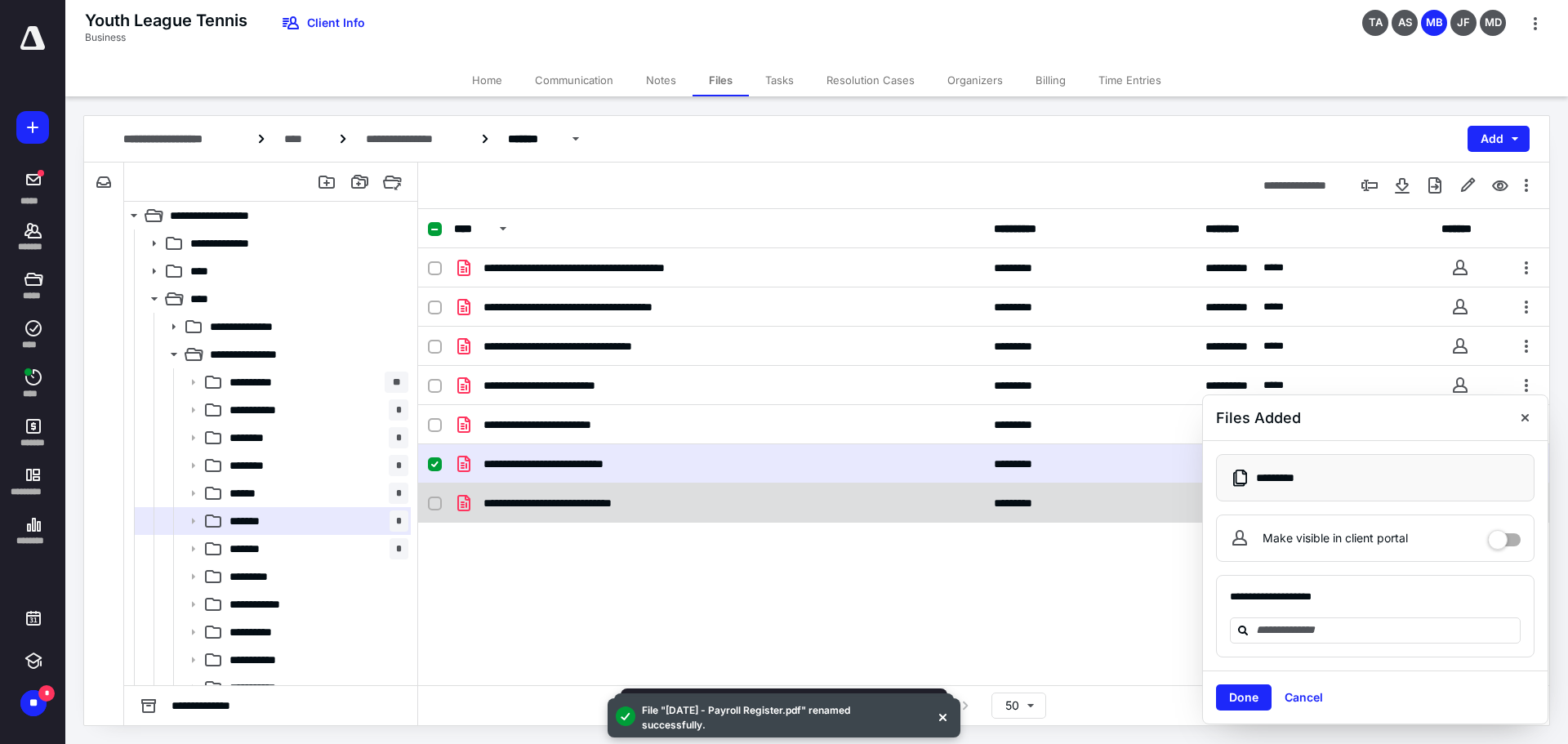 checkbox on "false" 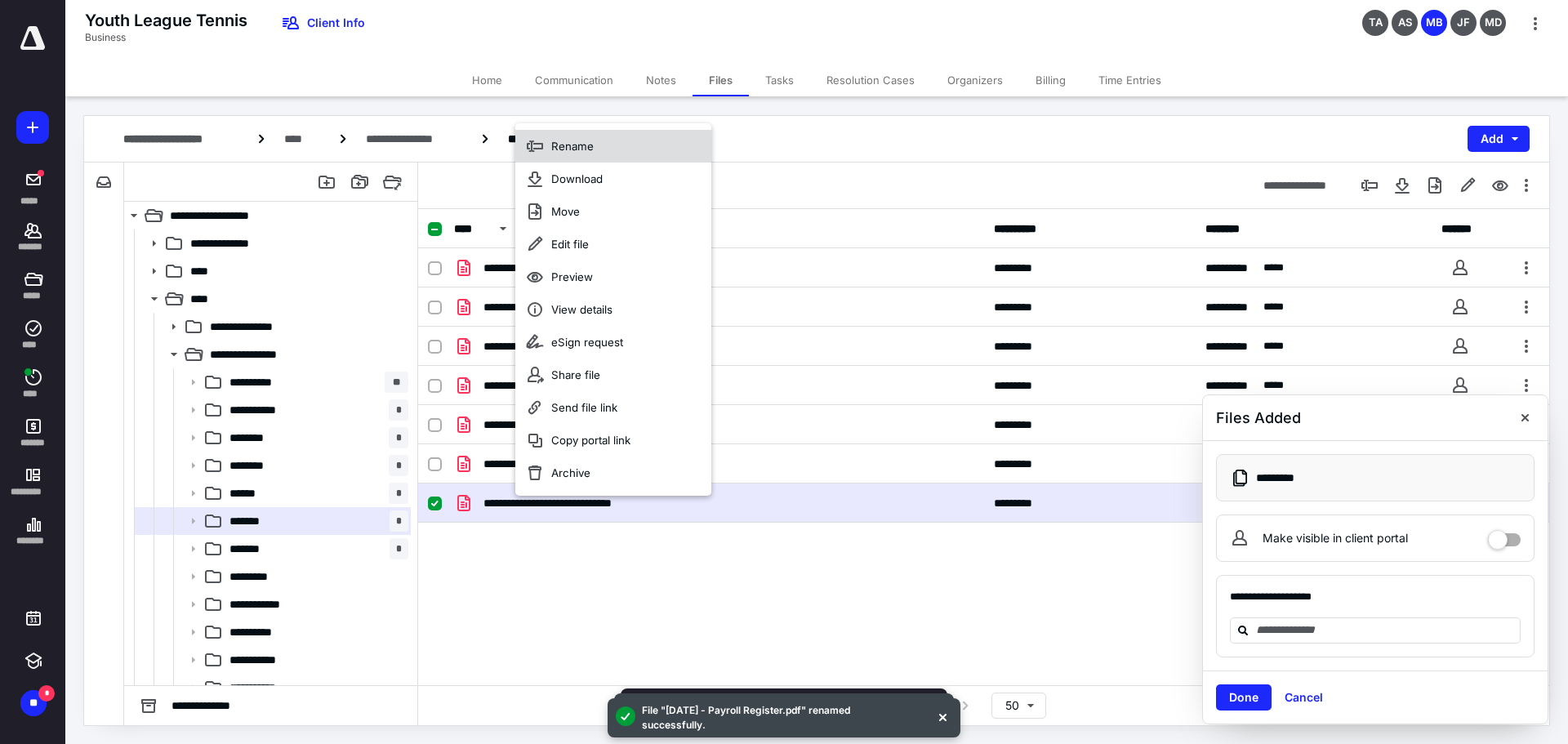 click on "Rename" at bounding box center [613, 146] 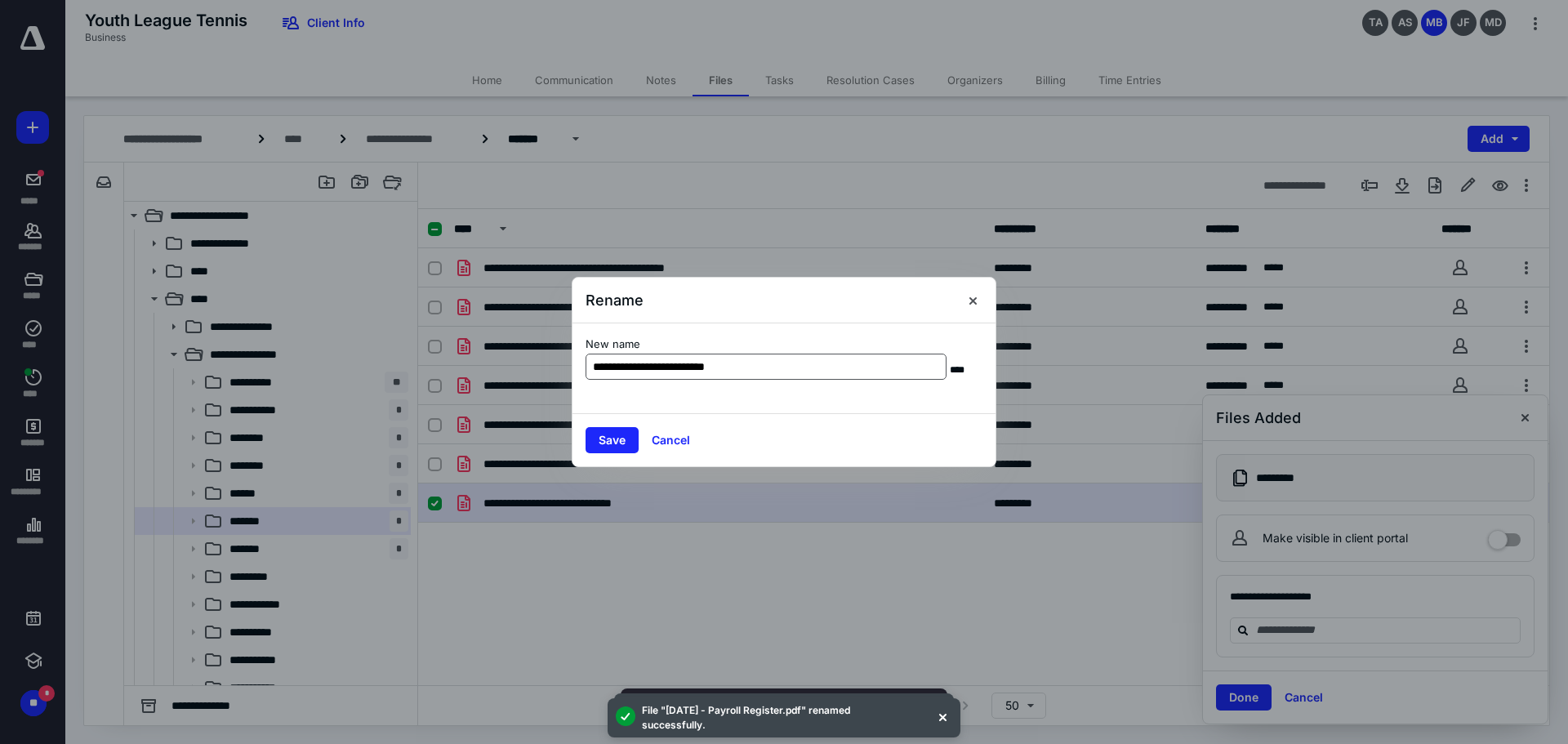 click on "**********" at bounding box center [766, 367] 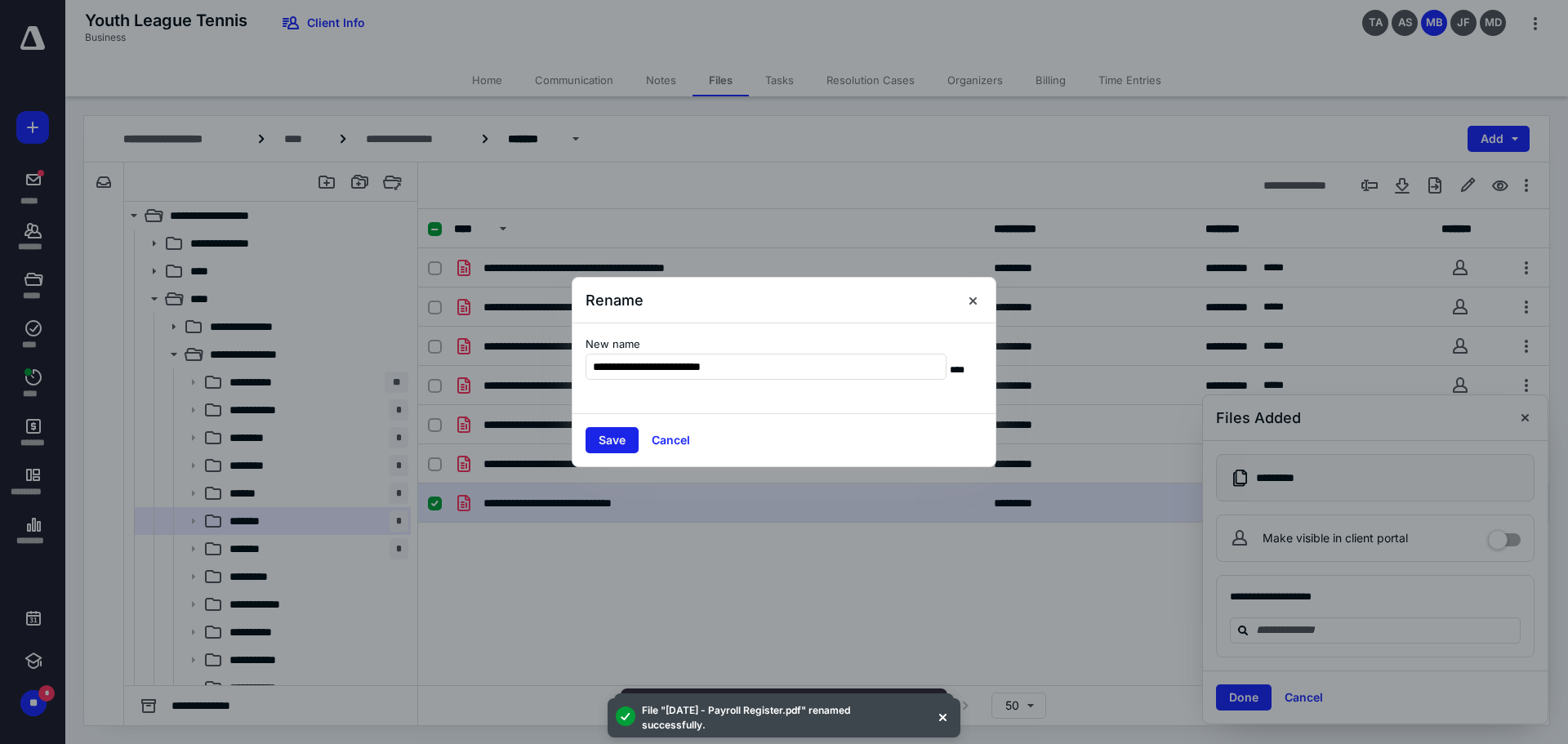 type on "**********" 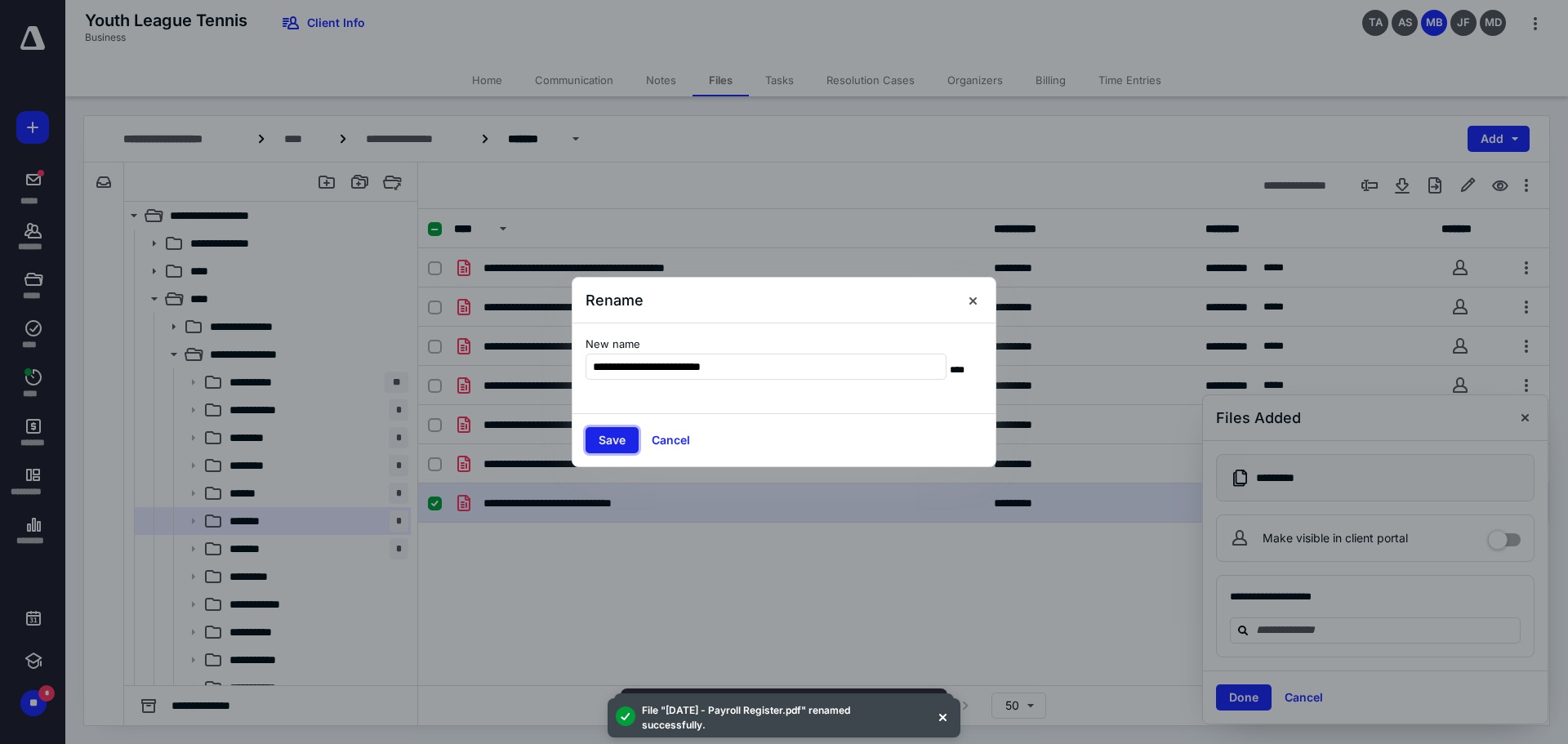 click on "Save" at bounding box center (612, 440) 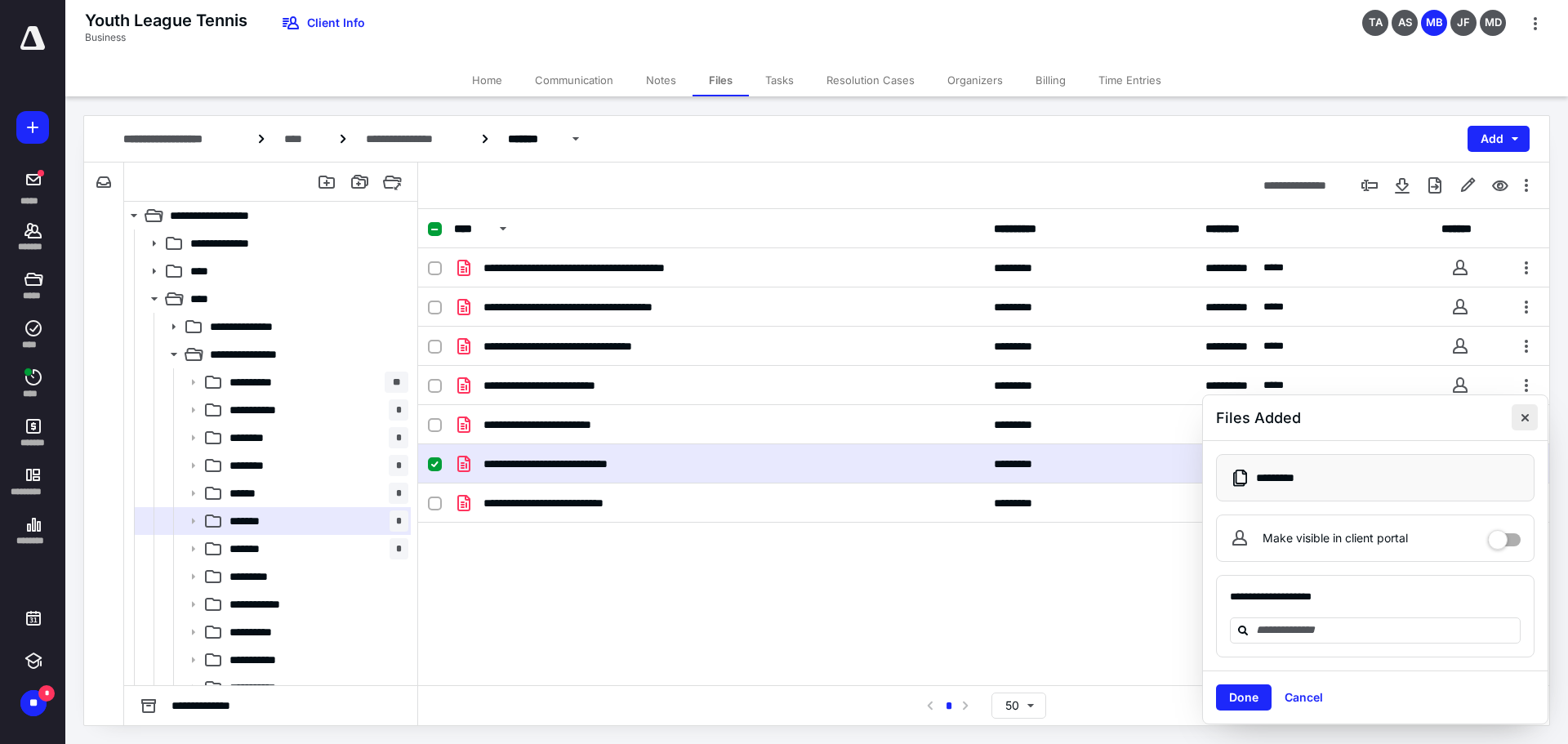 click at bounding box center [1525, 417] 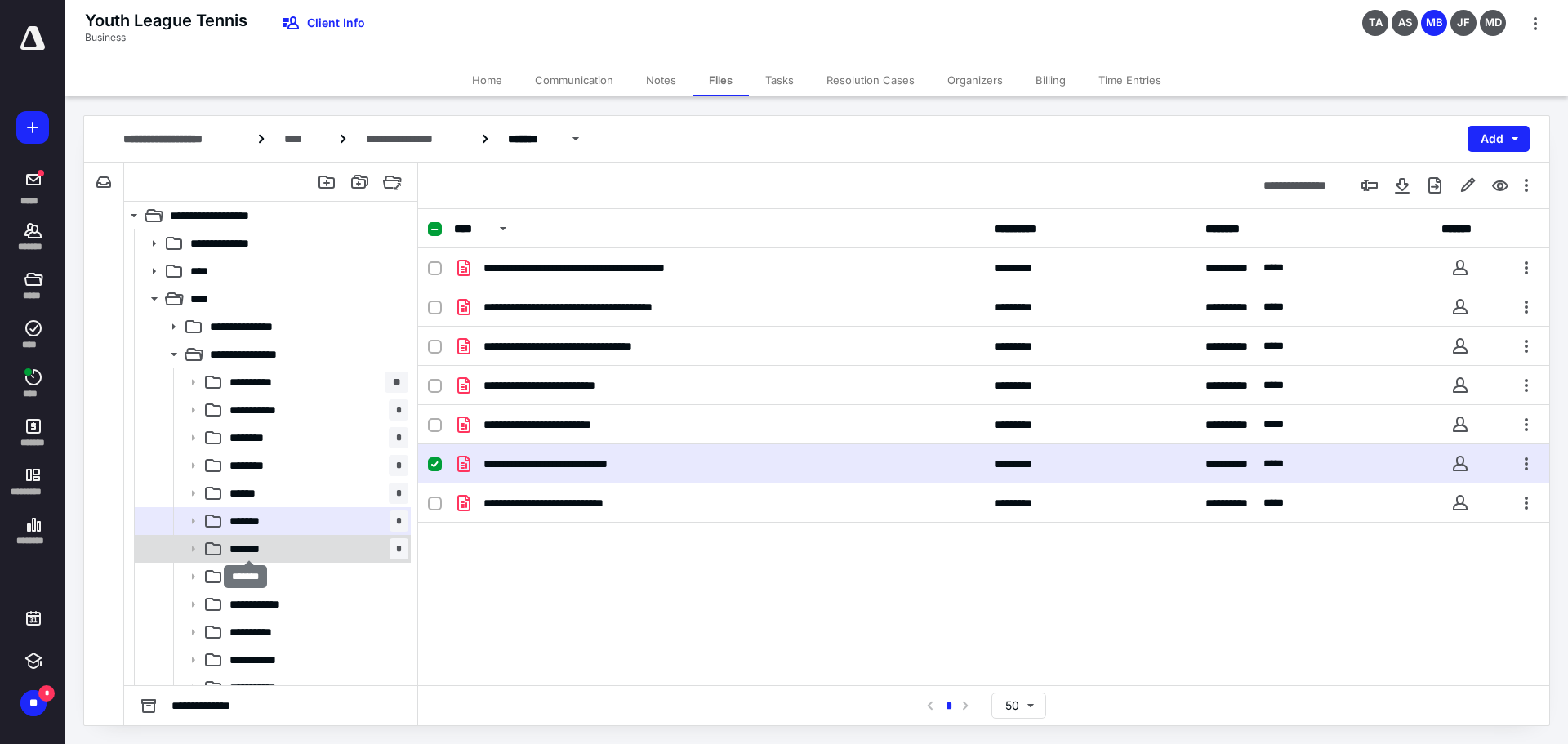 click on "*******" at bounding box center [249, 549] 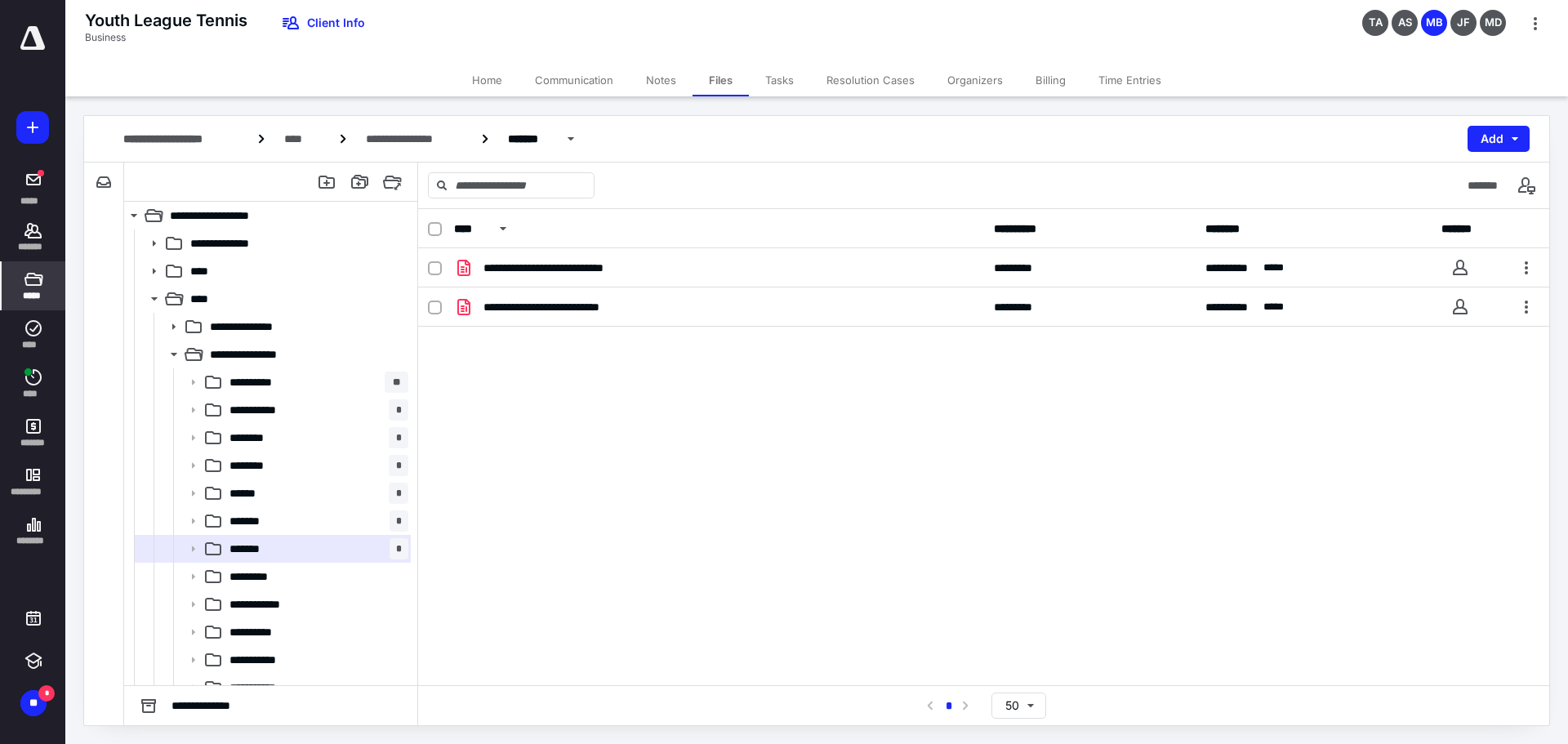 click on "*****" at bounding box center (33, 296) 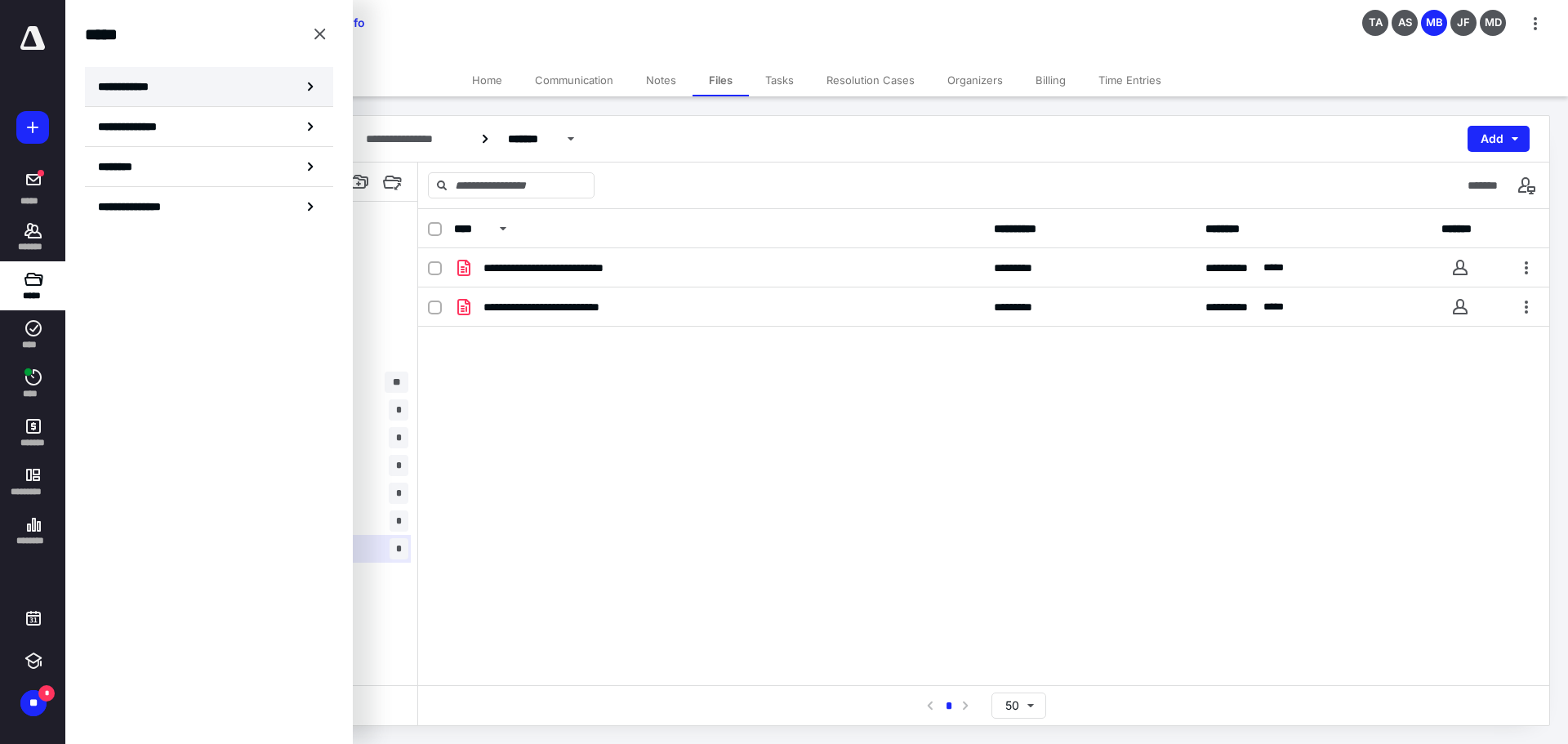 click on "**********" at bounding box center [128, 87] 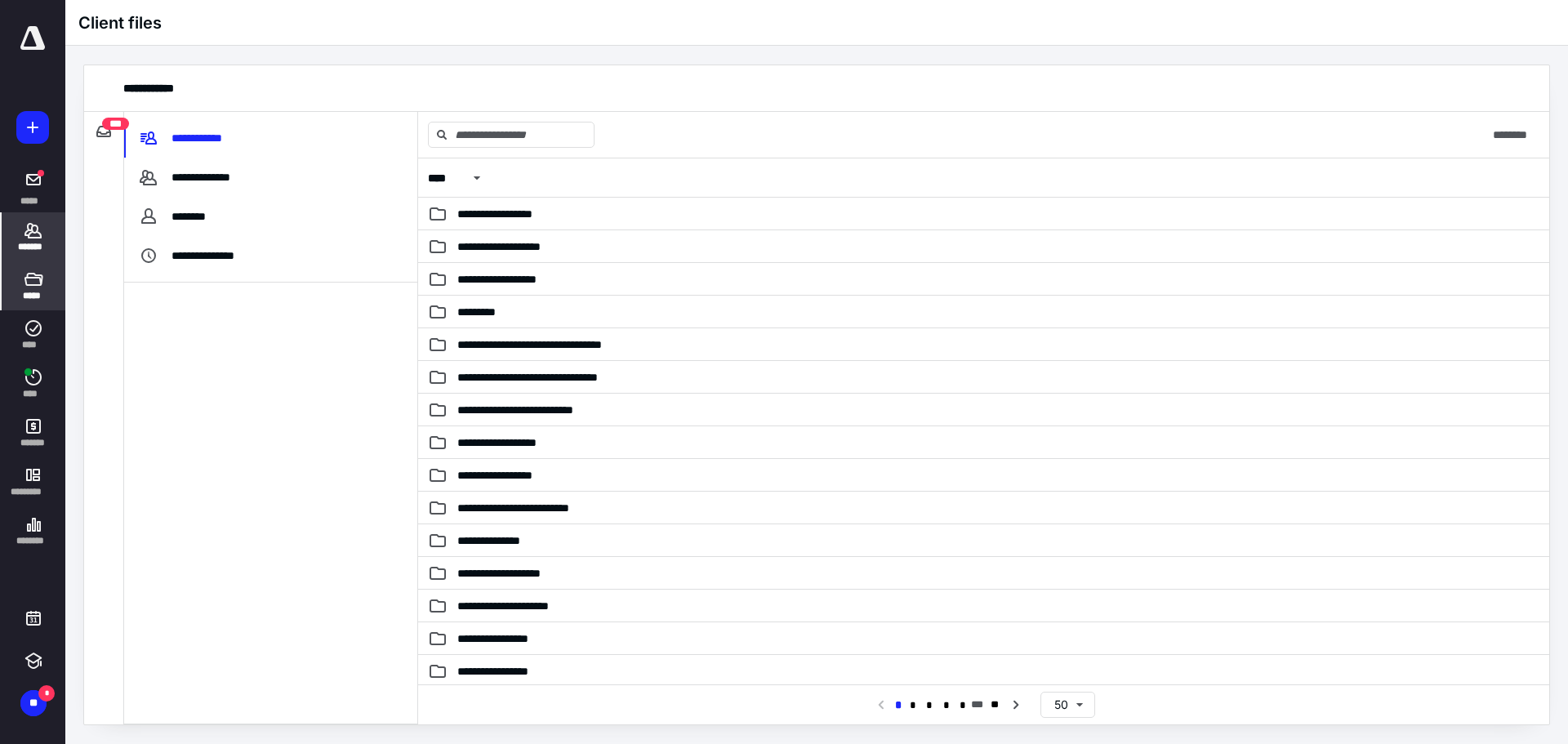 click 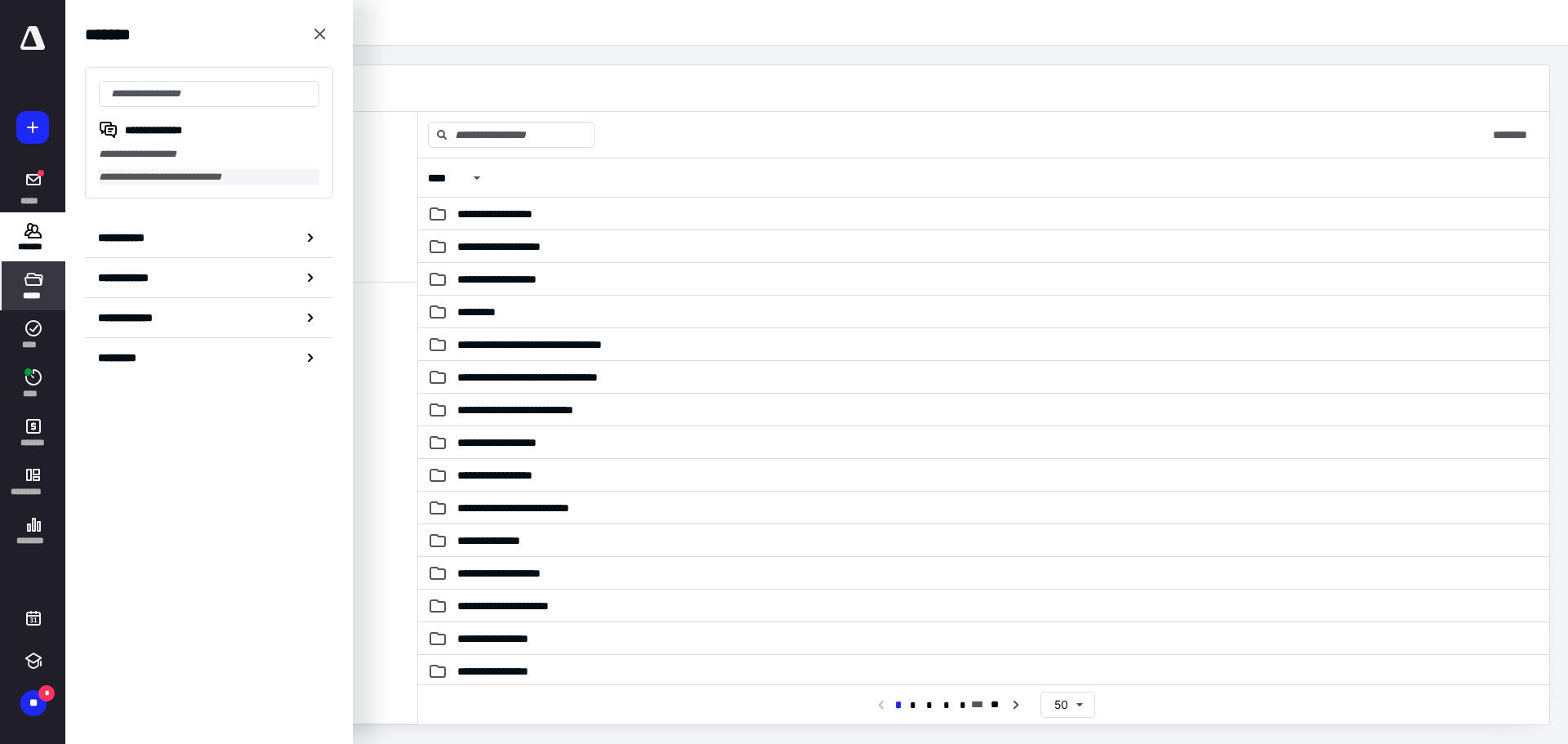 click on "**********" at bounding box center [209, 177] 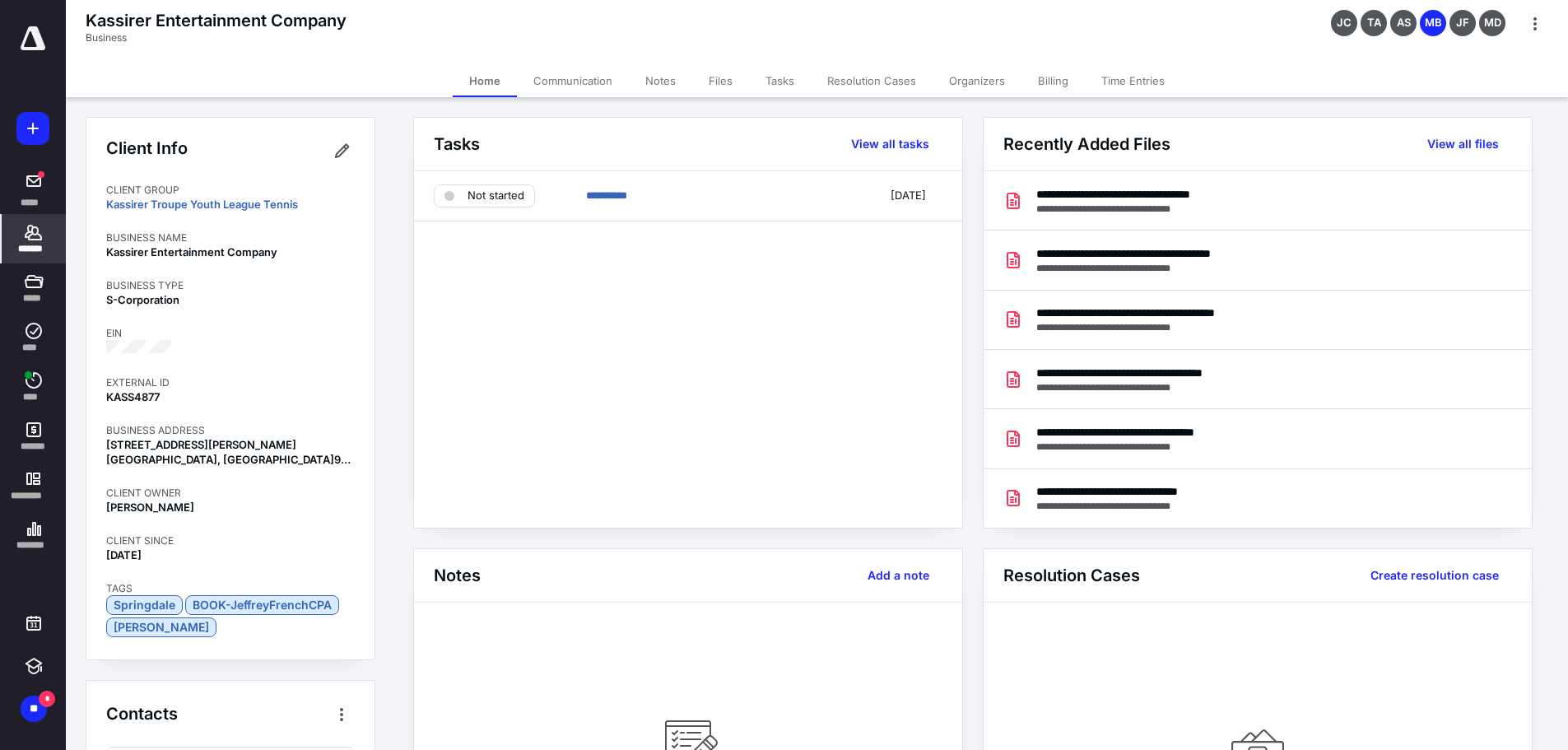 click on "Files" at bounding box center [720, 81] 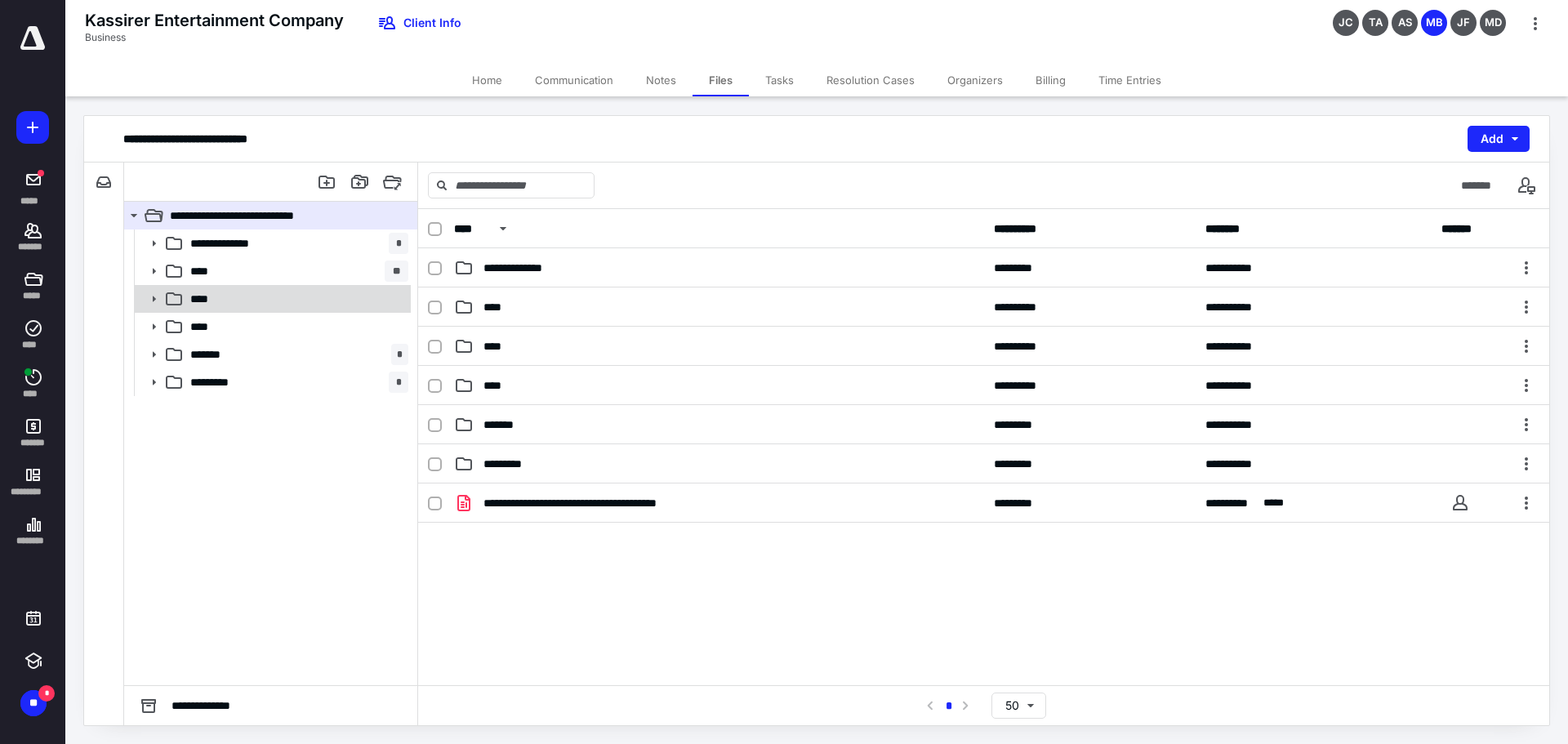 click 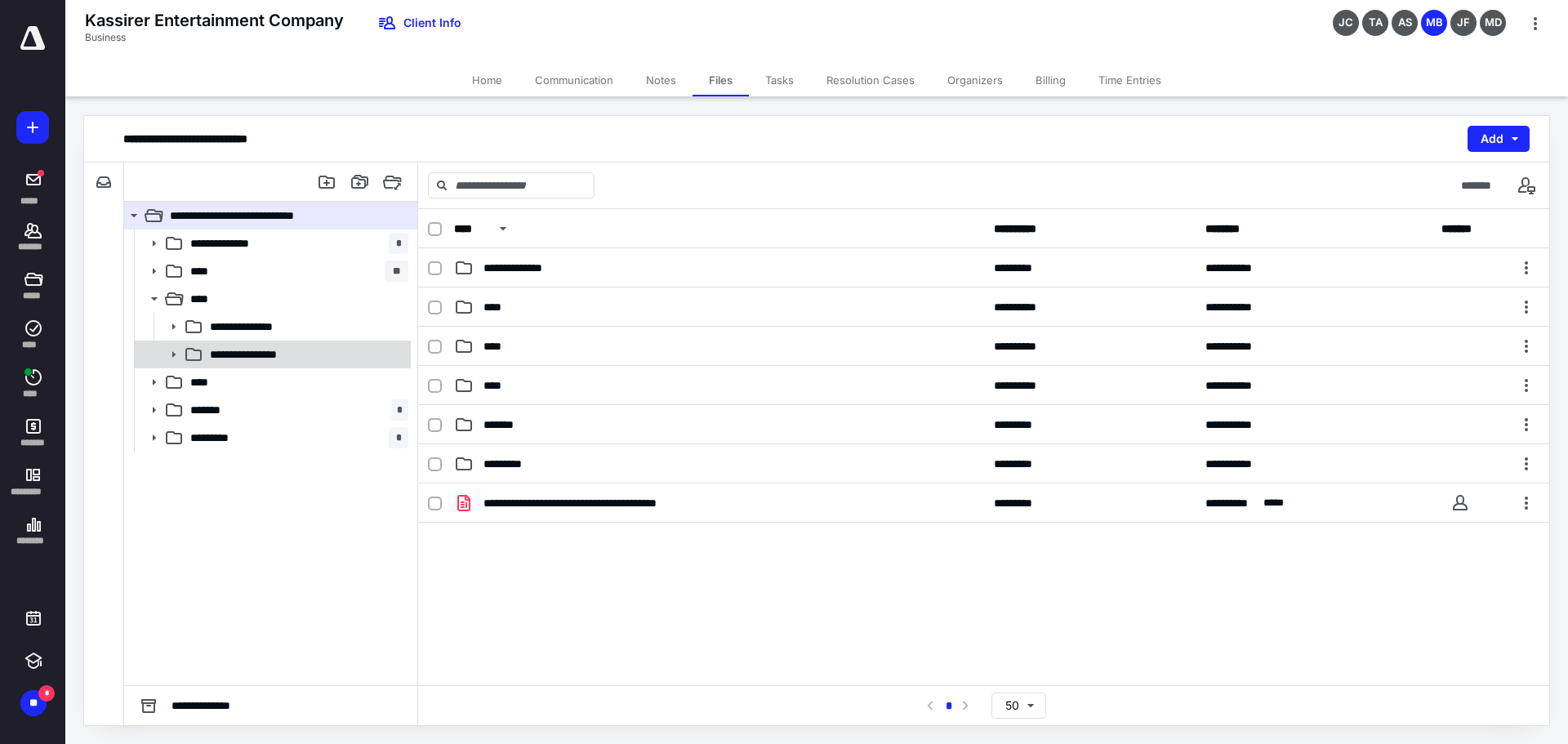 click 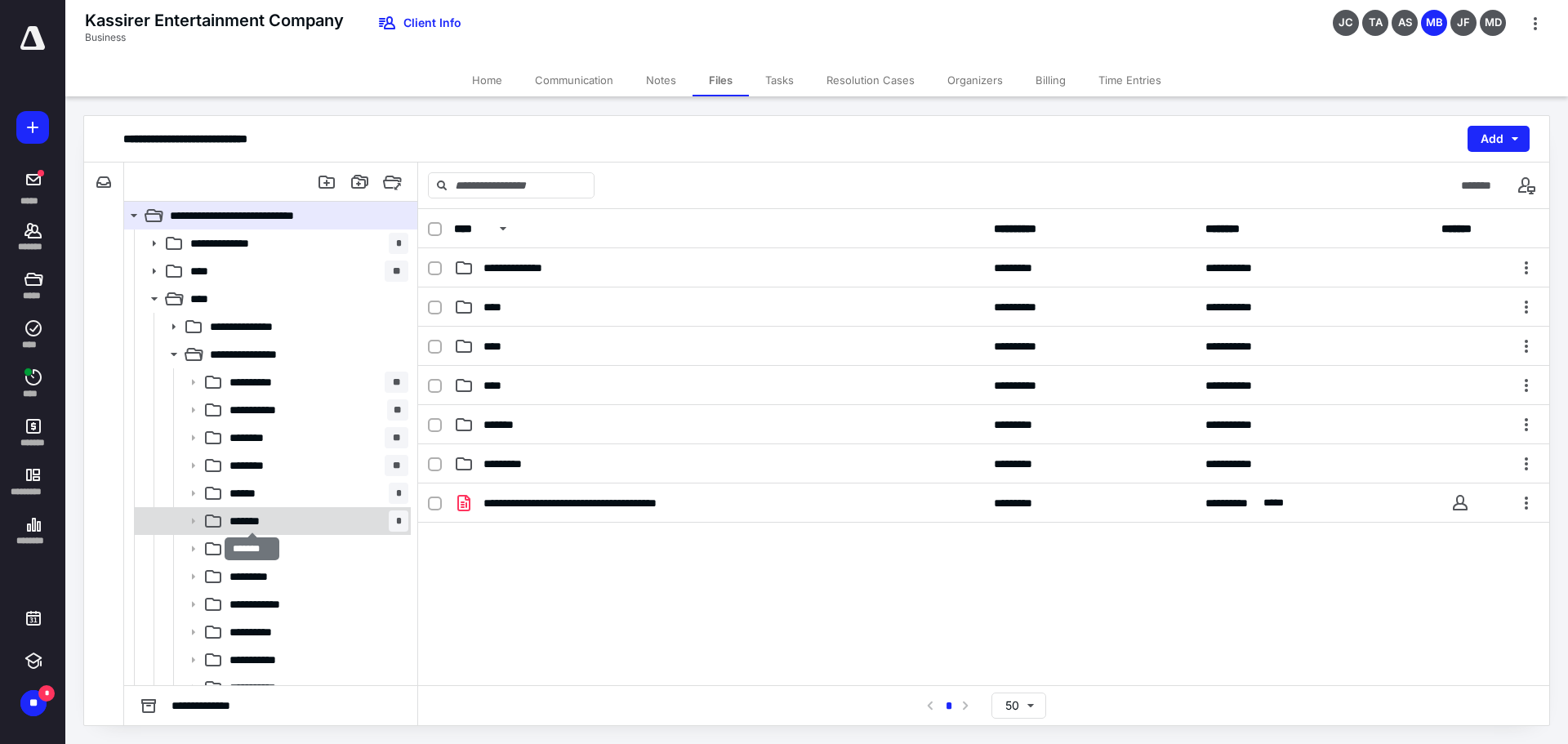 click on "*******" at bounding box center [252, 521] 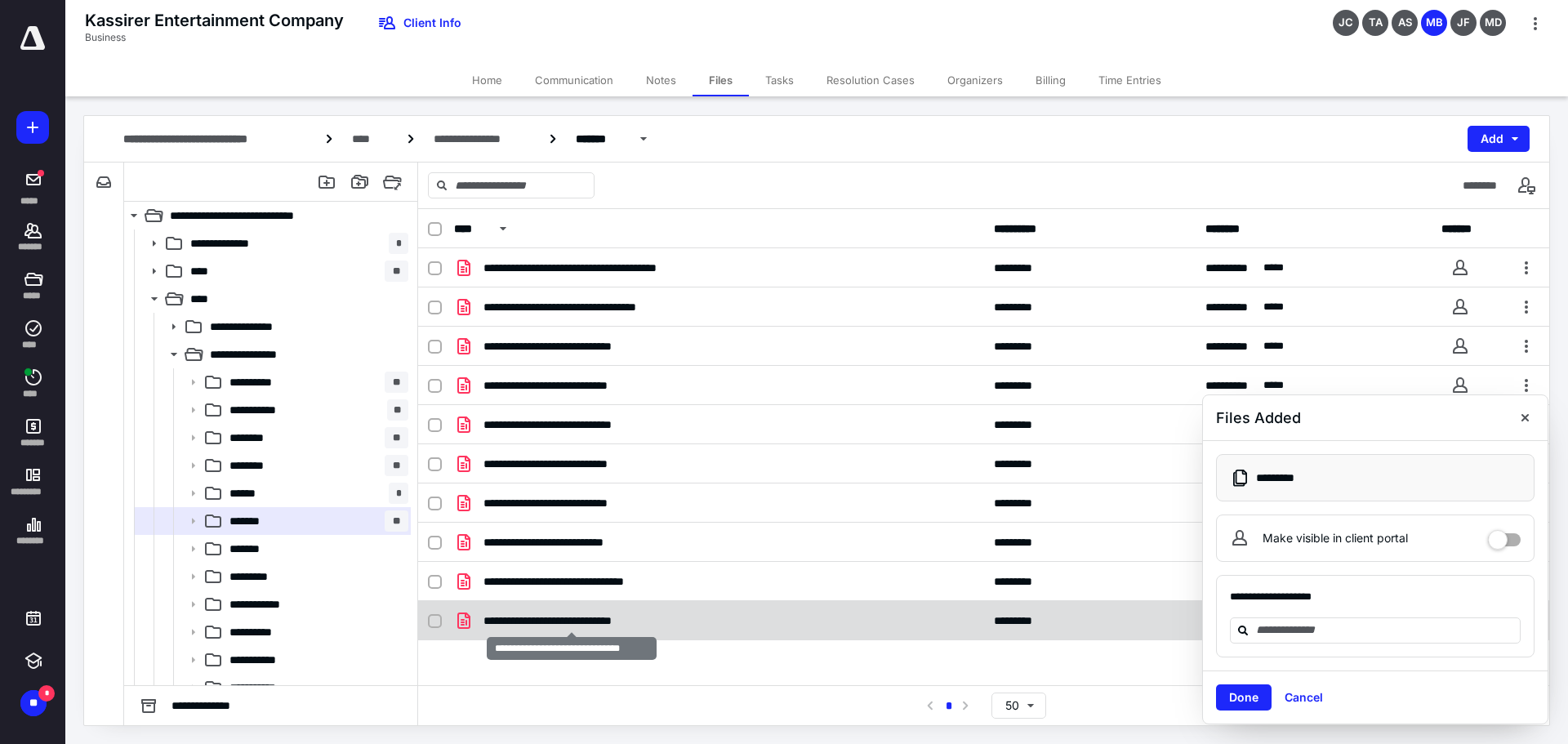 checkbox on "true" 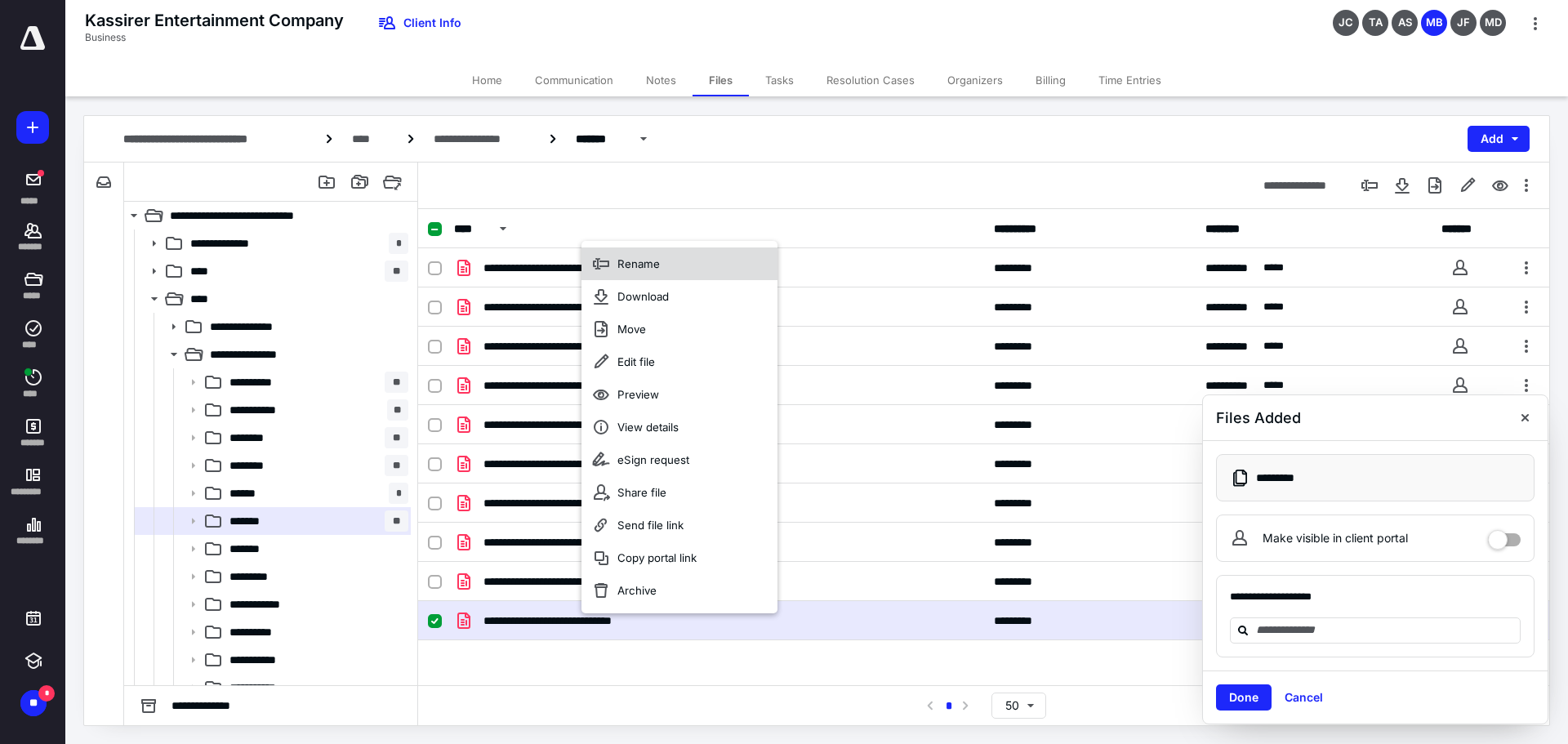 click on "Rename" at bounding box center (679, 264) 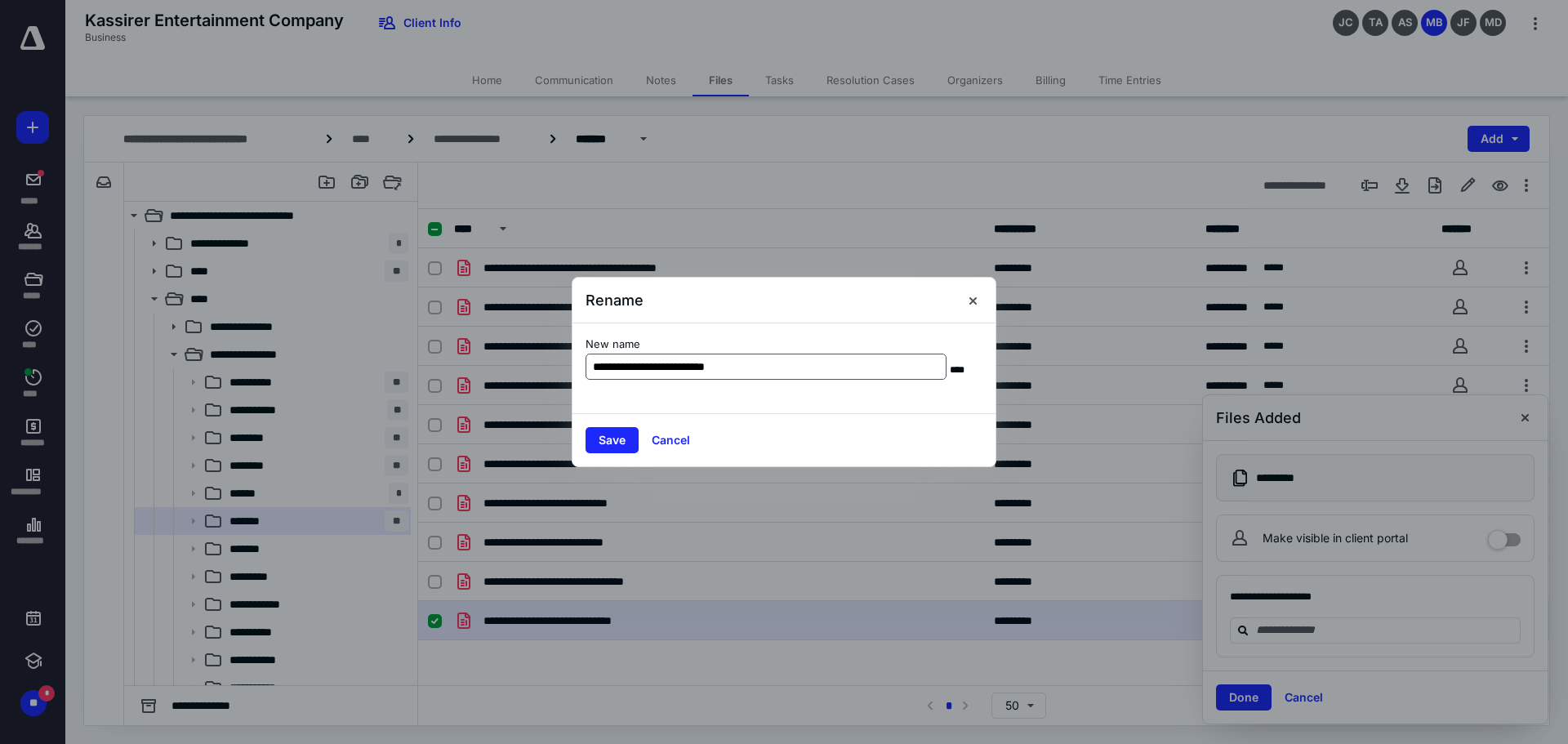 click on "**********" at bounding box center (766, 367) 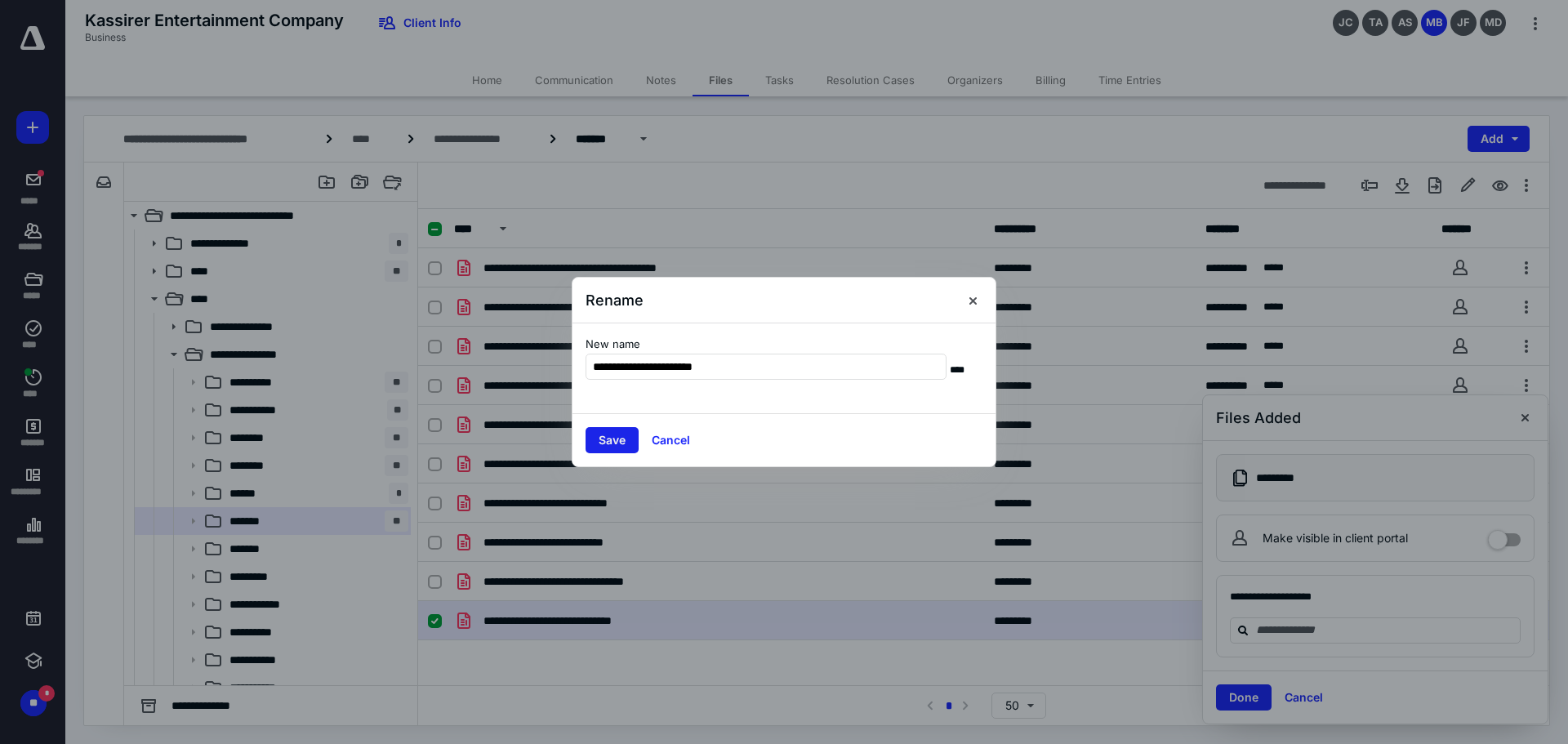 type on "**********" 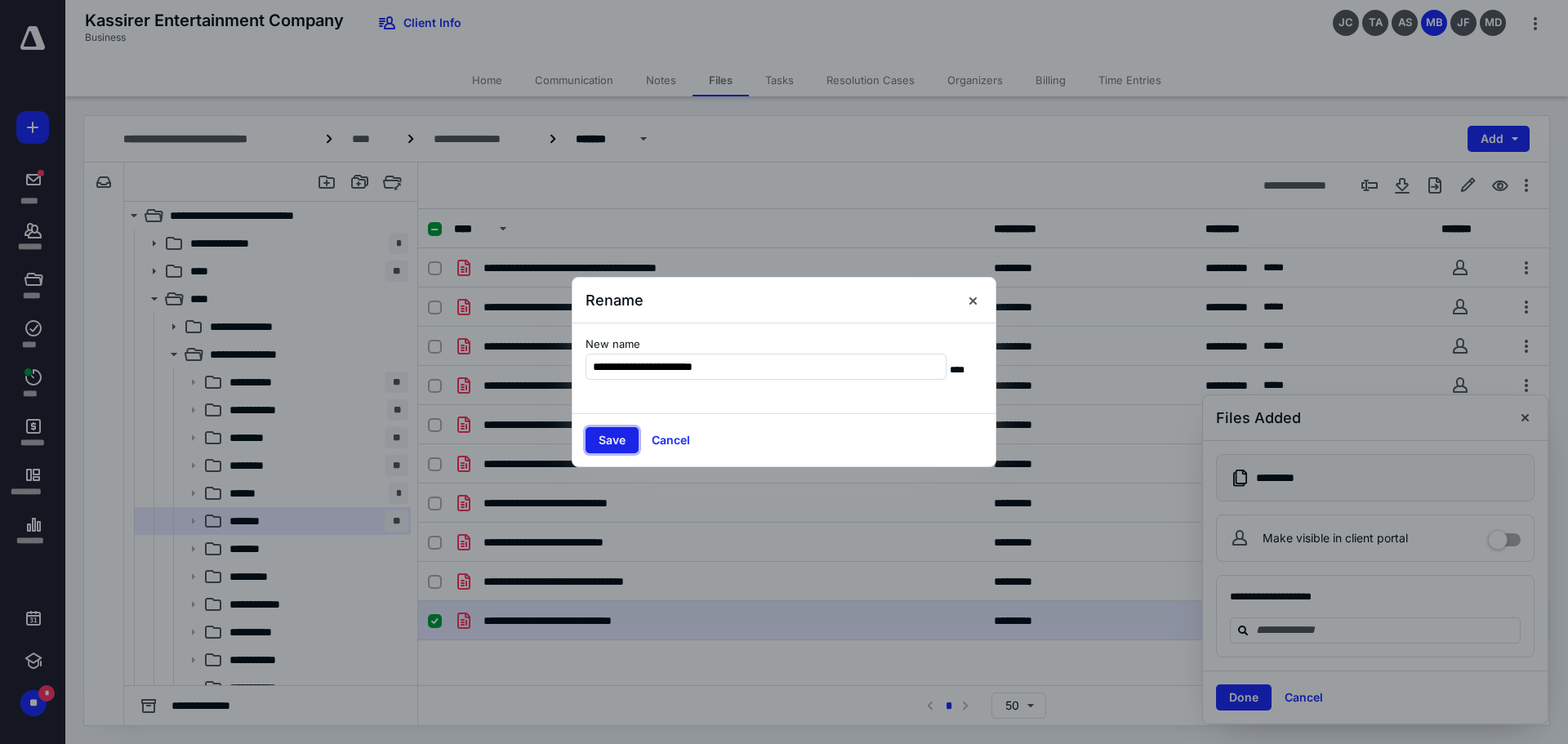 click on "Save" at bounding box center [612, 440] 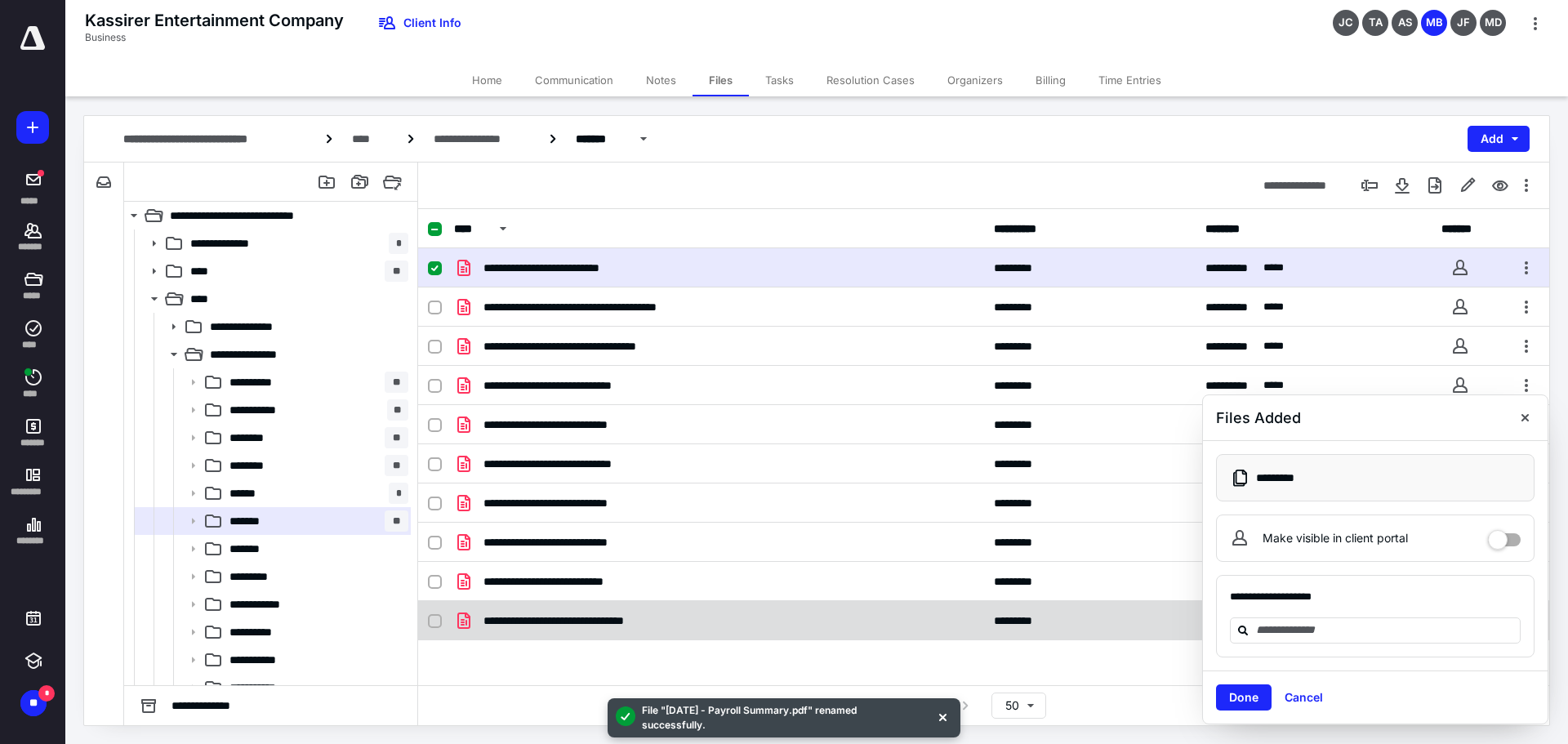 checkbox on "false" 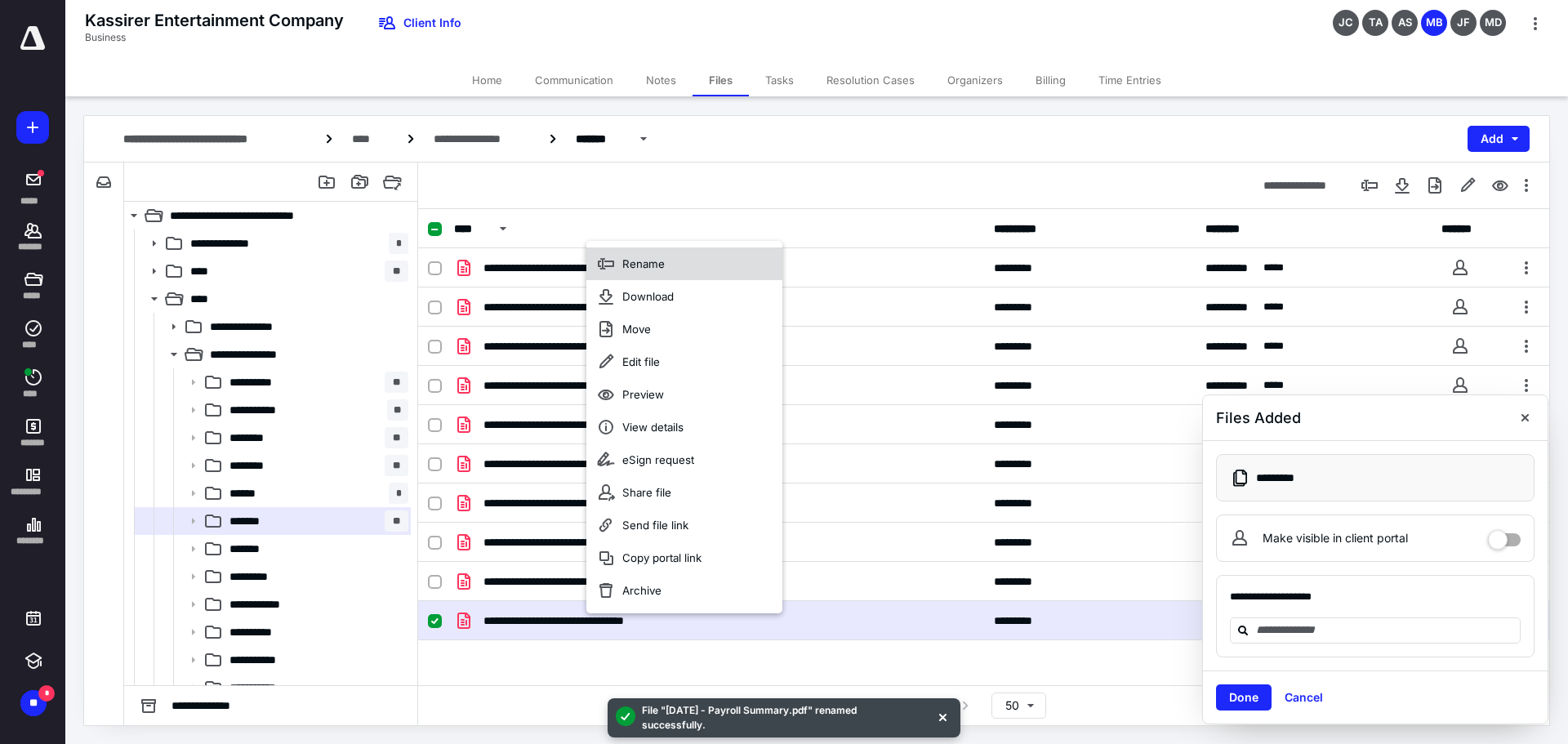 click on "Rename" at bounding box center (644, 264) 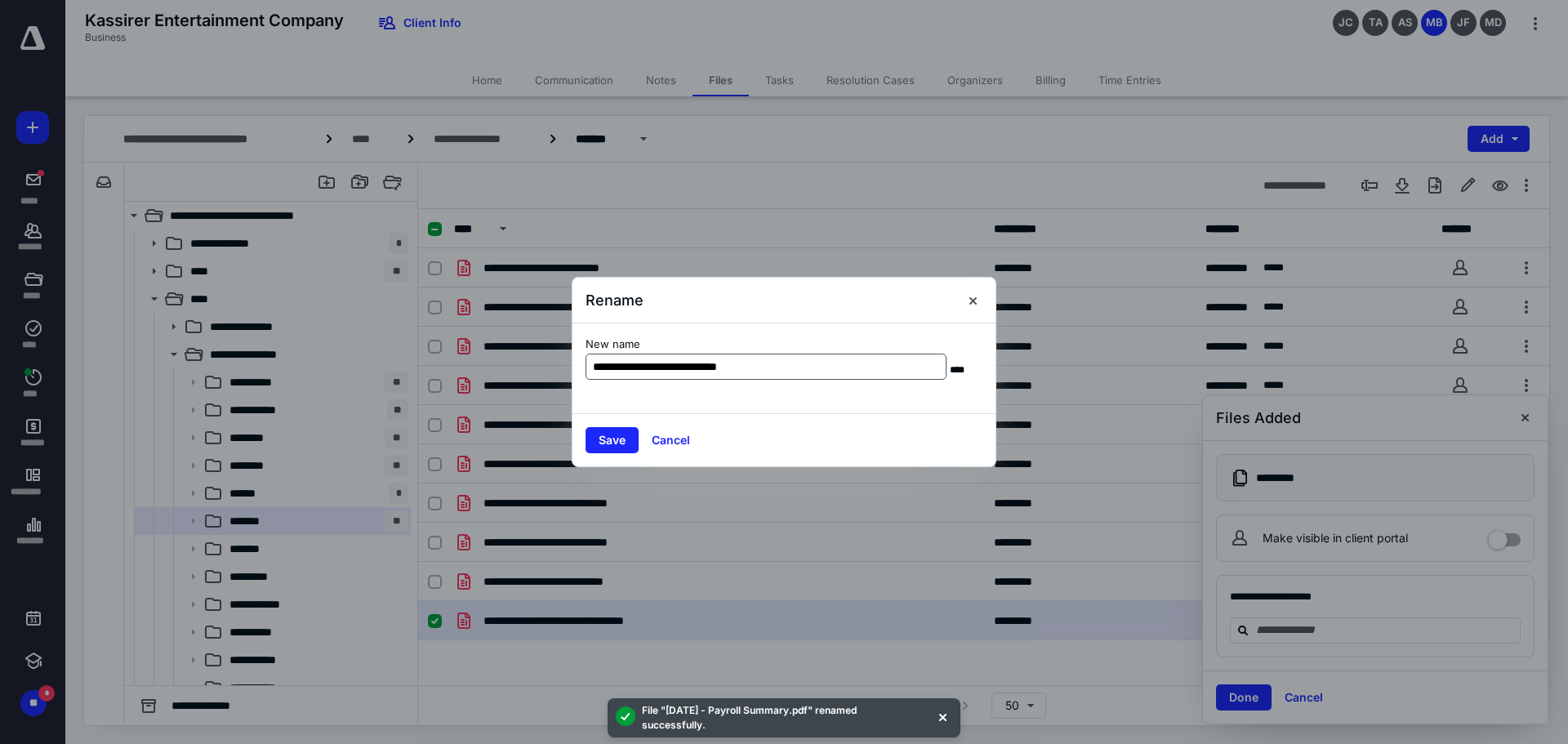click on "**********" at bounding box center [766, 367] 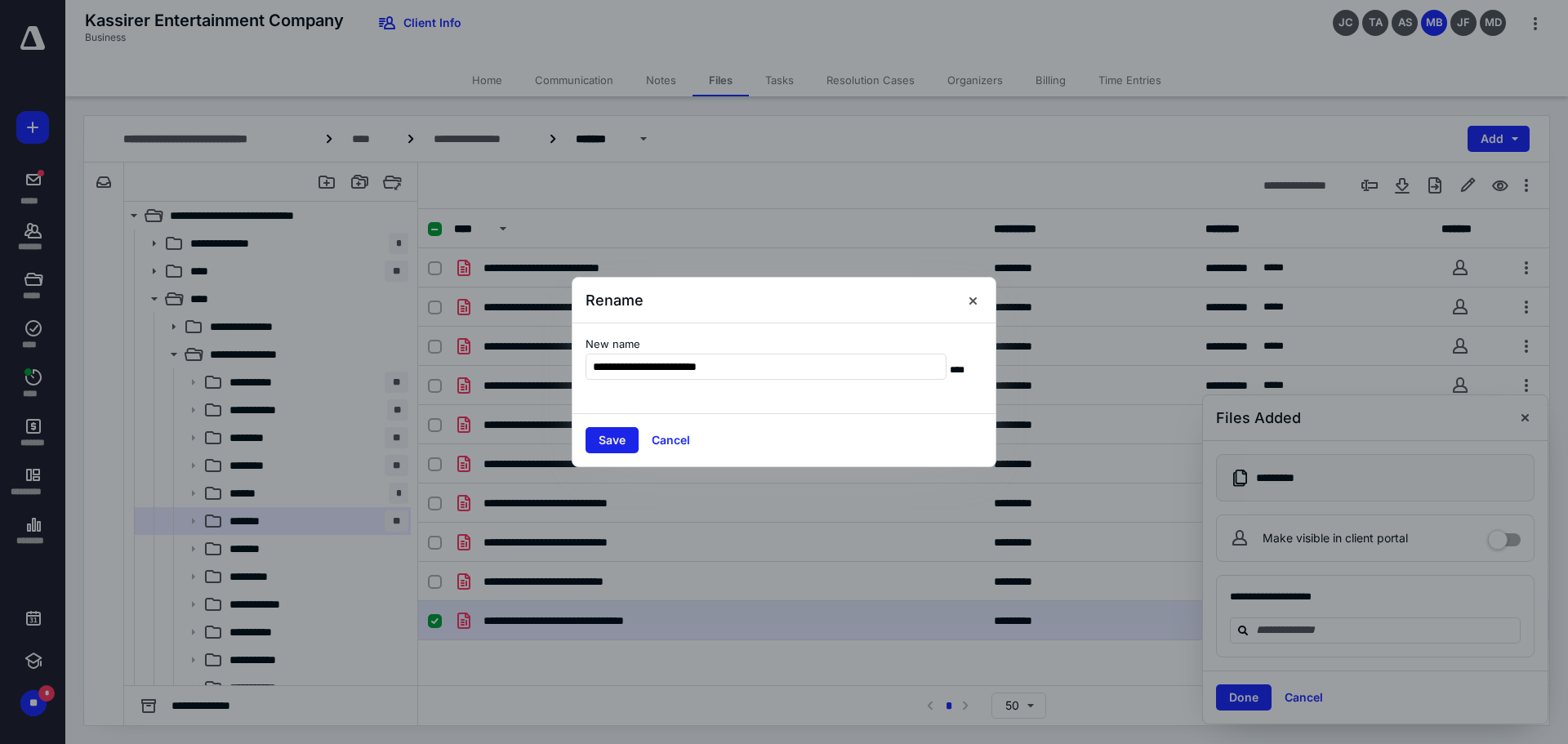 type on "**********" 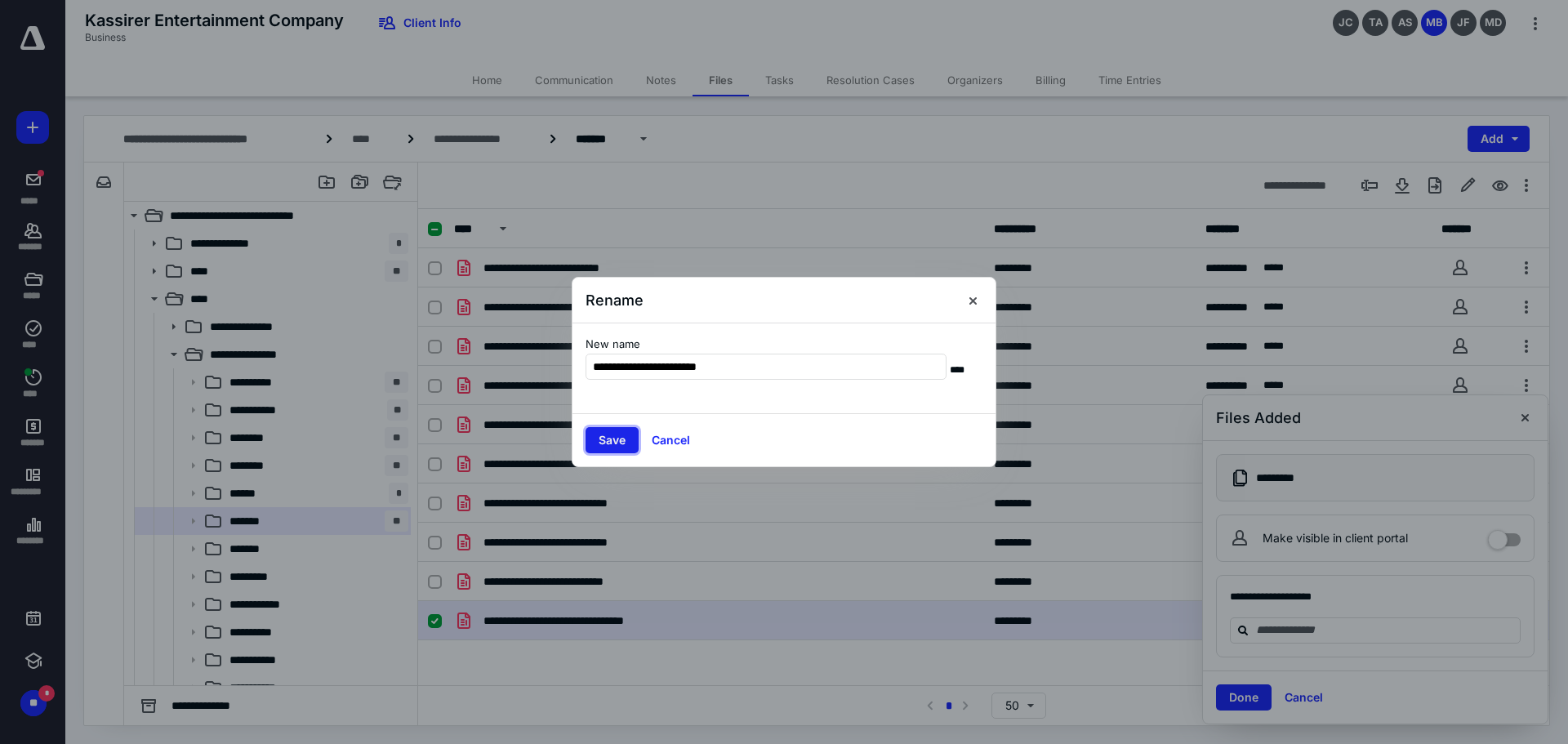 click on "Save" at bounding box center (612, 440) 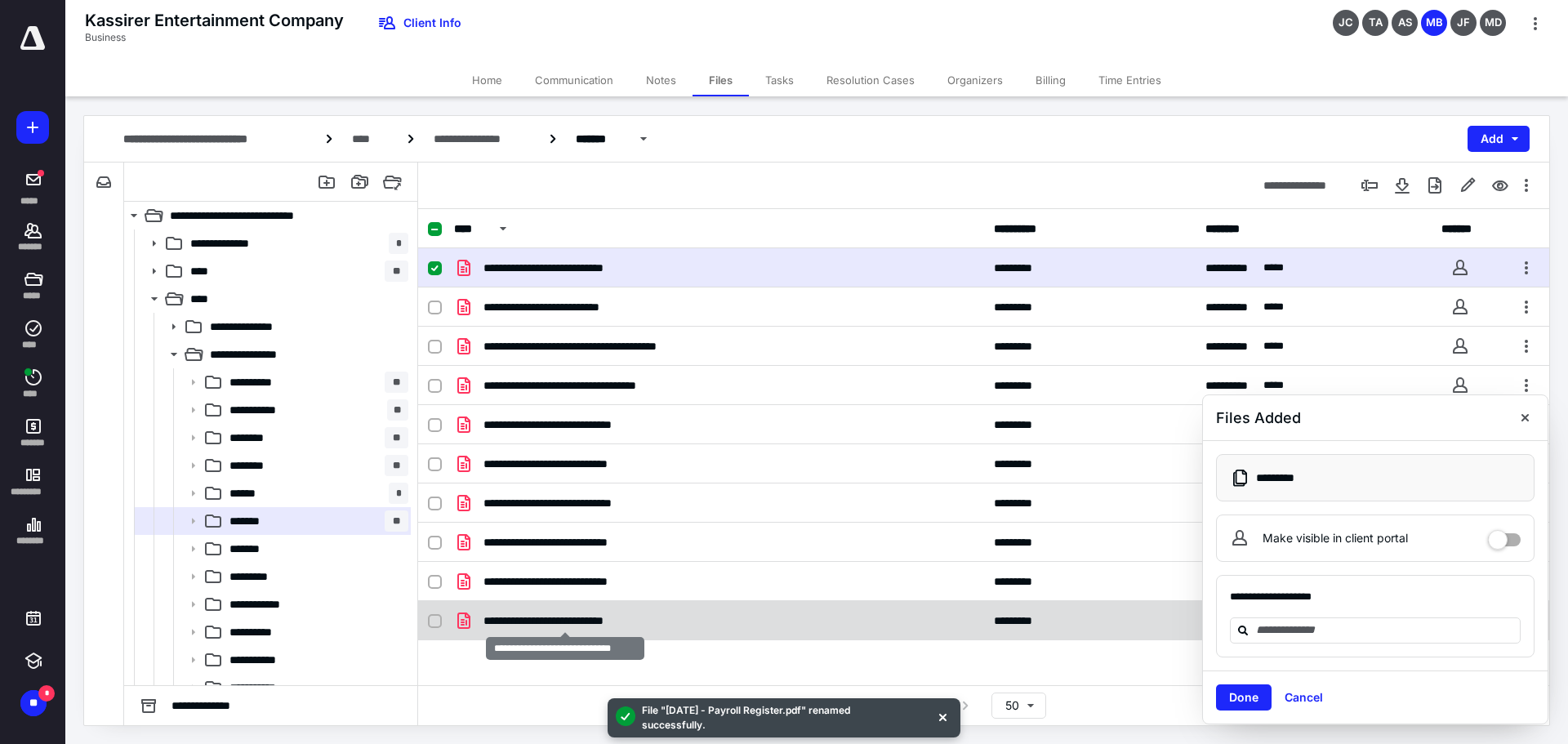checkbox on "false" 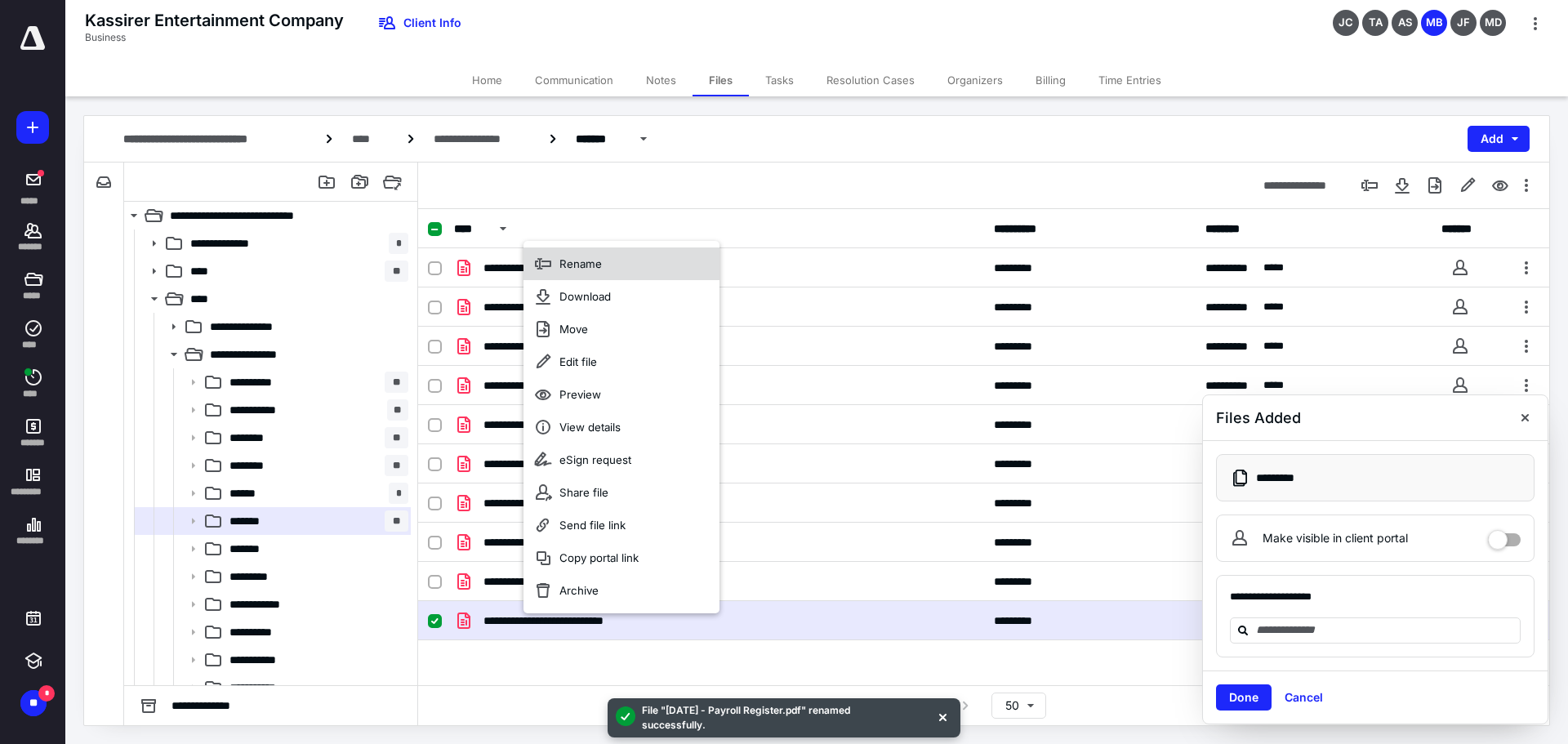 click on "Rename" at bounding box center (581, 264) 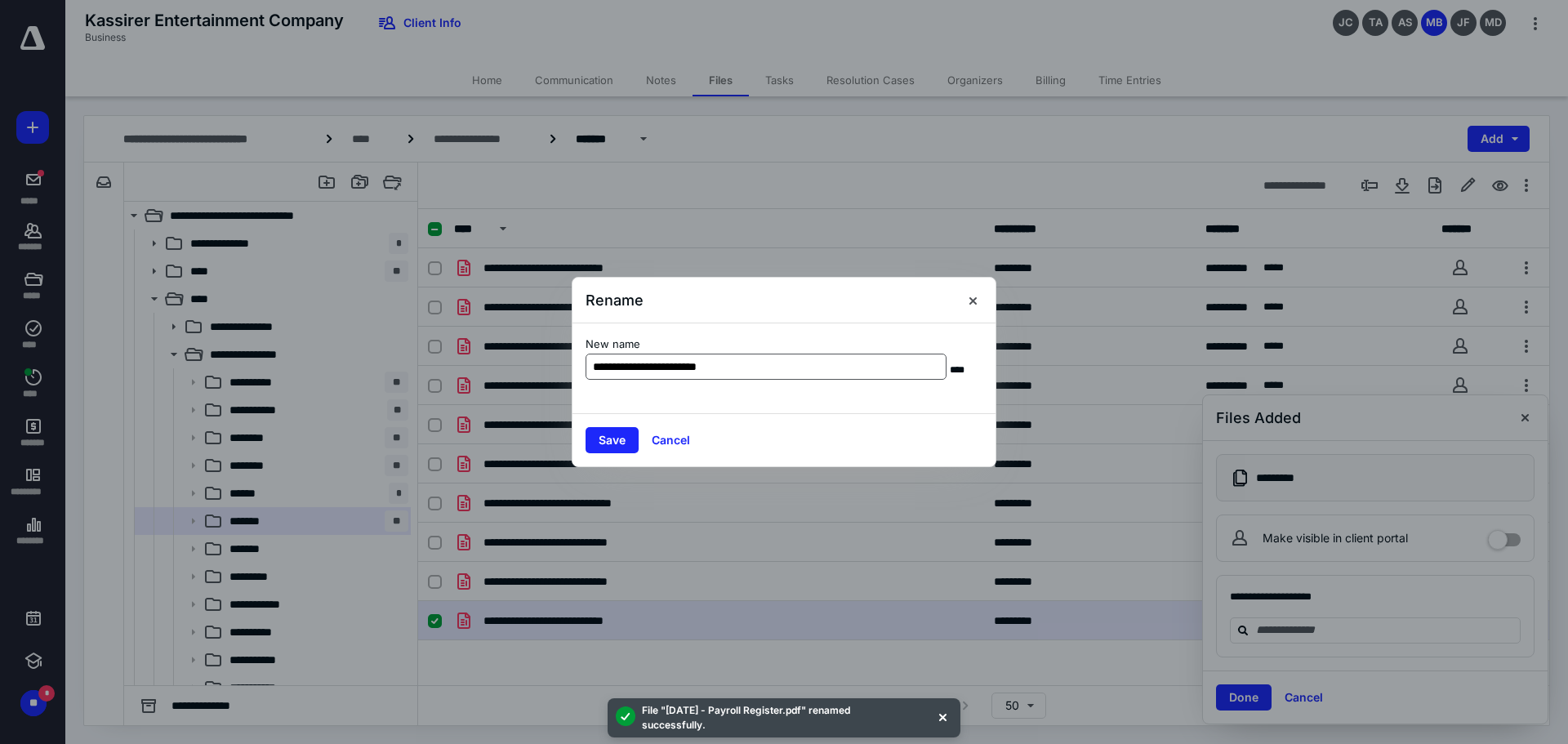 click on "**********" at bounding box center (766, 367) 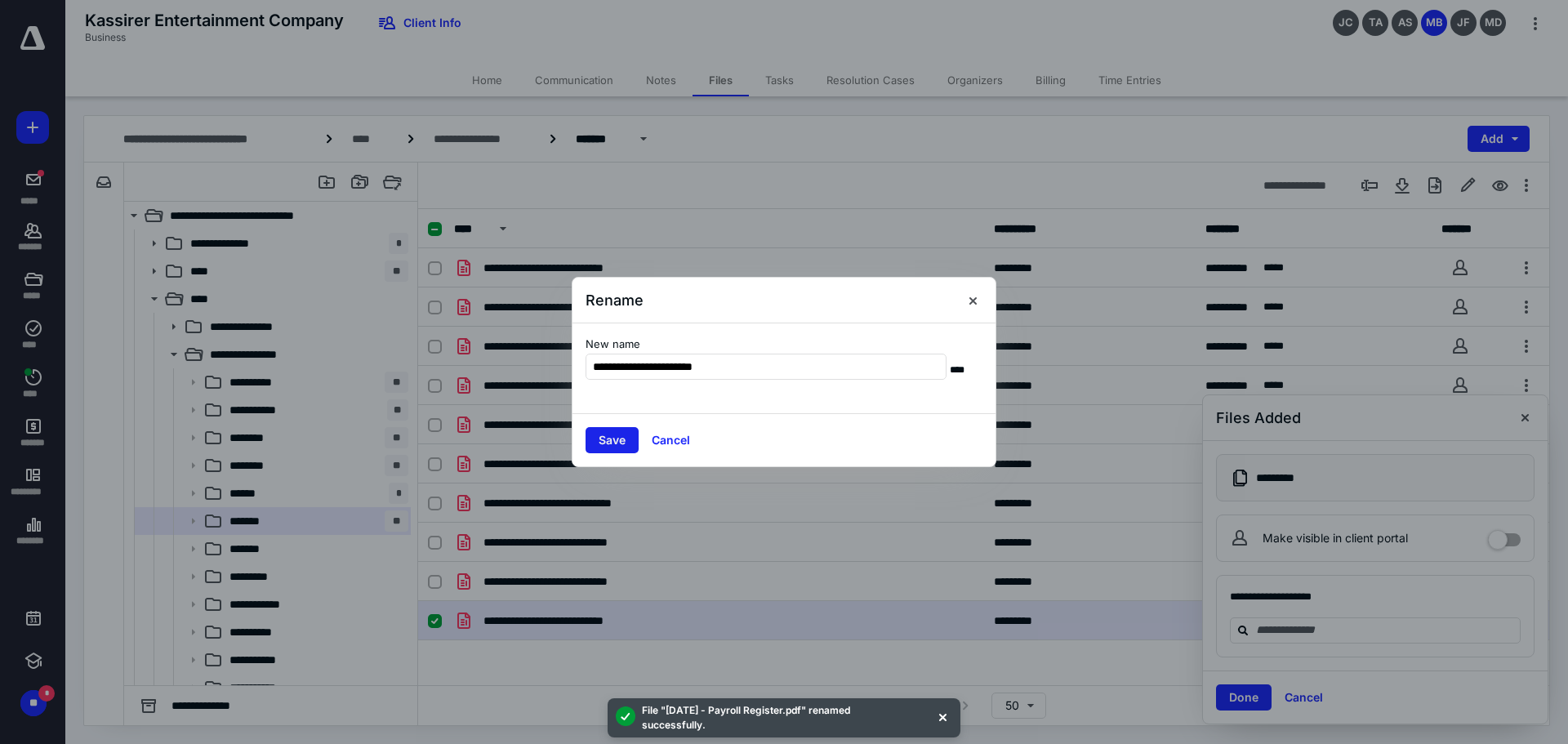 type on "**********" 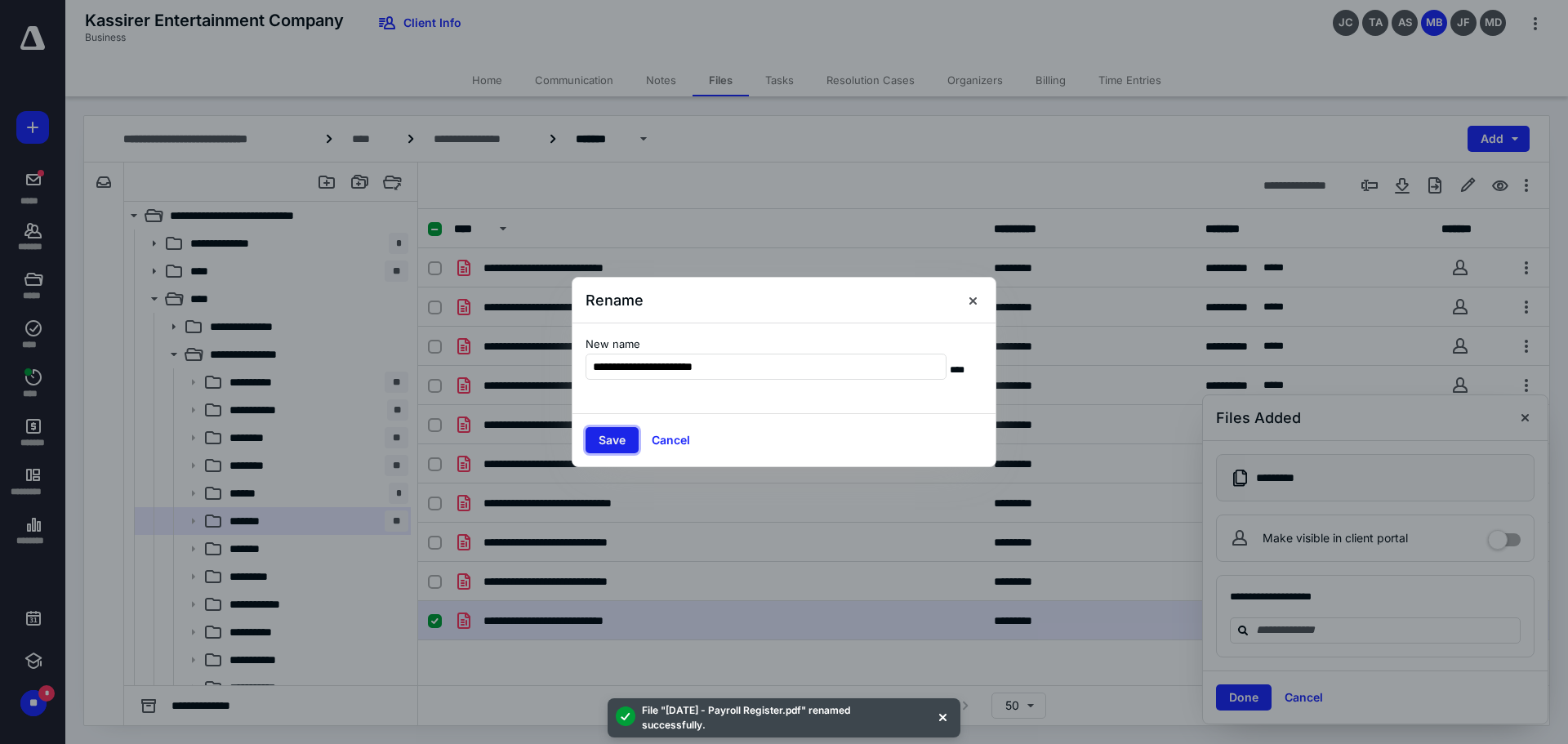 click on "Save" at bounding box center (612, 440) 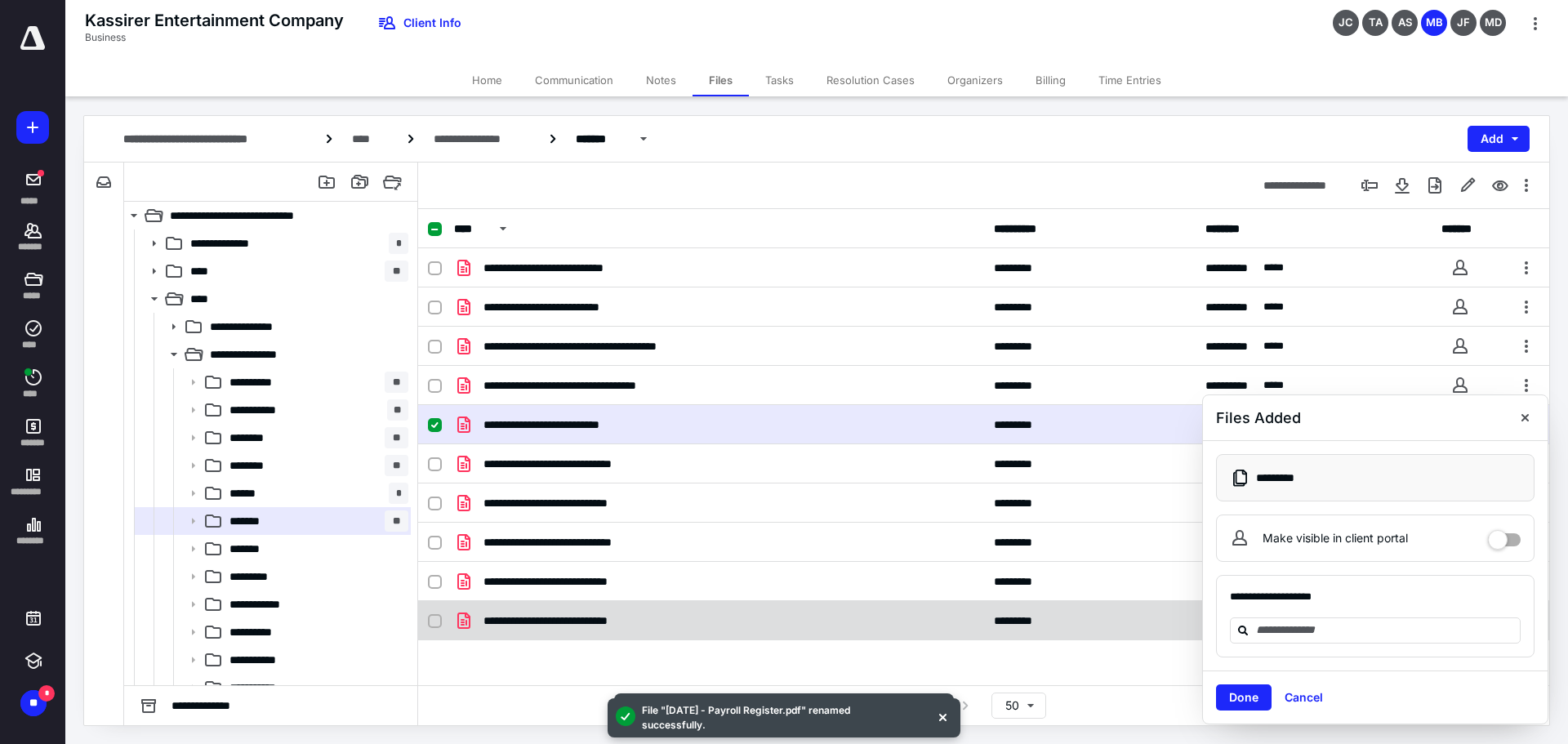 checkbox on "false" 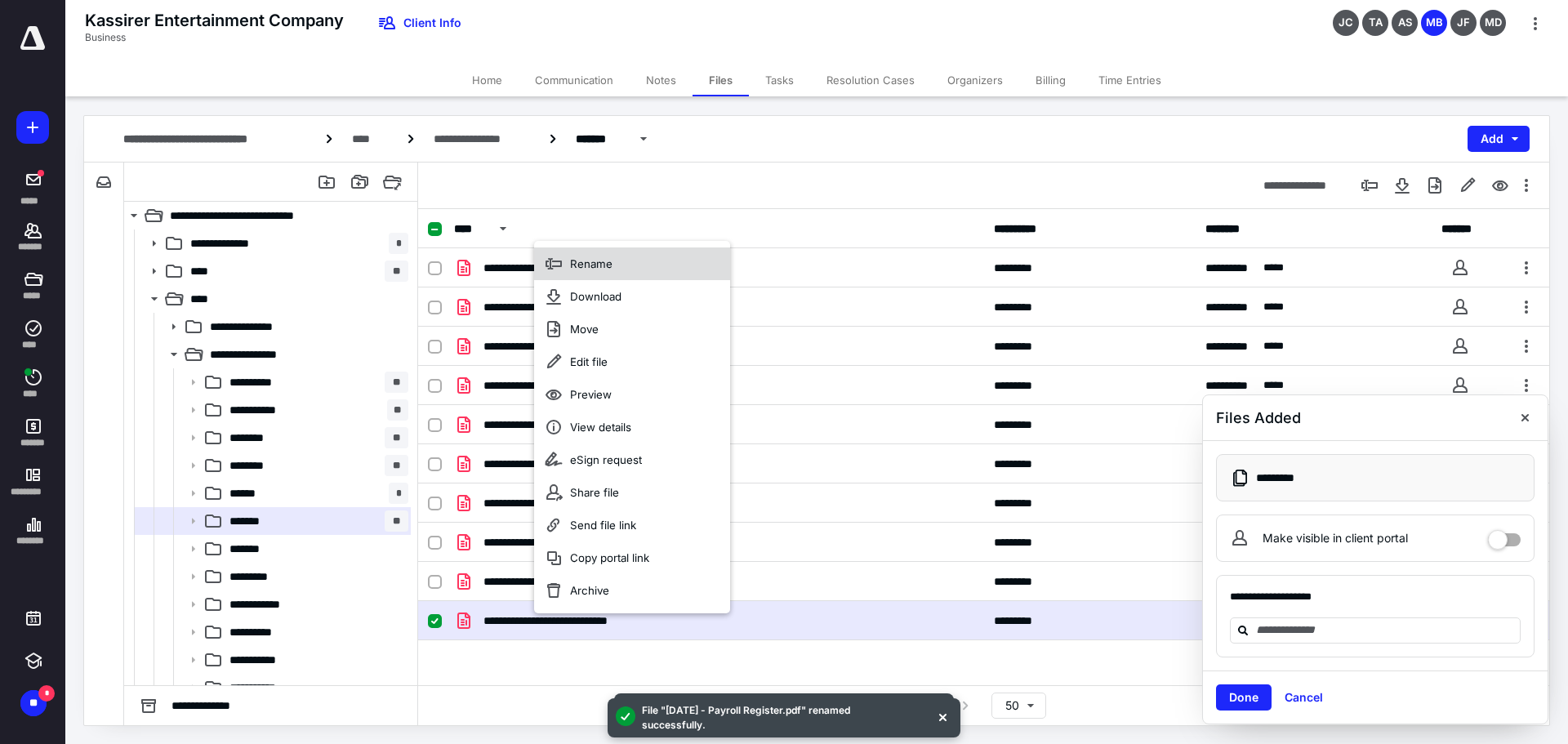 click on "Rename" at bounding box center (632, 264) 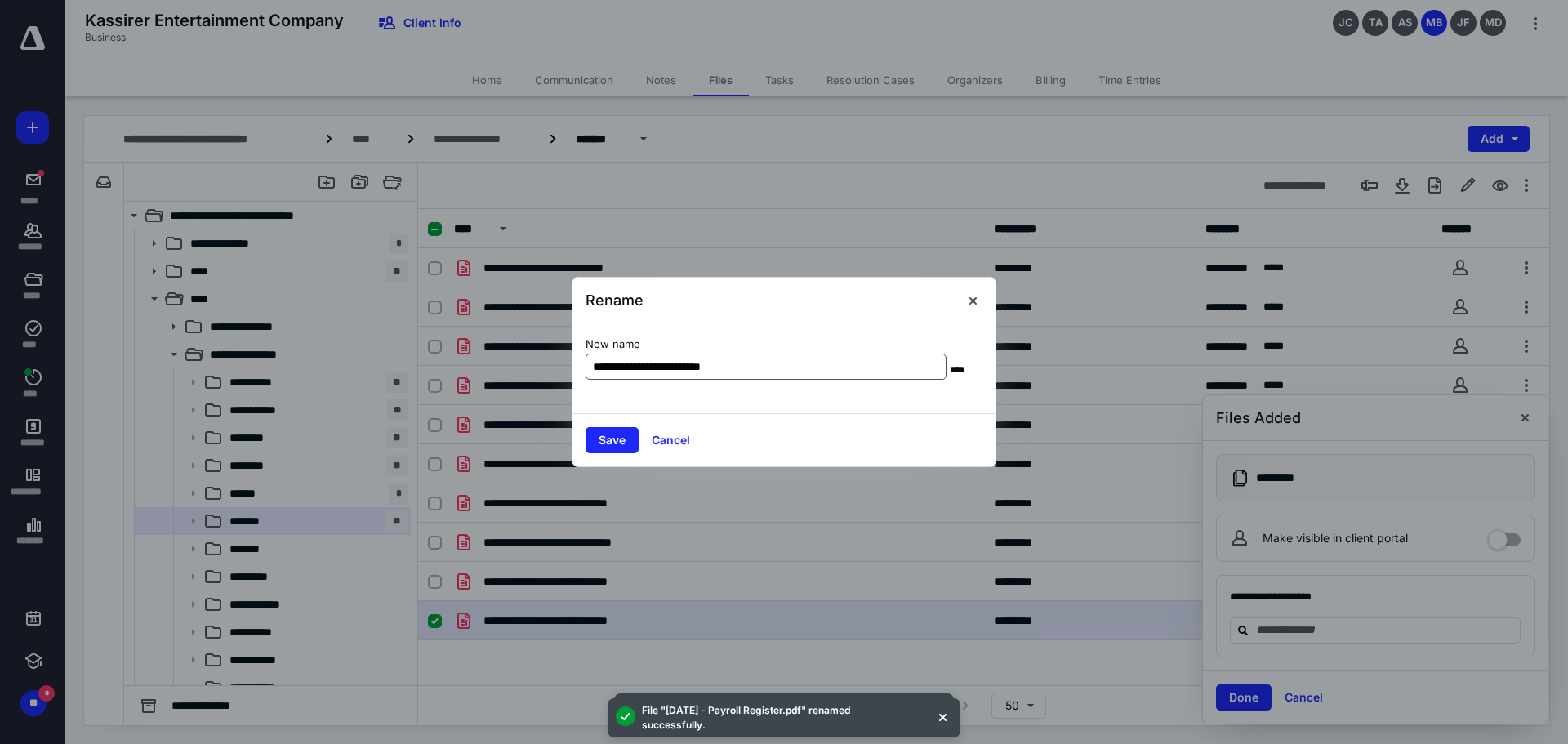 click on "**********" at bounding box center (766, 367) 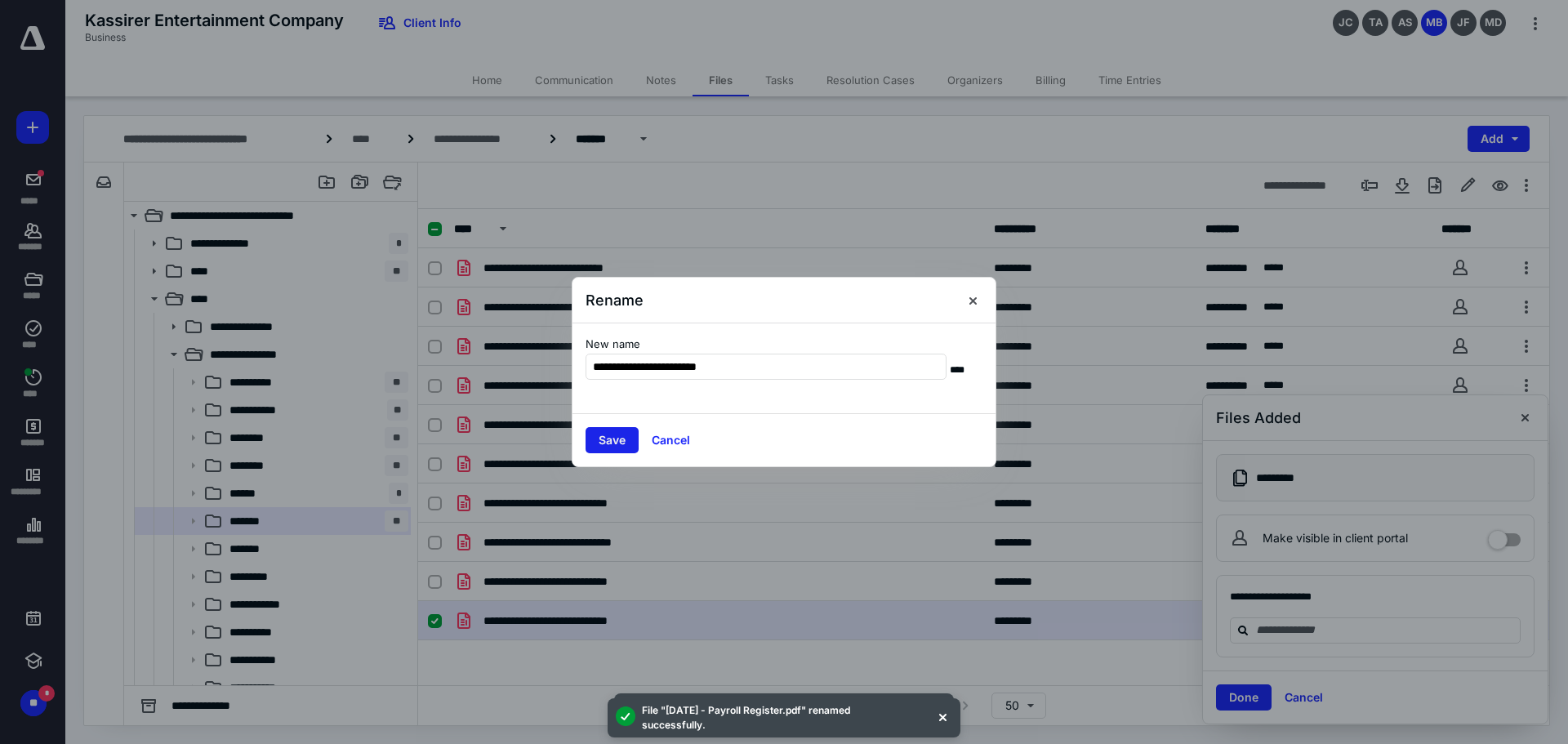 type on "**********" 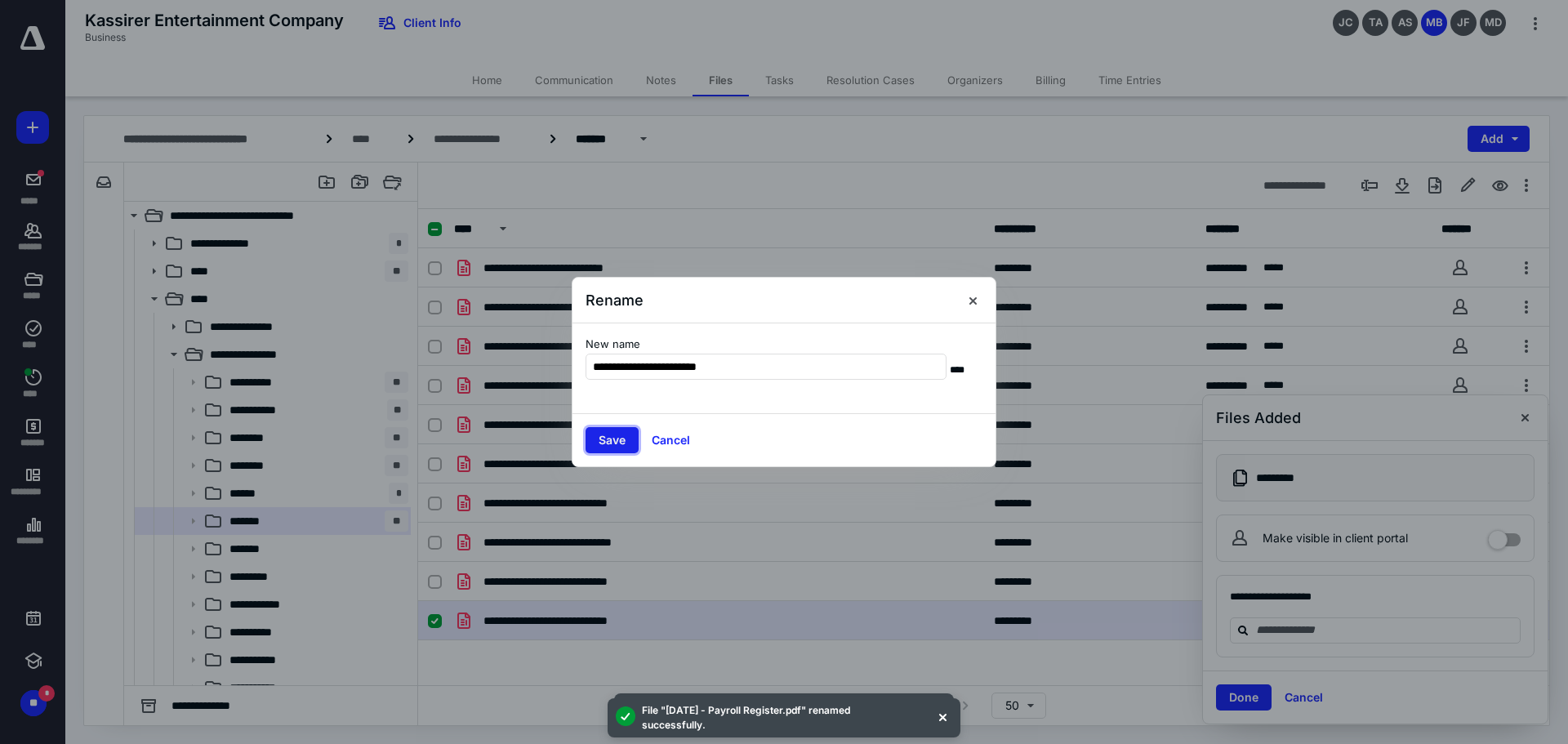 click on "Save" at bounding box center (612, 440) 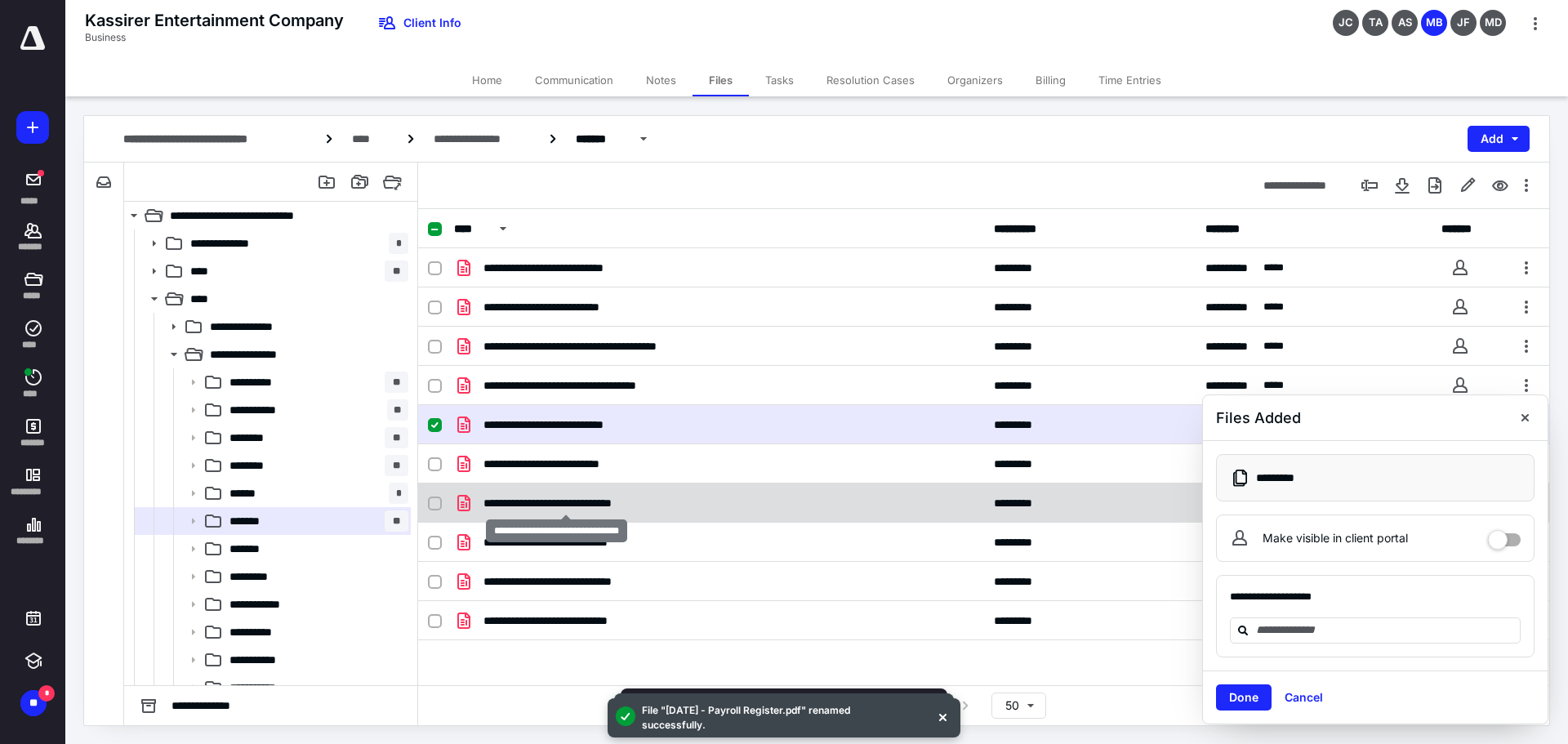 checkbox on "false" 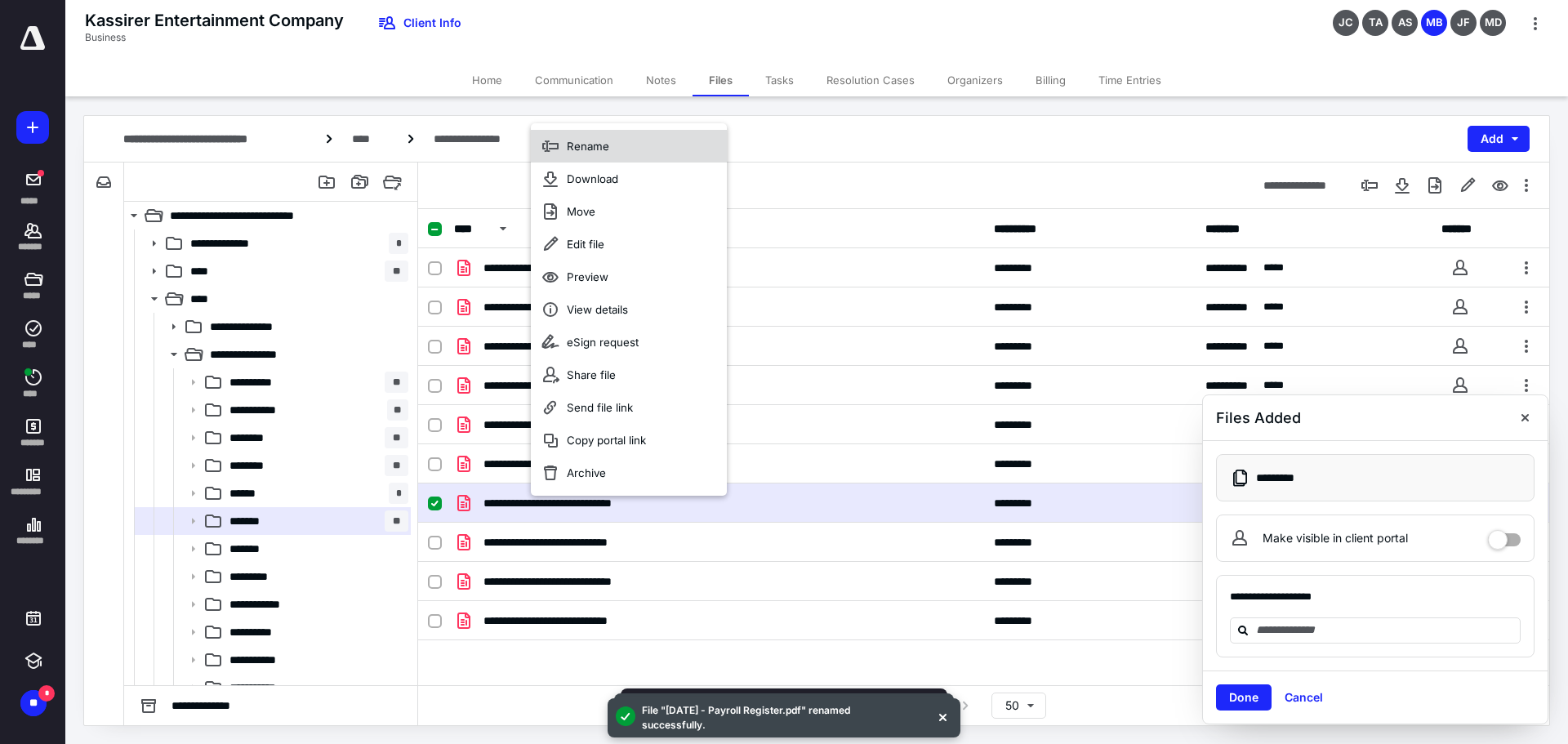 click on "Rename" at bounding box center [588, 146] 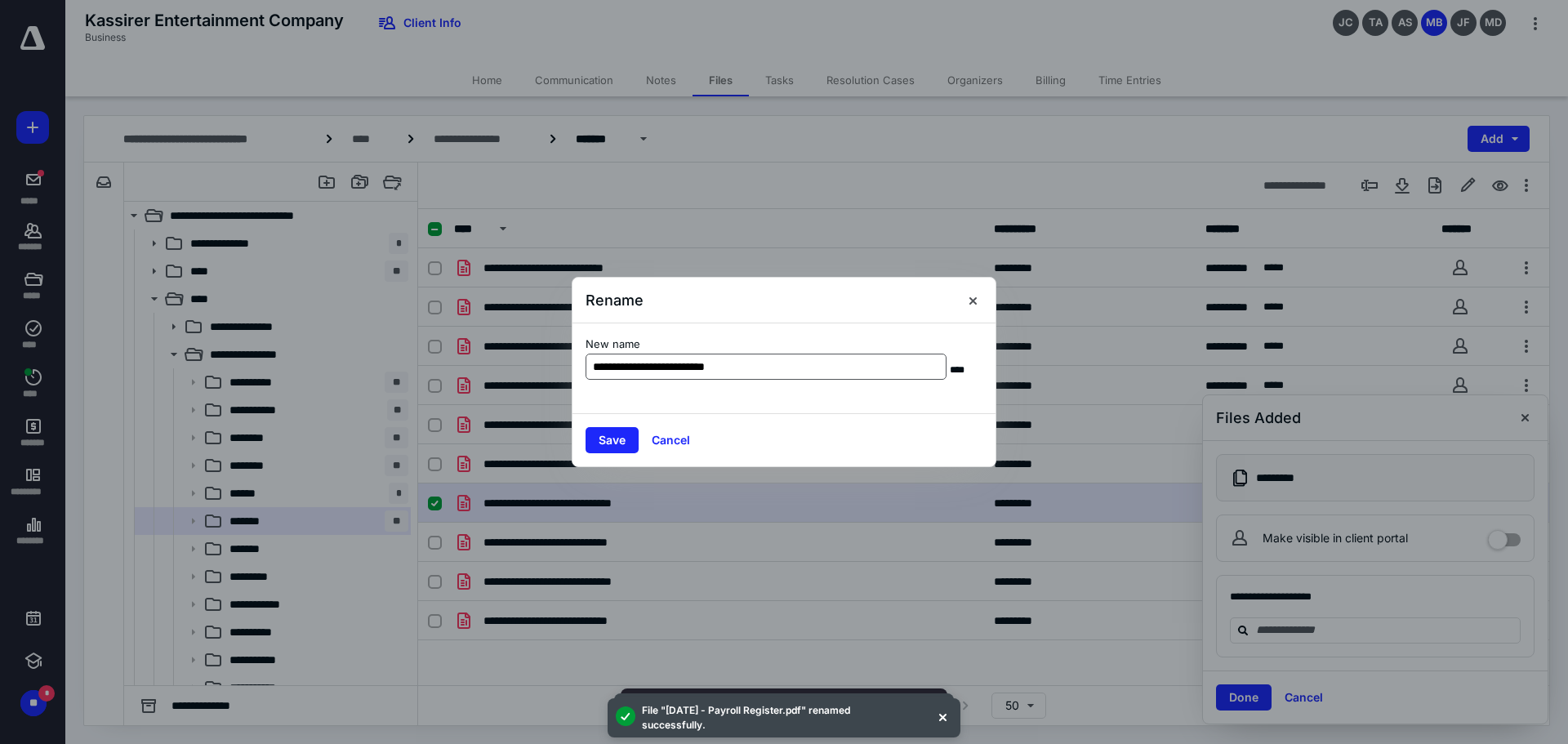 click on "**********" at bounding box center [766, 367] 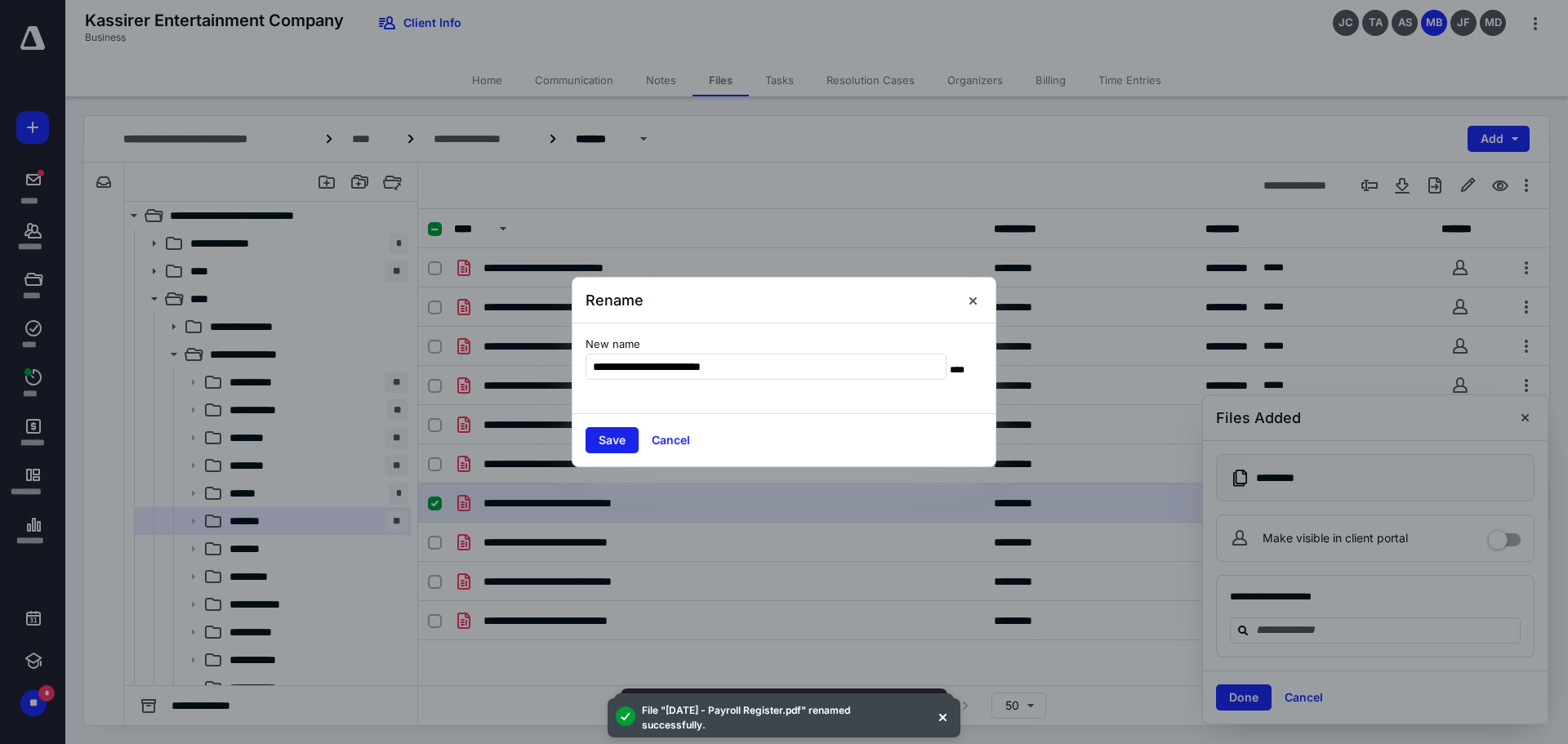 type on "**********" 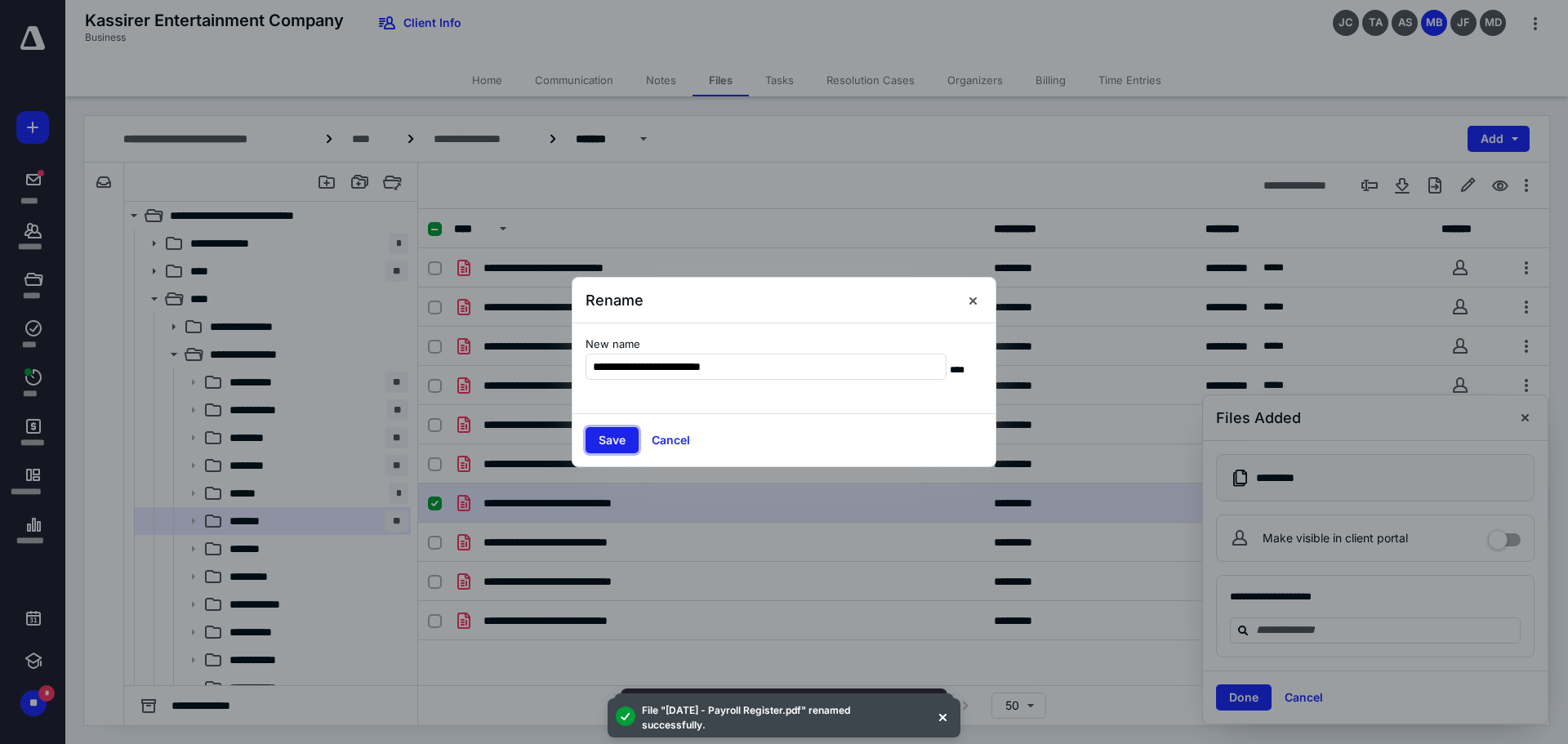 click on "Save" at bounding box center (612, 440) 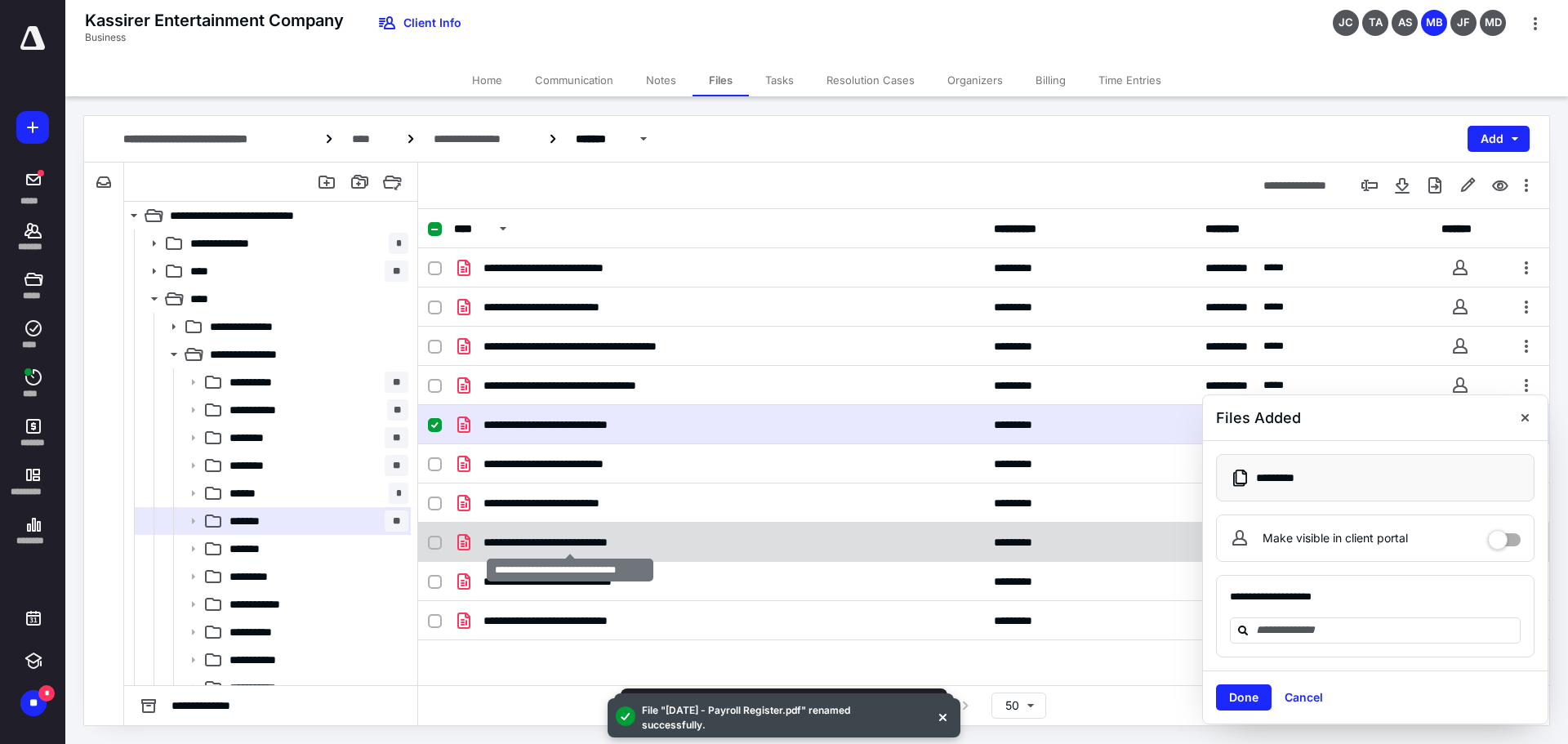checkbox on "false" 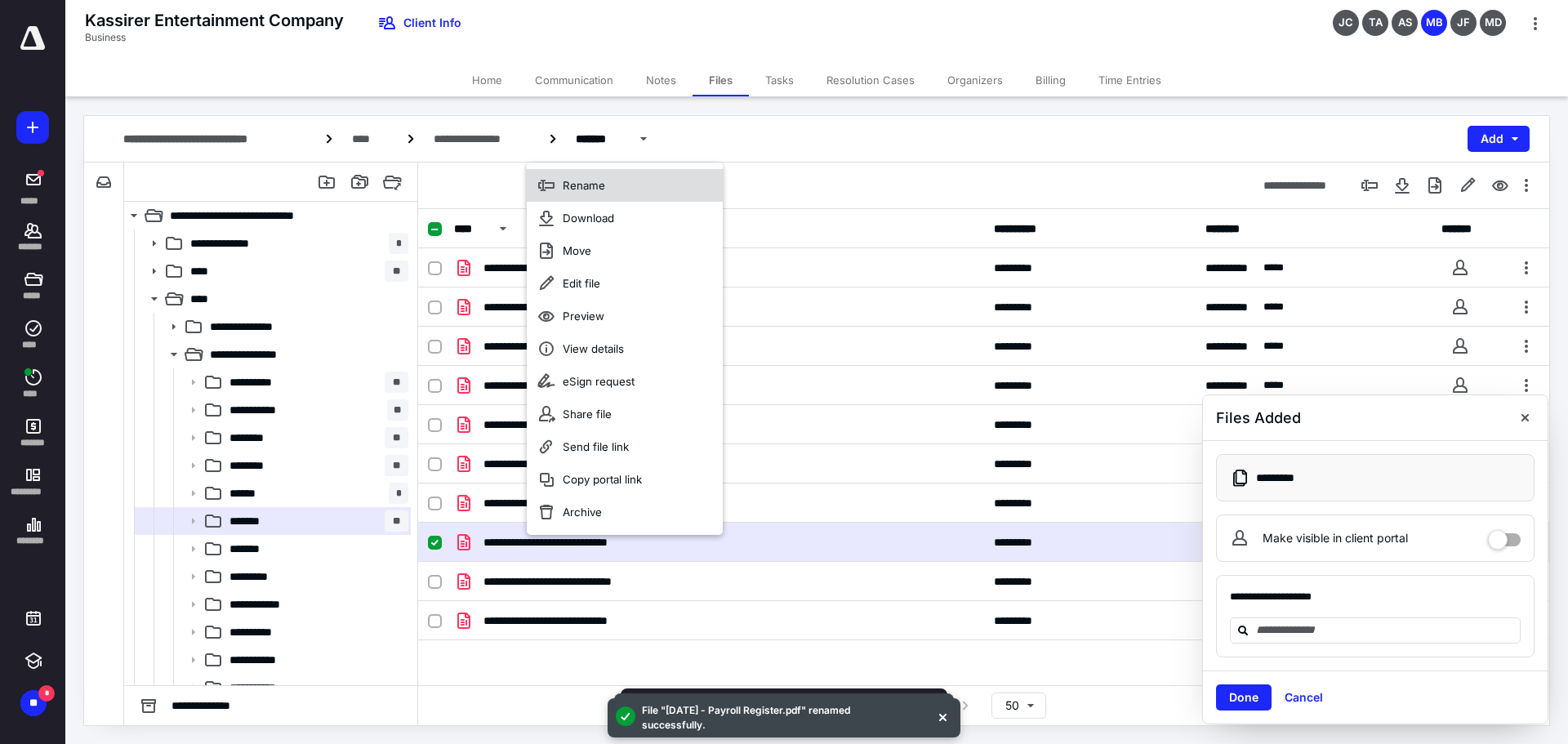 click on "Rename" at bounding box center (584, 185) 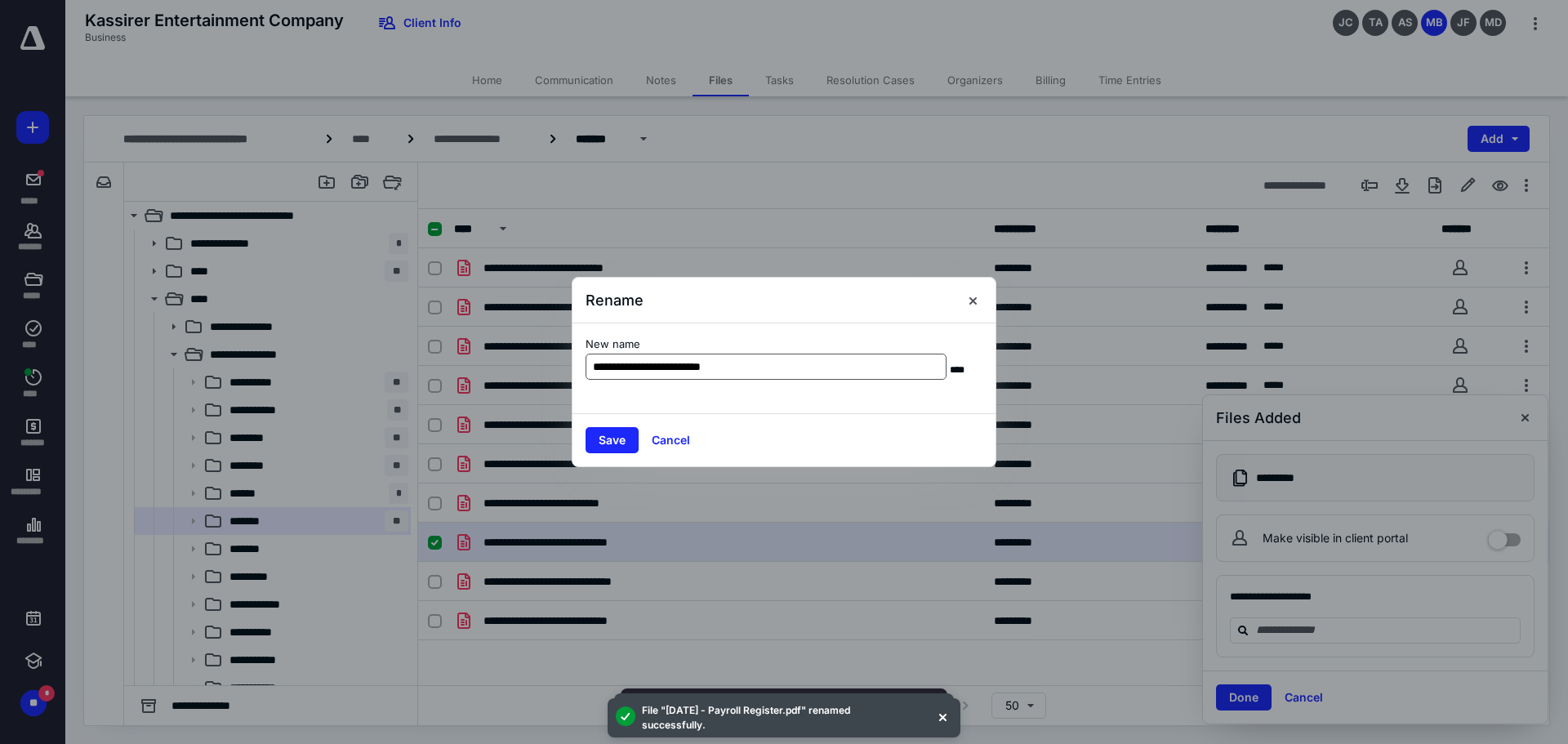 click on "**********" at bounding box center [766, 367] 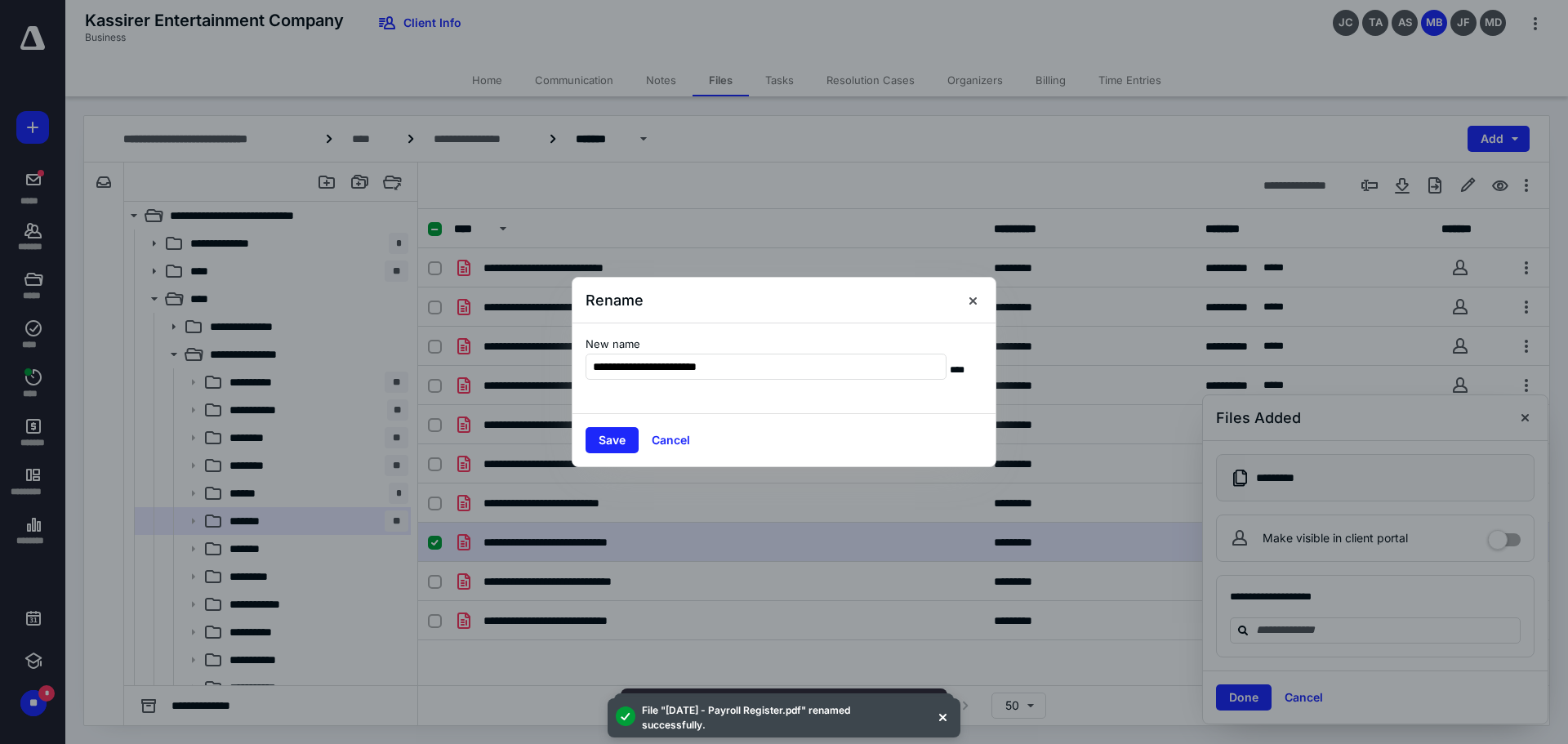 type on "**********" 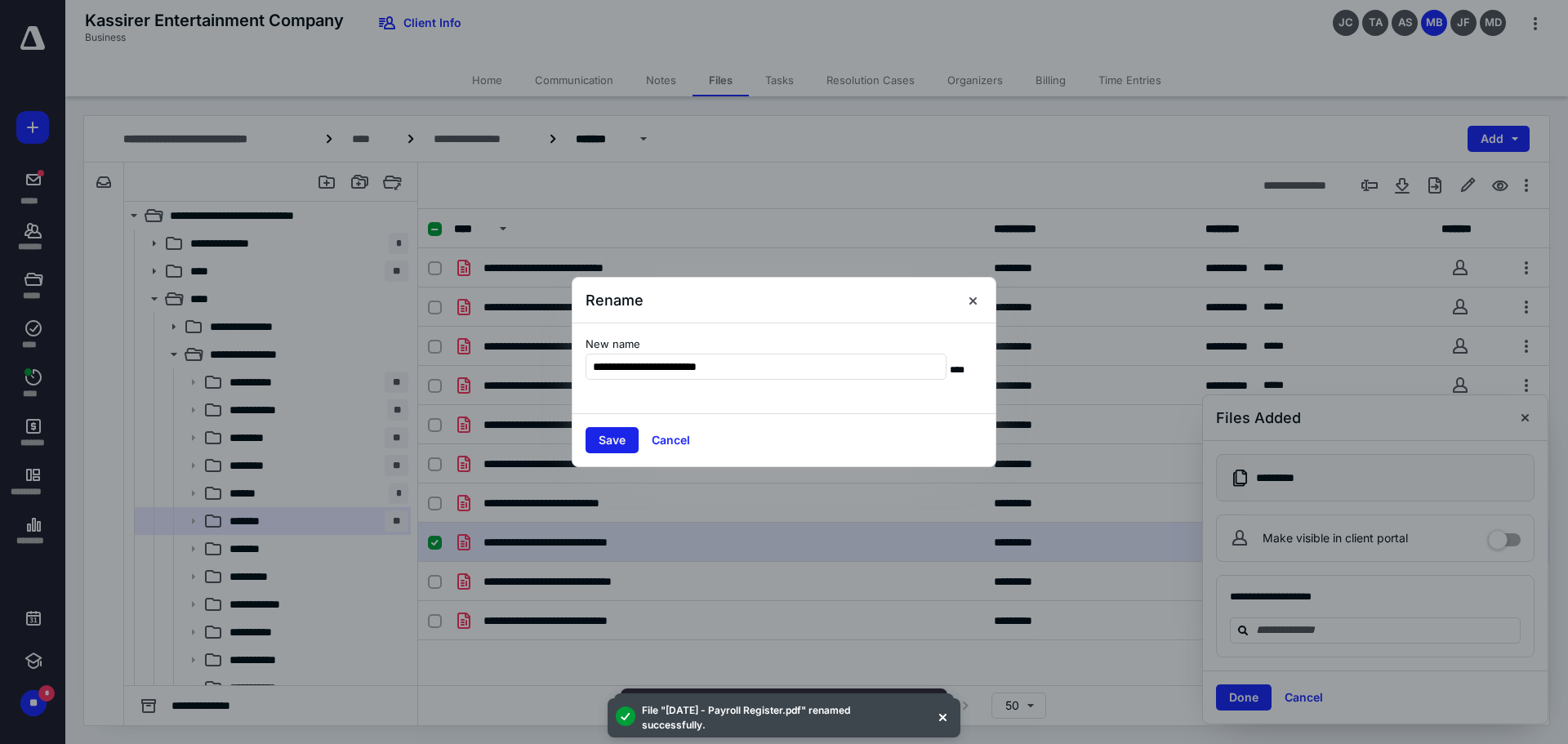click on "Save" at bounding box center (612, 440) 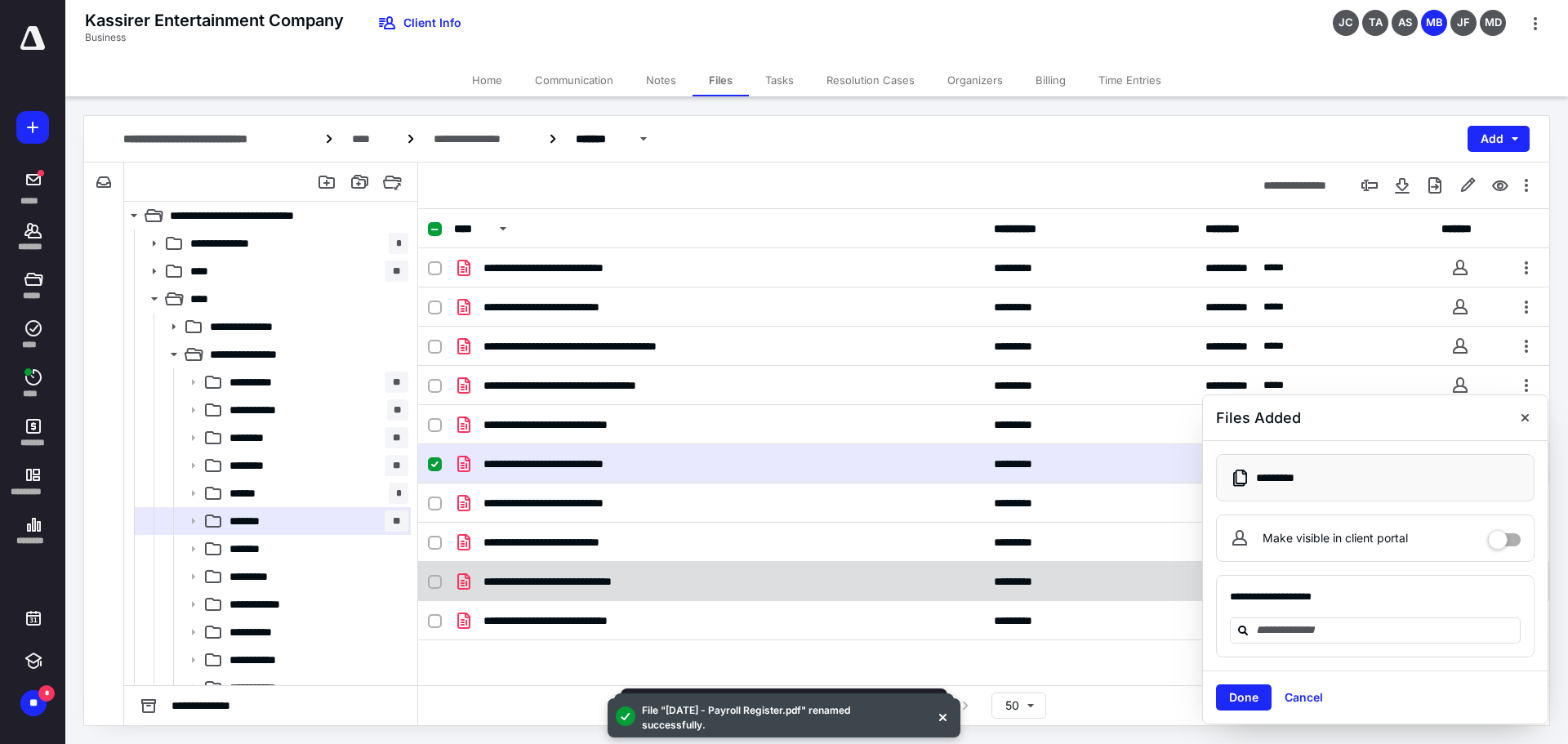 checkbox on "false" 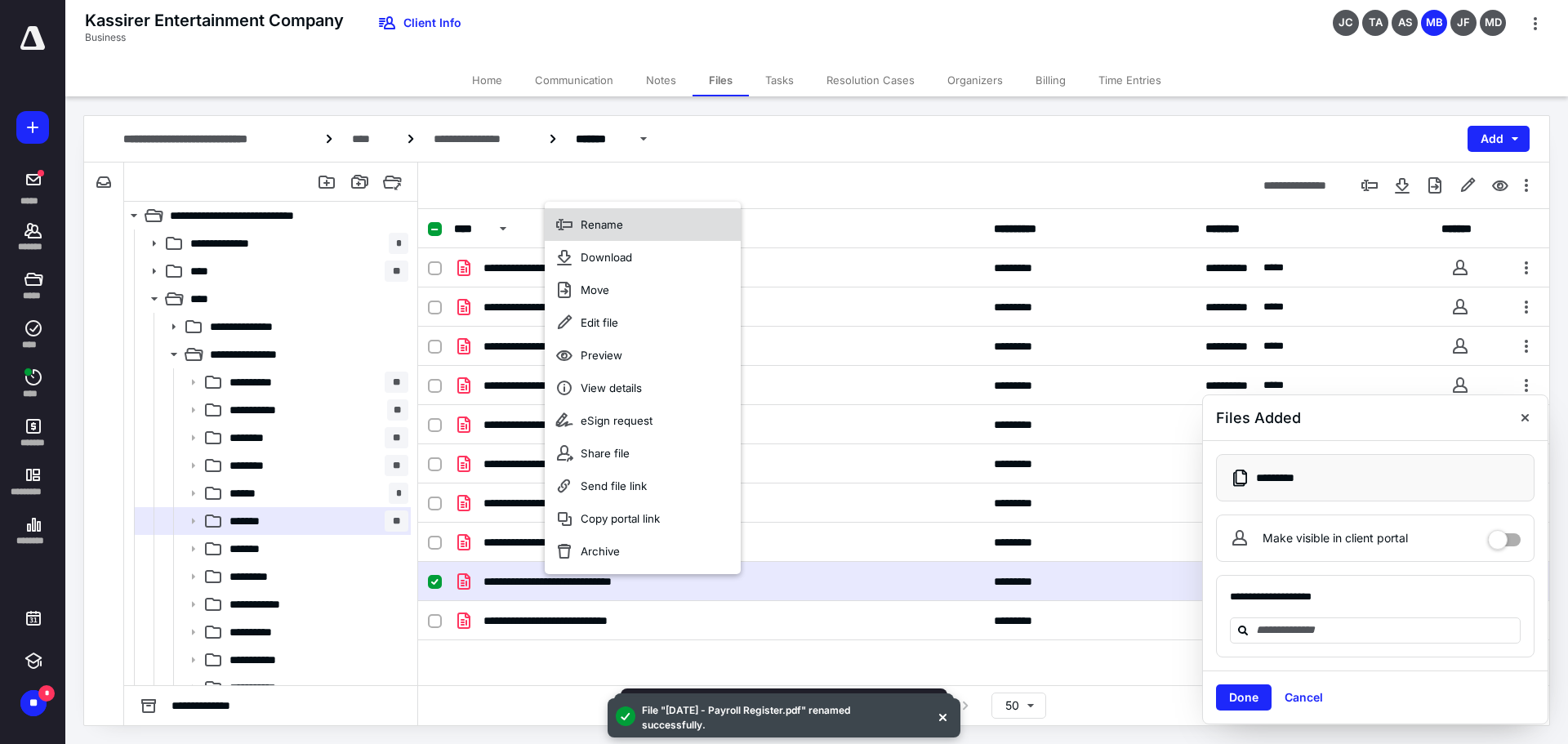 click on "Rename" at bounding box center (643, 225) 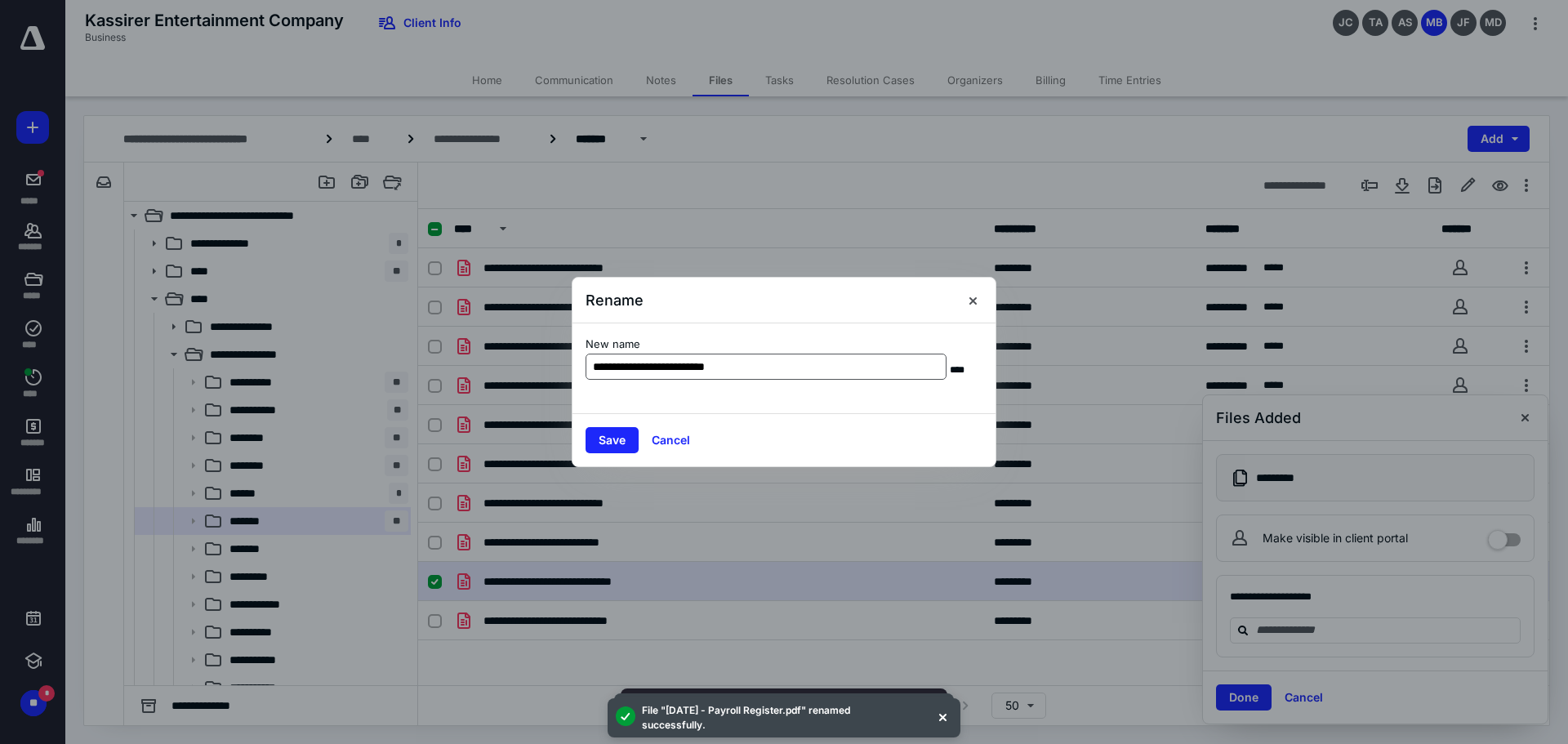 click on "**********" at bounding box center [766, 367] 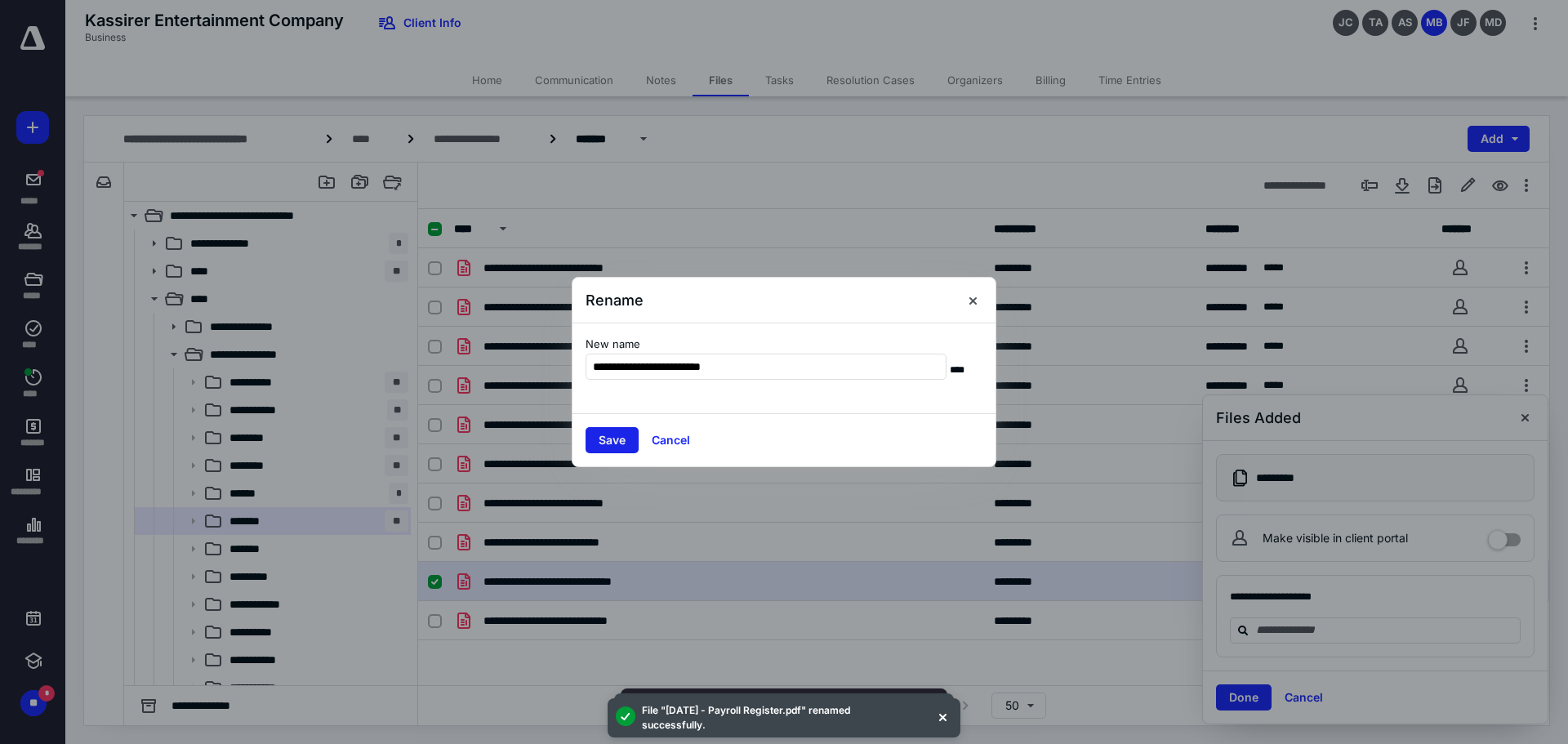 type on "**********" 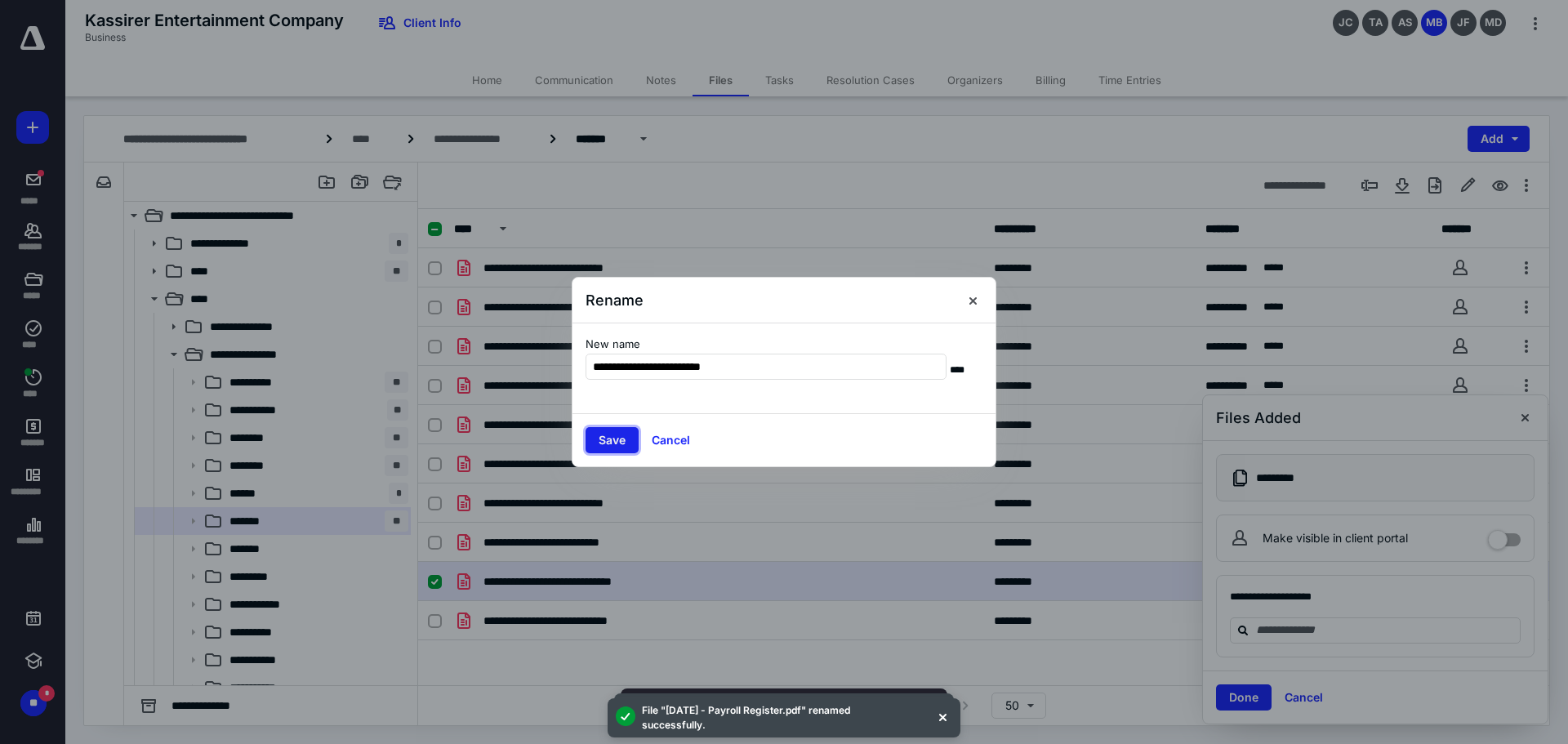 click on "Save" at bounding box center (612, 440) 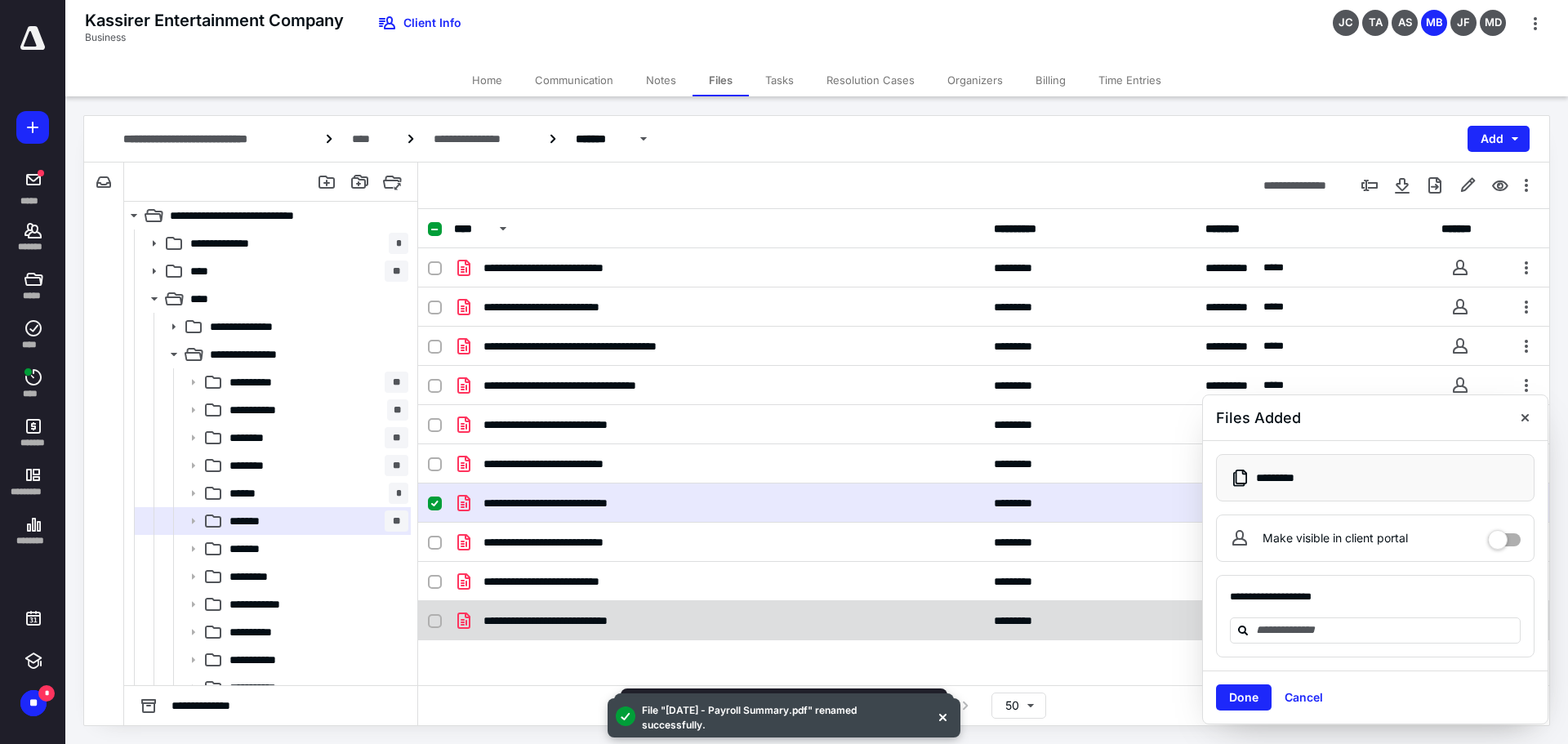 checkbox on "false" 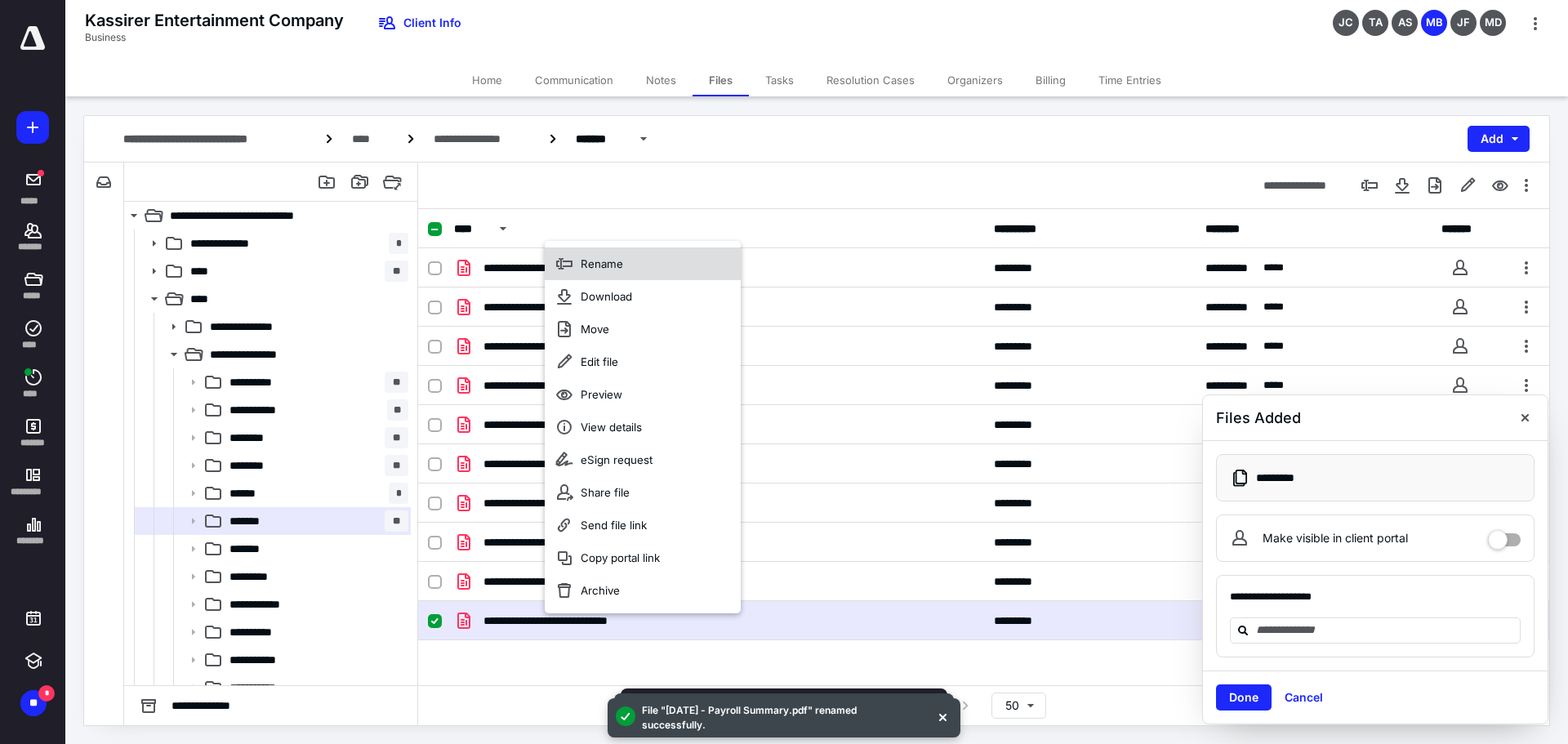 click on "Rename" at bounding box center (602, 264) 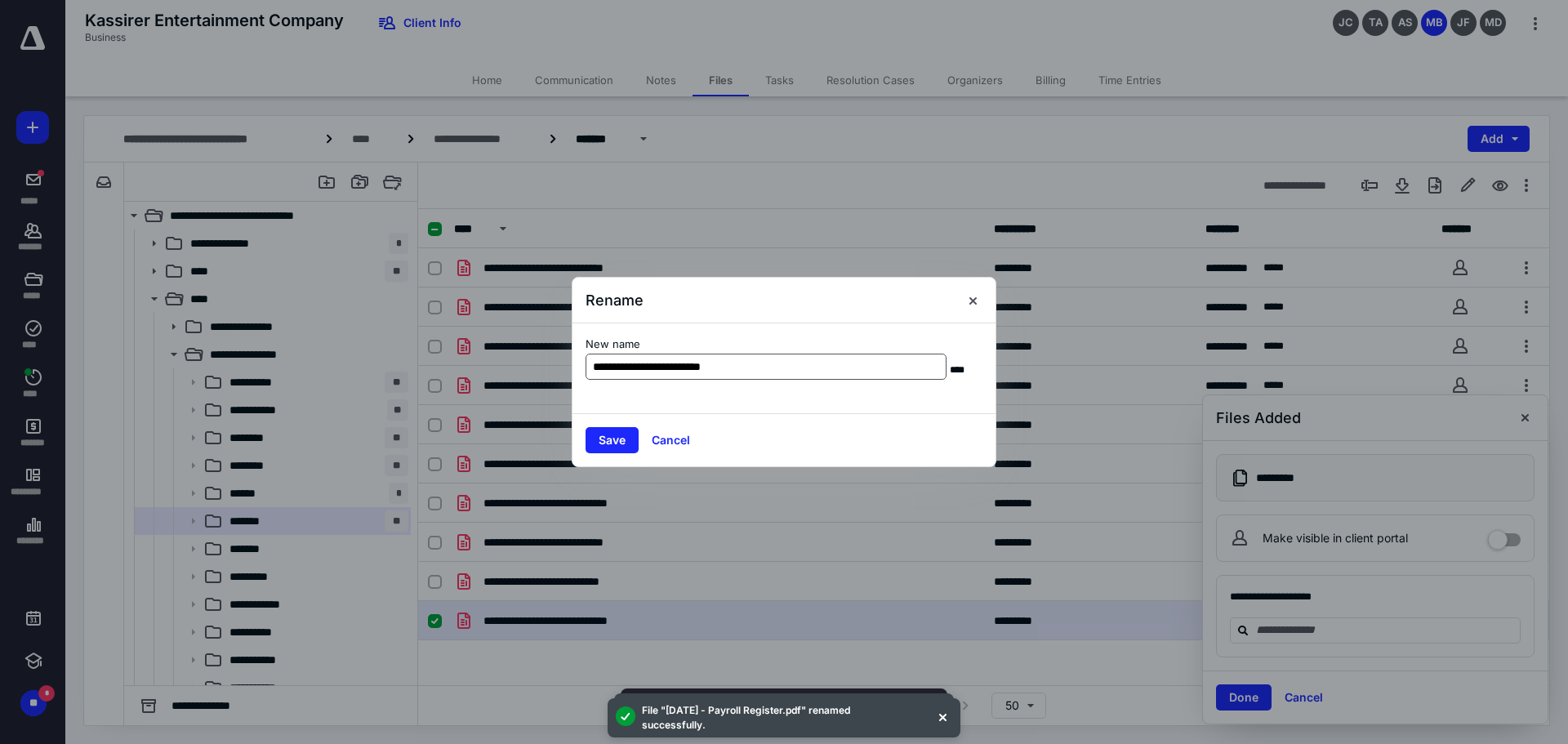 click on "**********" at bounding box center (766, 367) 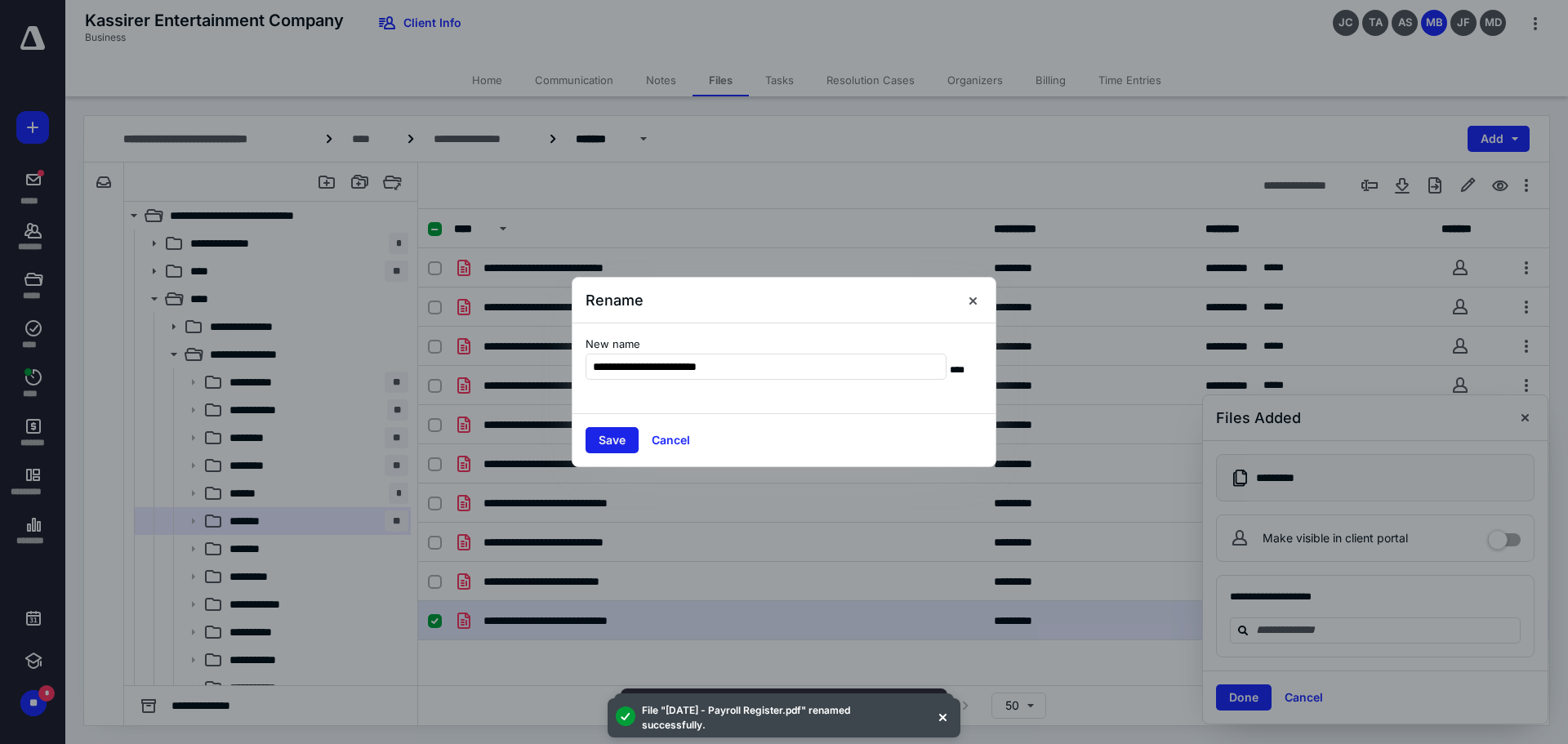type on "**********" 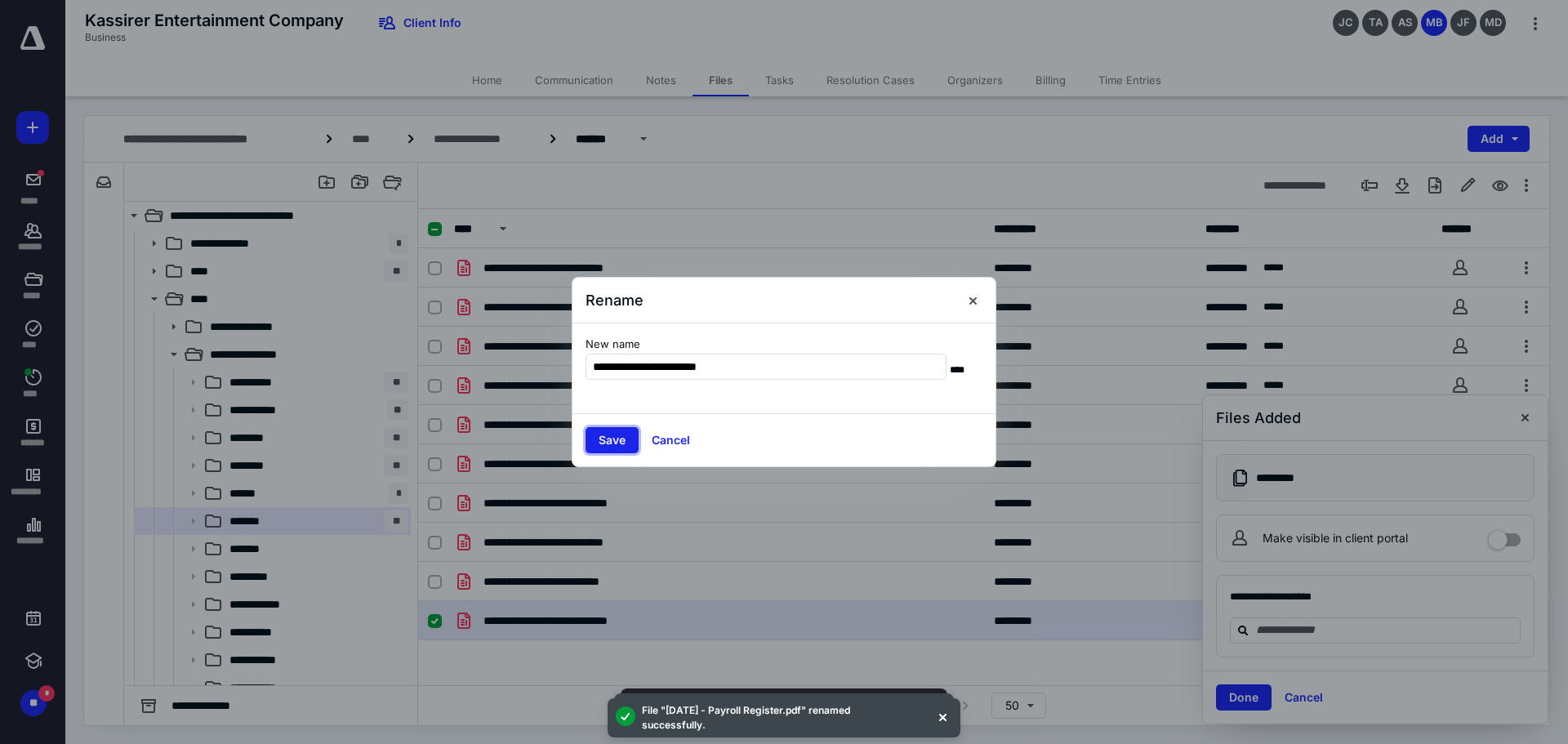 click on "Save" at bounding box center [612, 440] 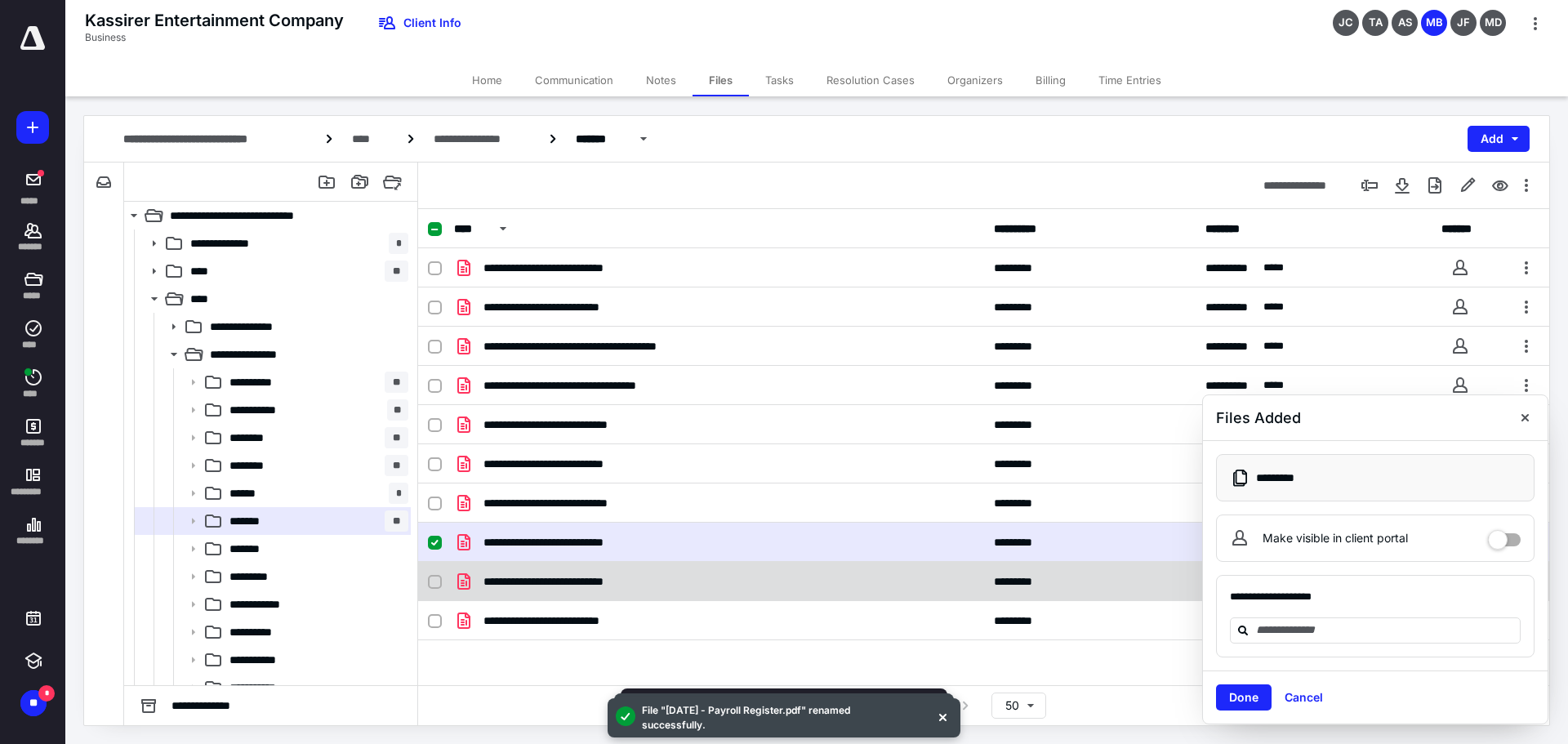click 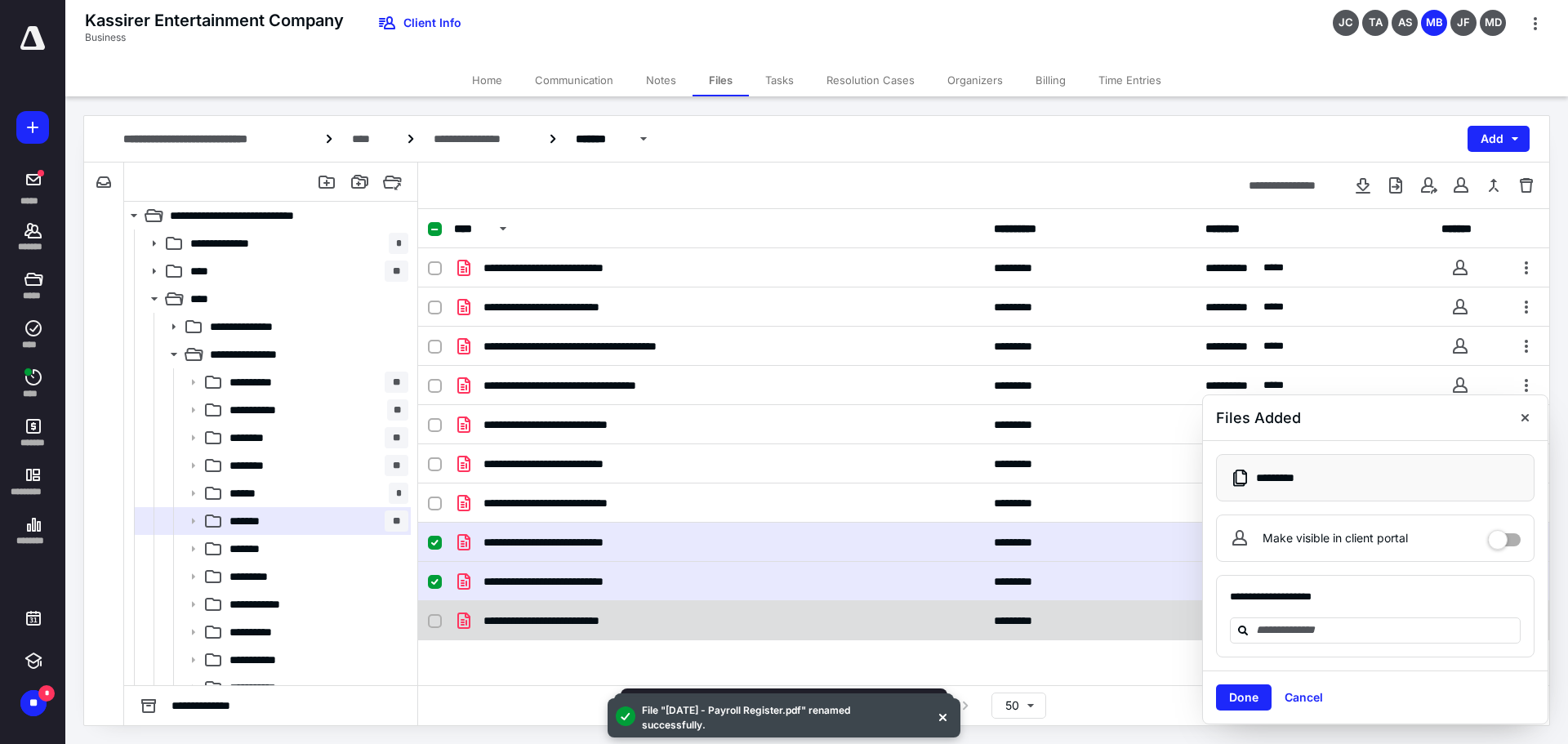 click on "**********" at bounding box center (983, 621) 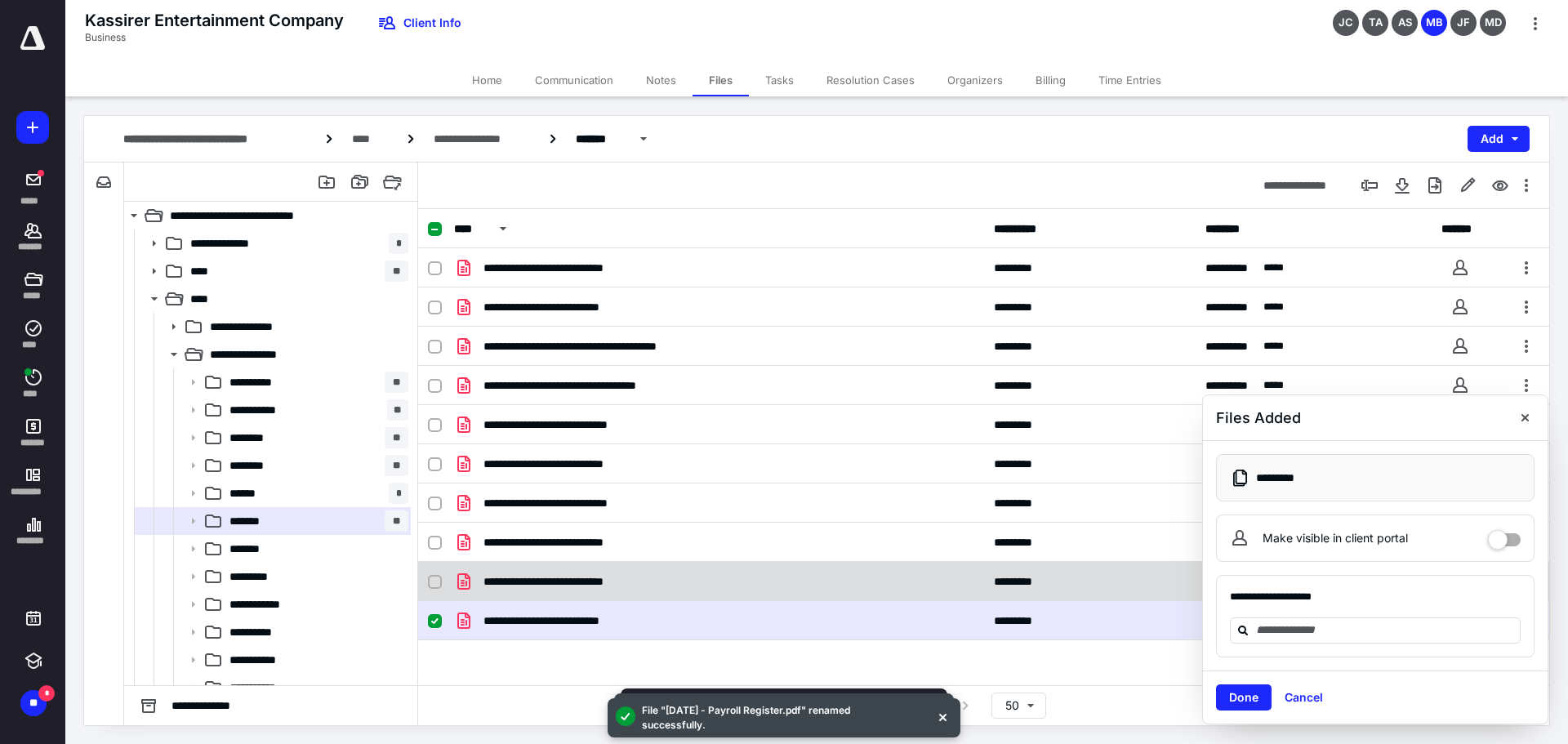 click at bounding box center [434, 582] 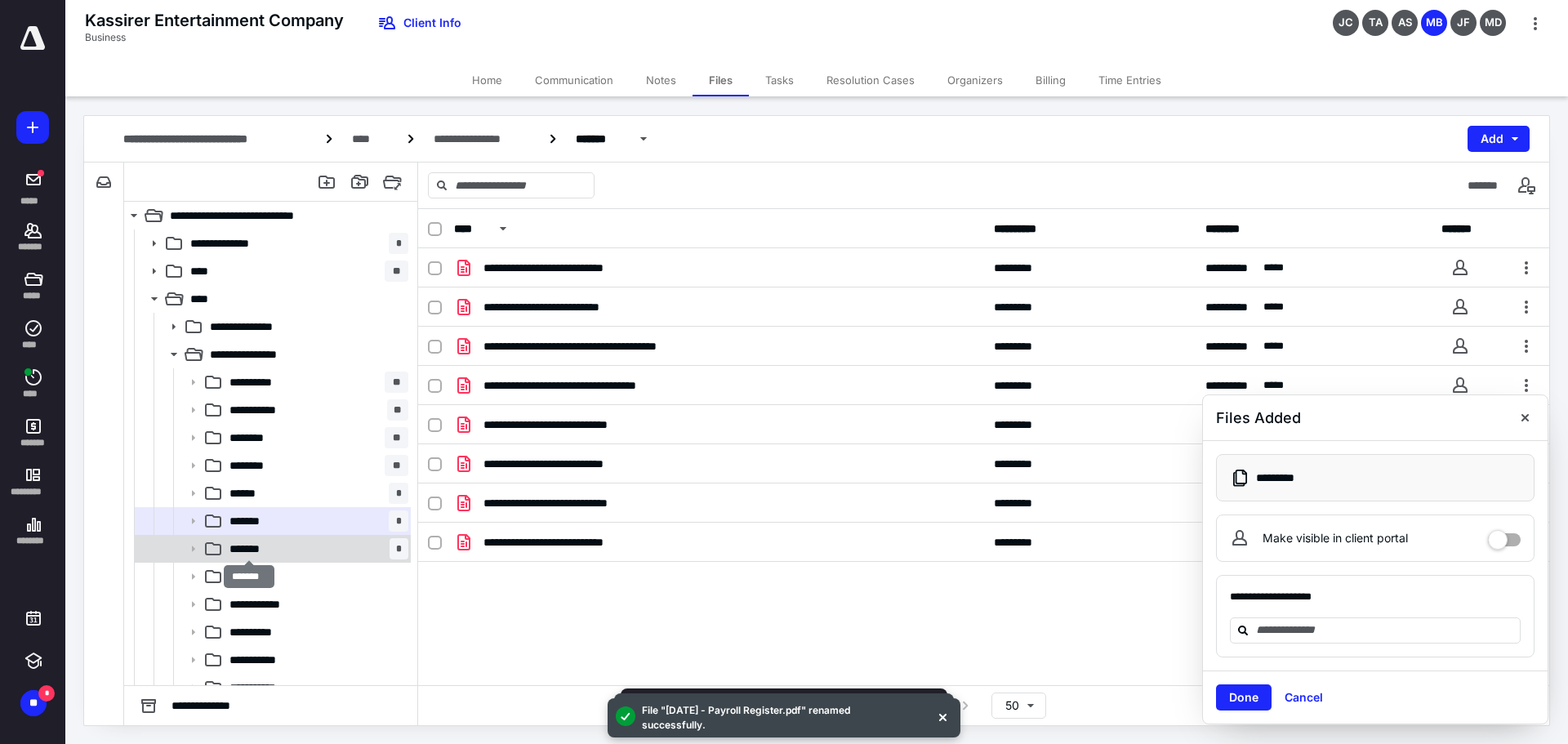 click on "*******" at bounding box center (249, 549) 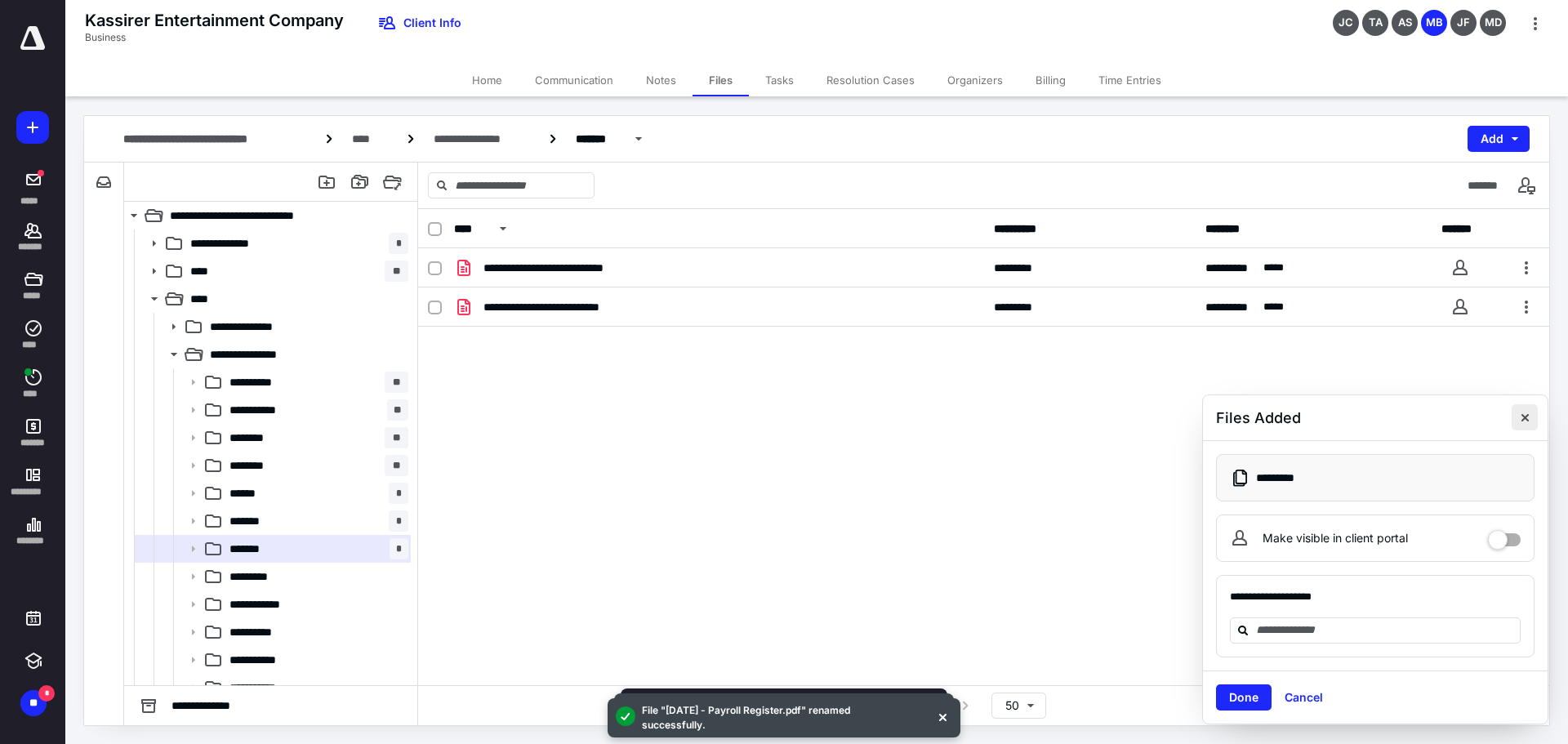 click at bounding box center (1525, 417) 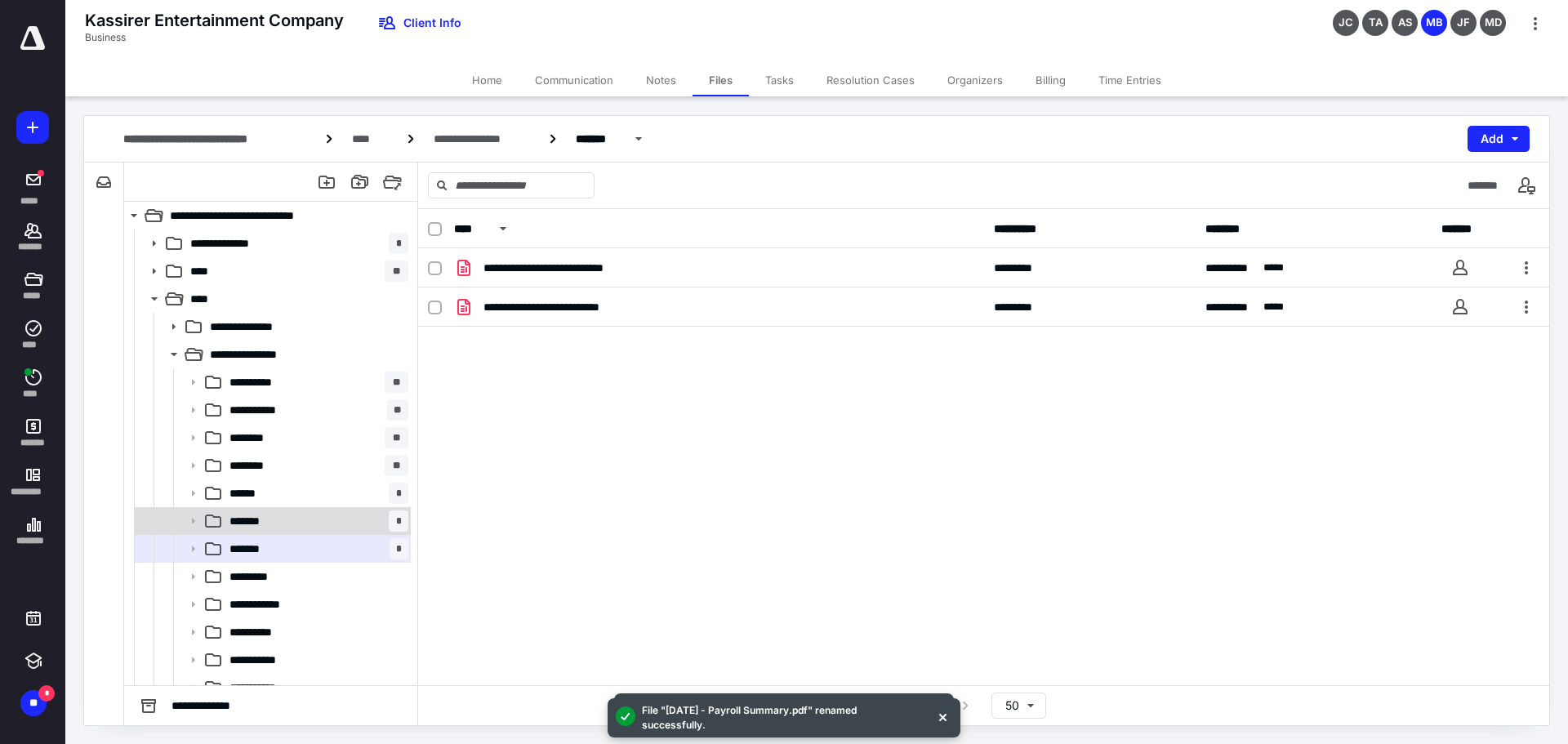 click on "*******" at bounding box center (252, 521) 